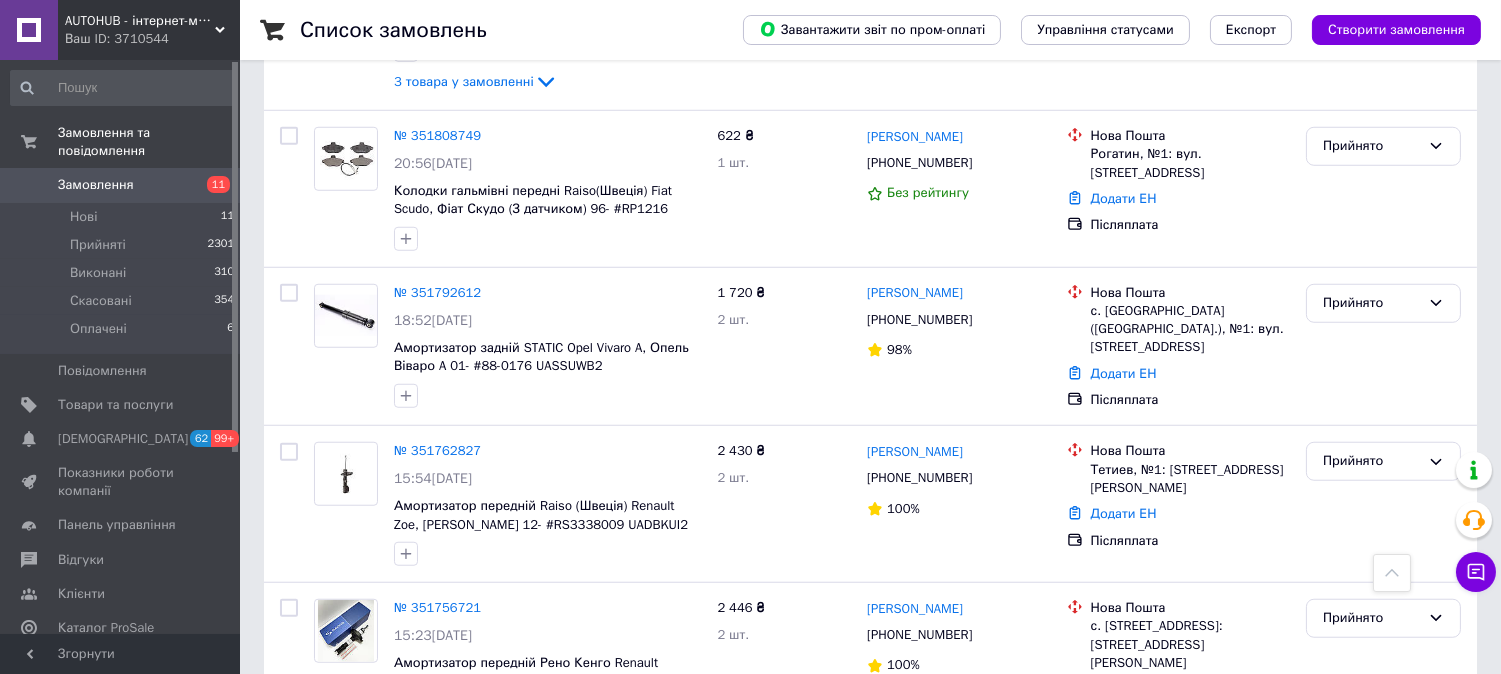 scroll, scrollTop: 3054, scrollLeft: 0, axis: vertical 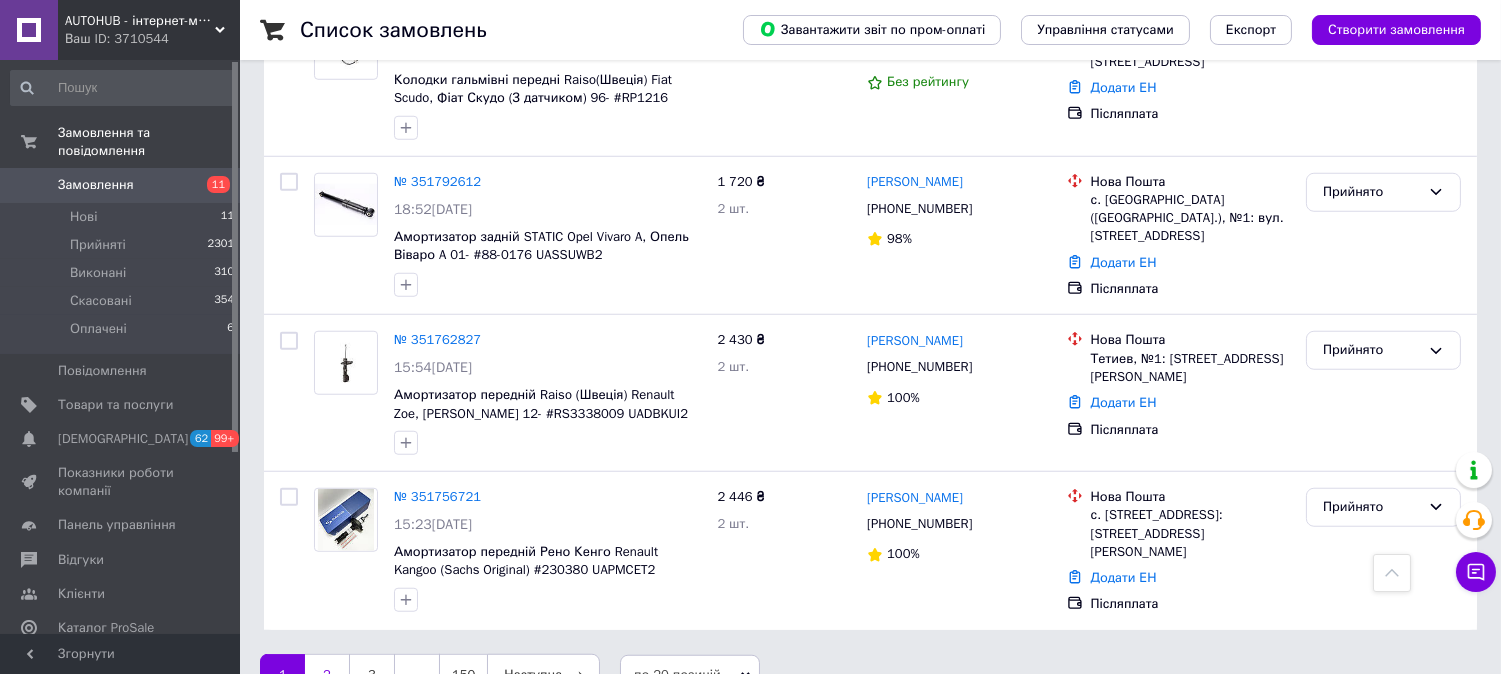 click on "2" at bounding box center [327, 675] 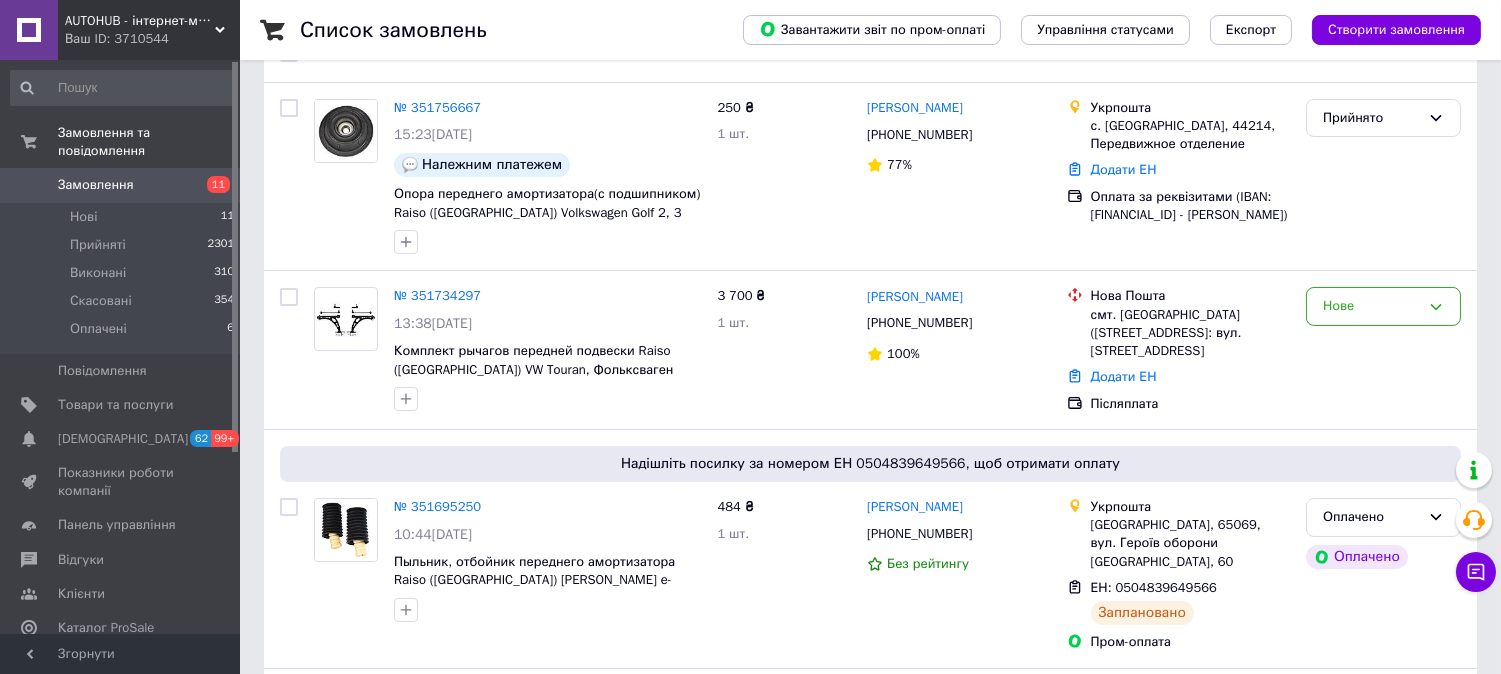 scroll, scrollTop: 111, scrollLeft: 0, axis: vertical 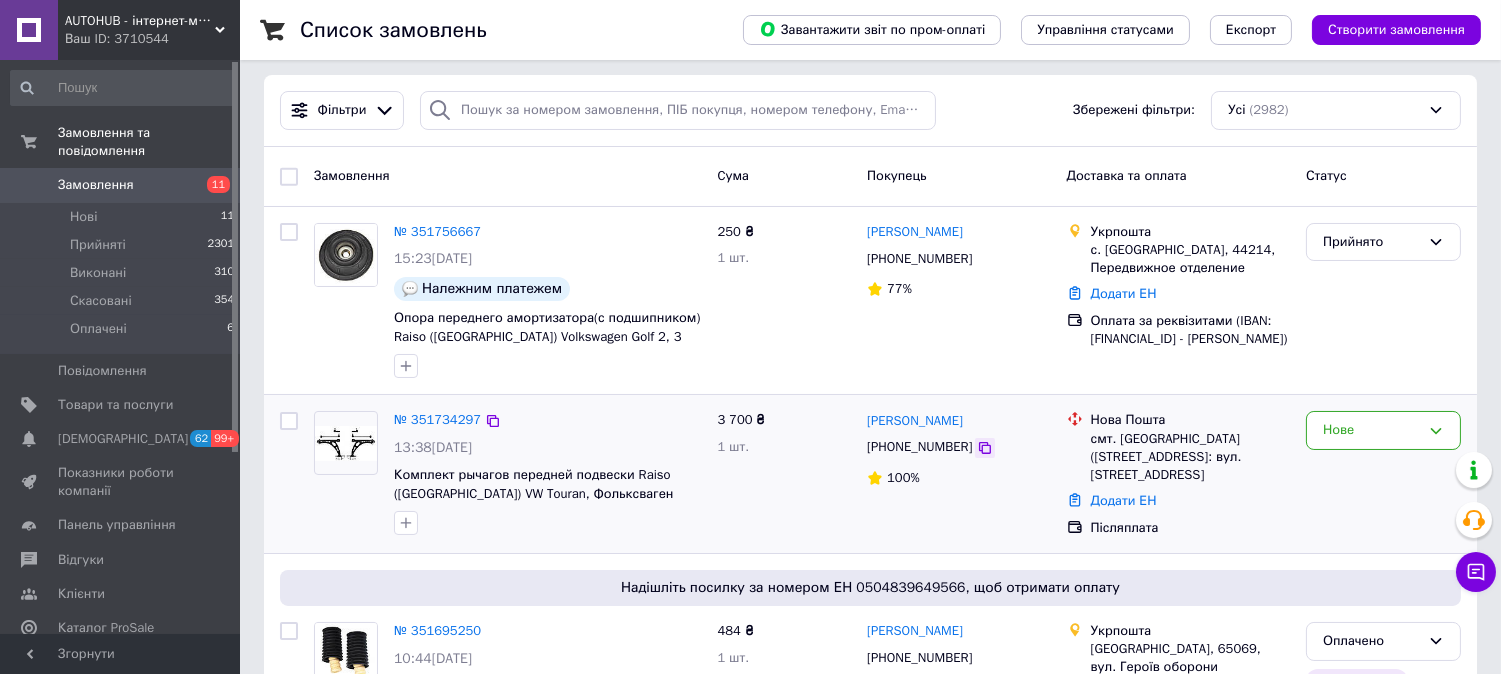 click 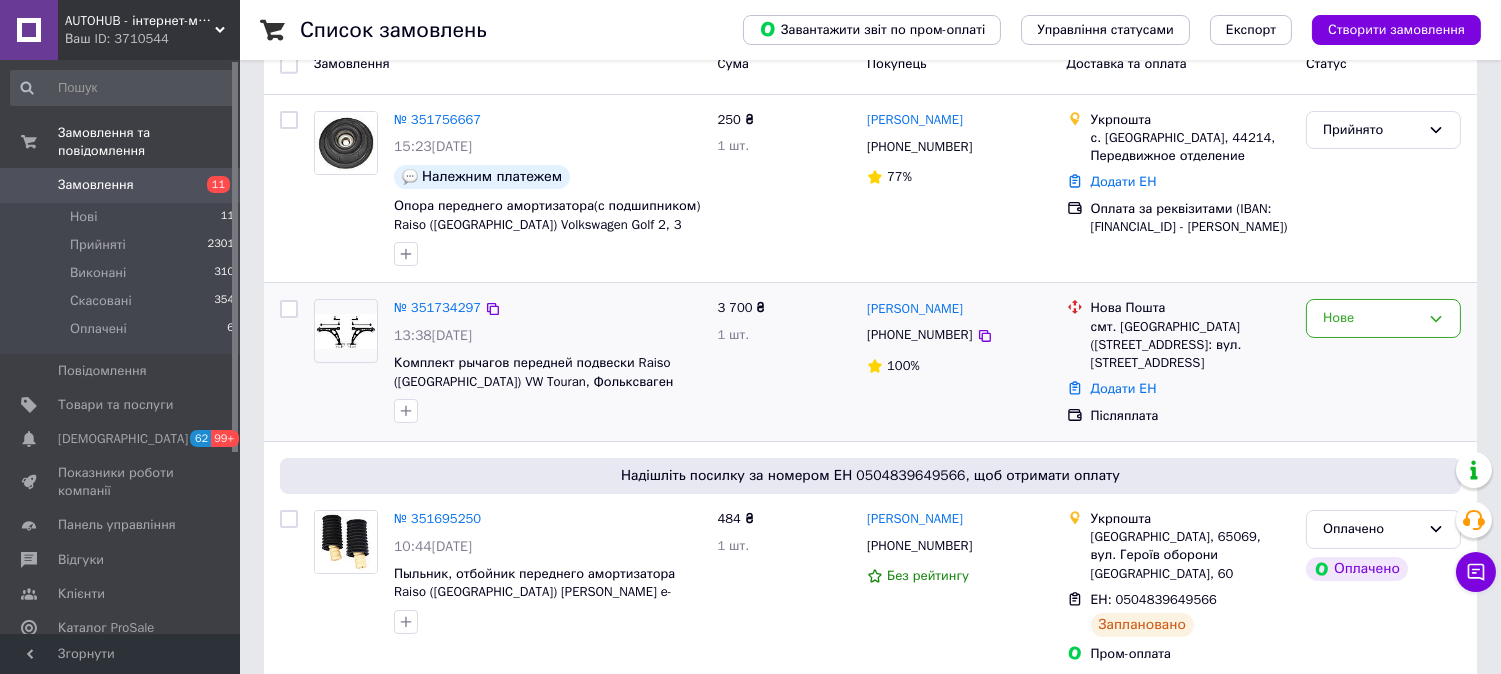 scroll, scrollTop: 333, scrollLeft: 0, axis: vertical 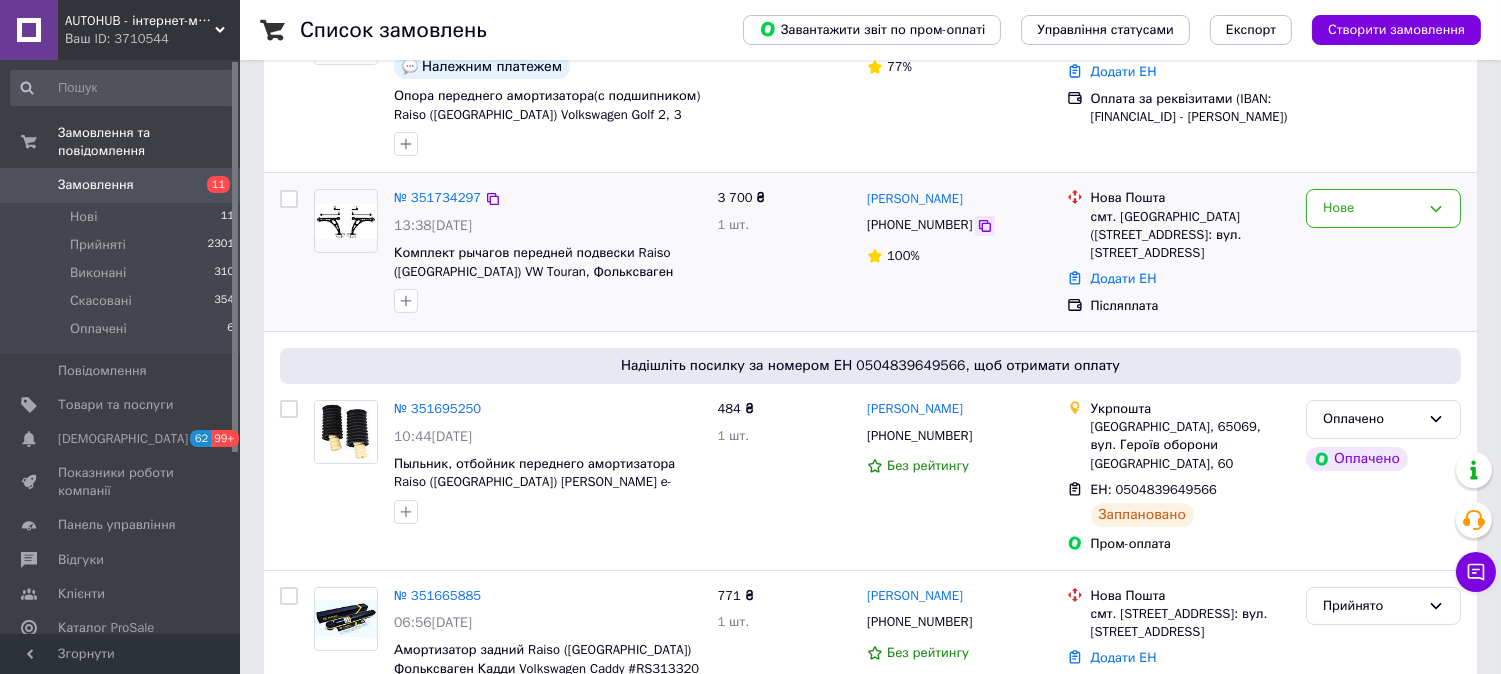 click 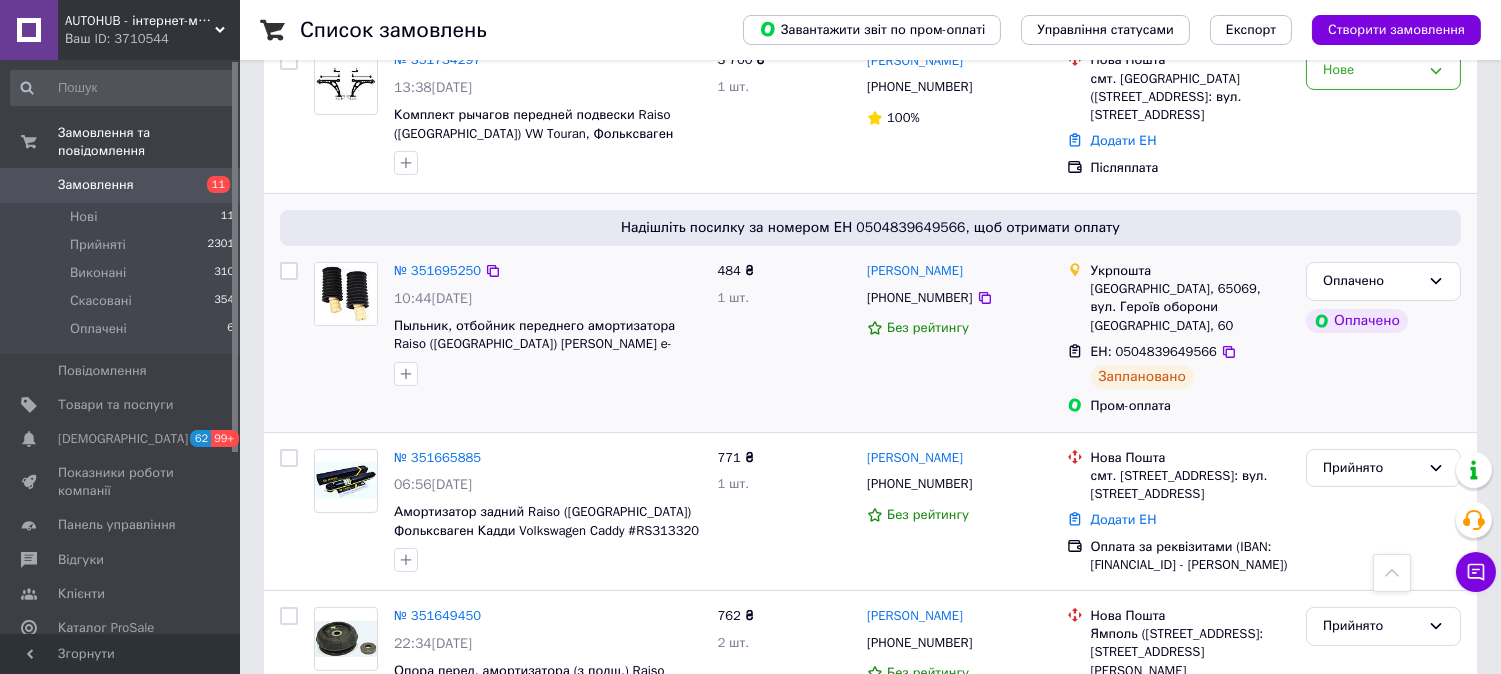 scroll, scrollTop: 444, scrollLeft: 0, axis: vertical 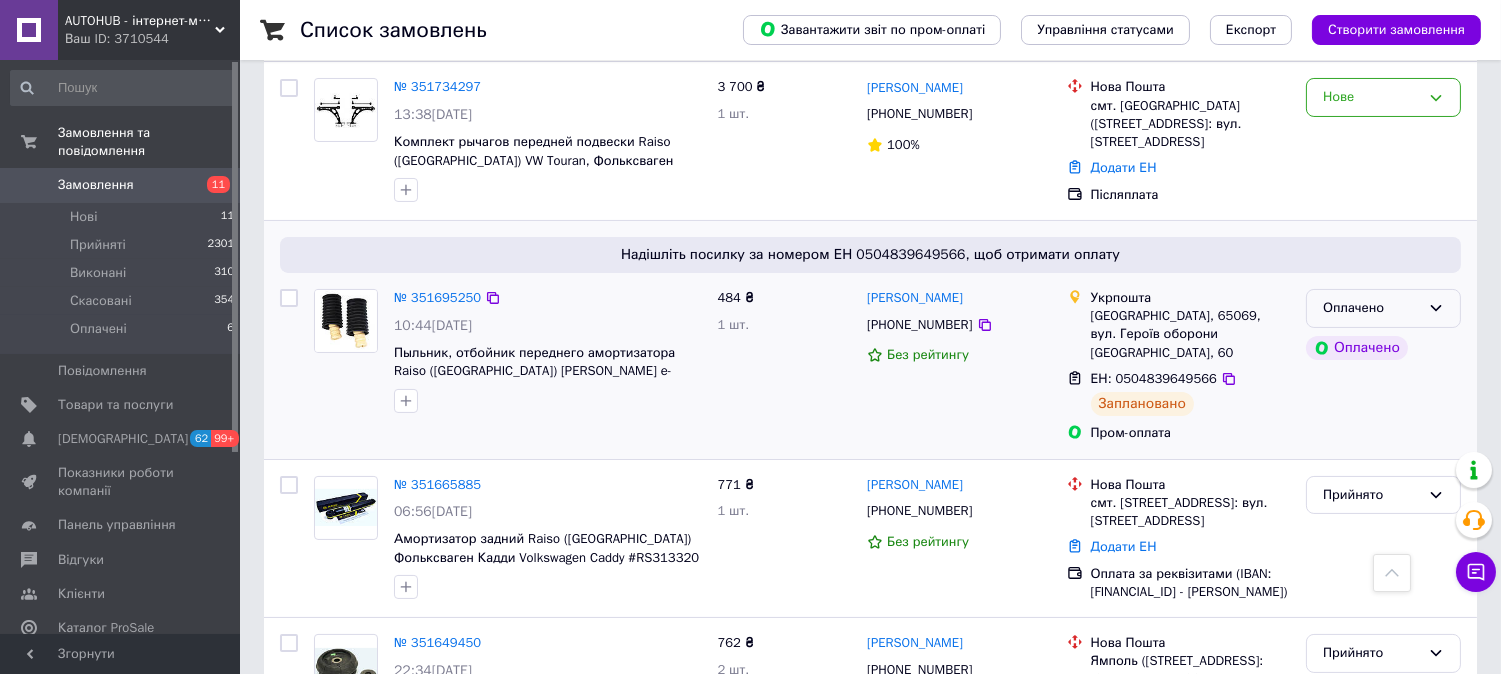 click 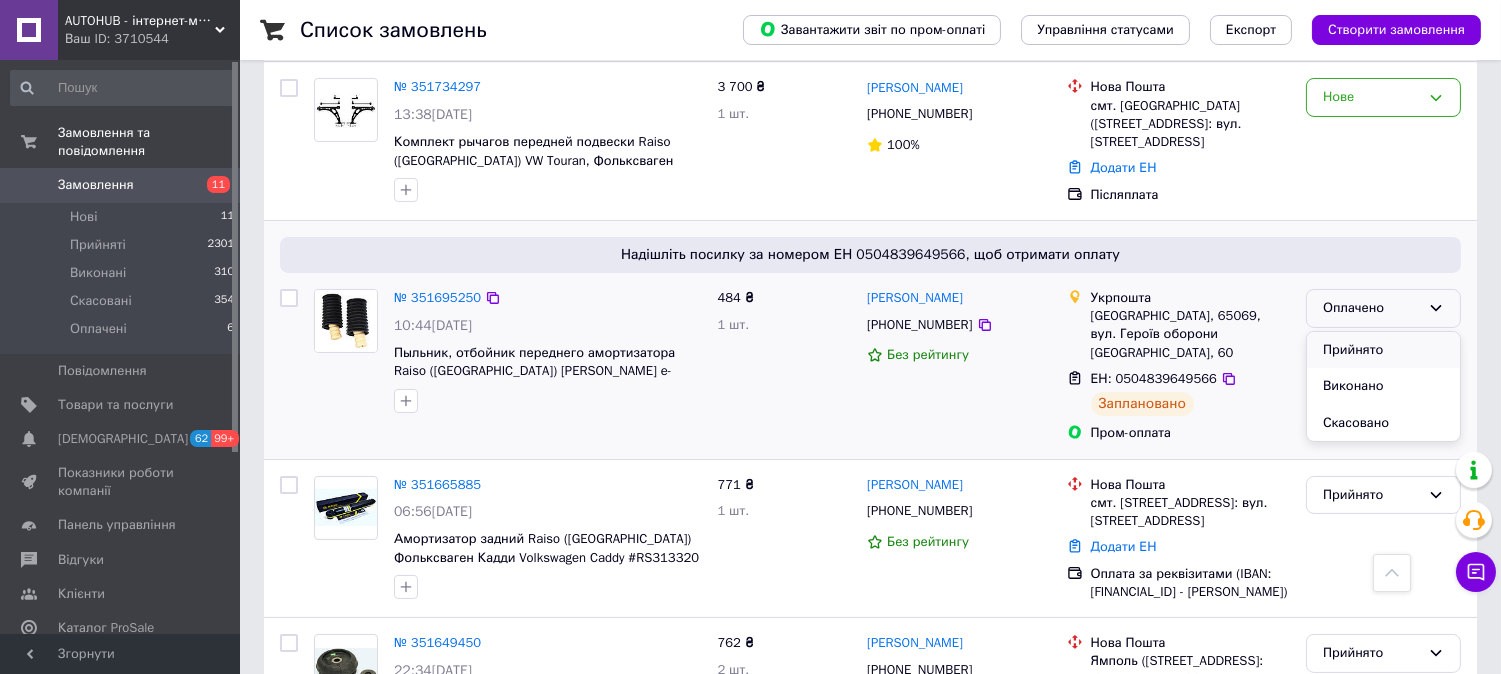 click on "Прийнято" at bounding box center (1383, 350) 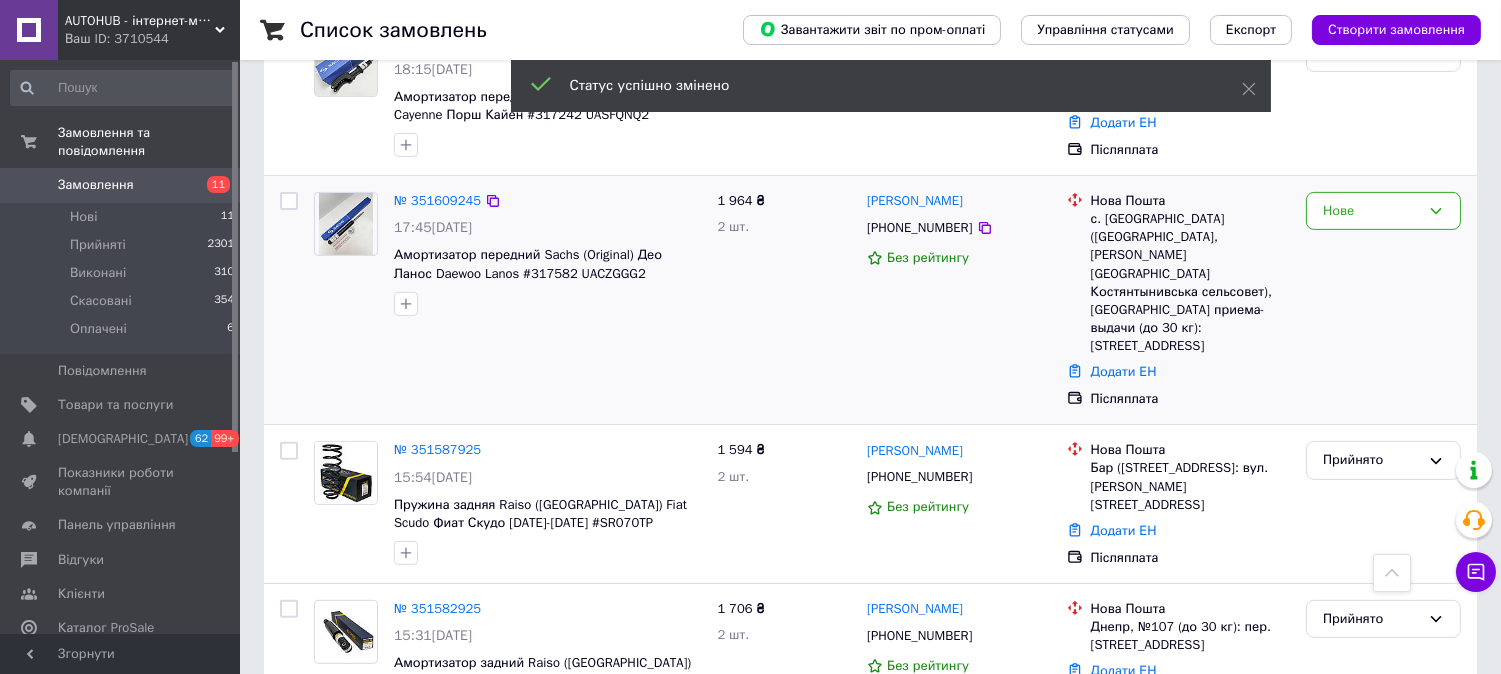 scroll, scrollTop: 1334, scrollLeft: 0, axis: vertical 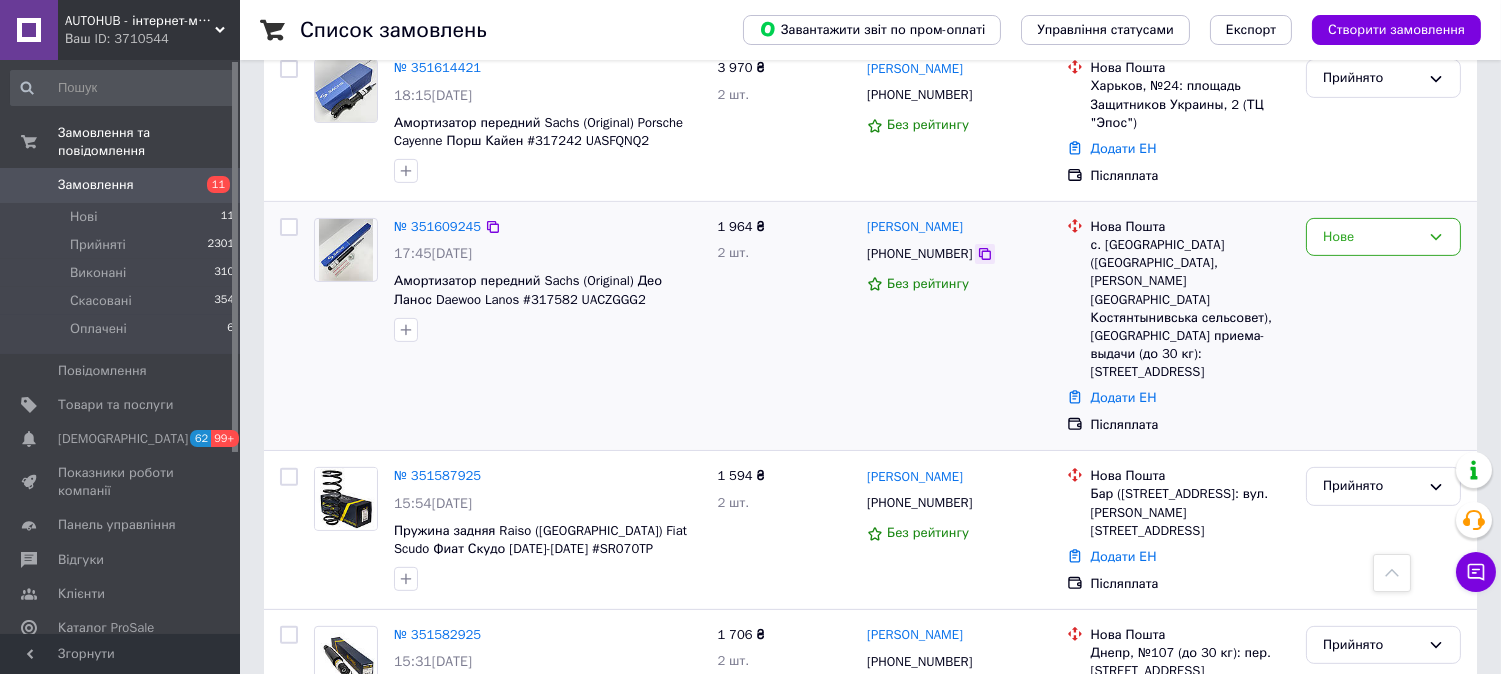 click 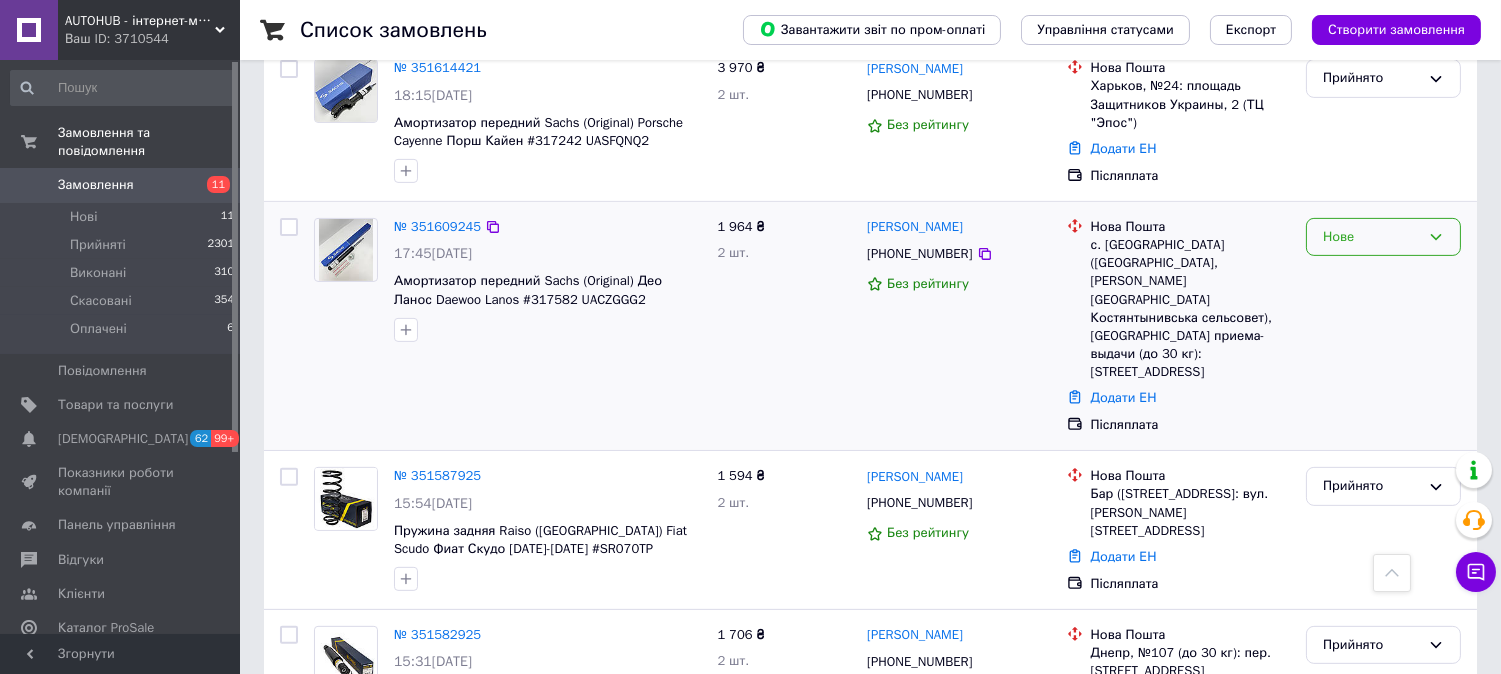 drag, startPoint x: 1386, startPoint y: 261, endPoint x: 1386, endPoint y: 276, distance: 15 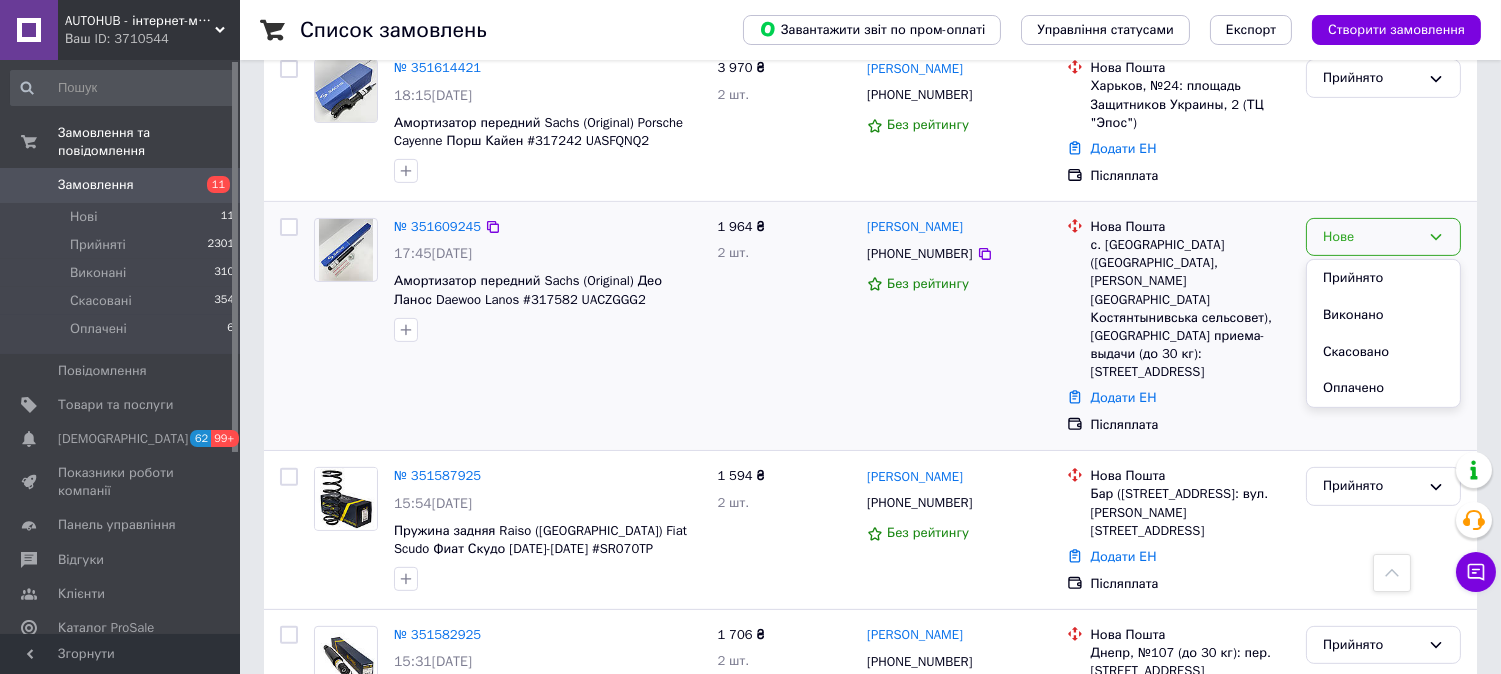 click on "Прийнято" at bounding box center [1383, 278] 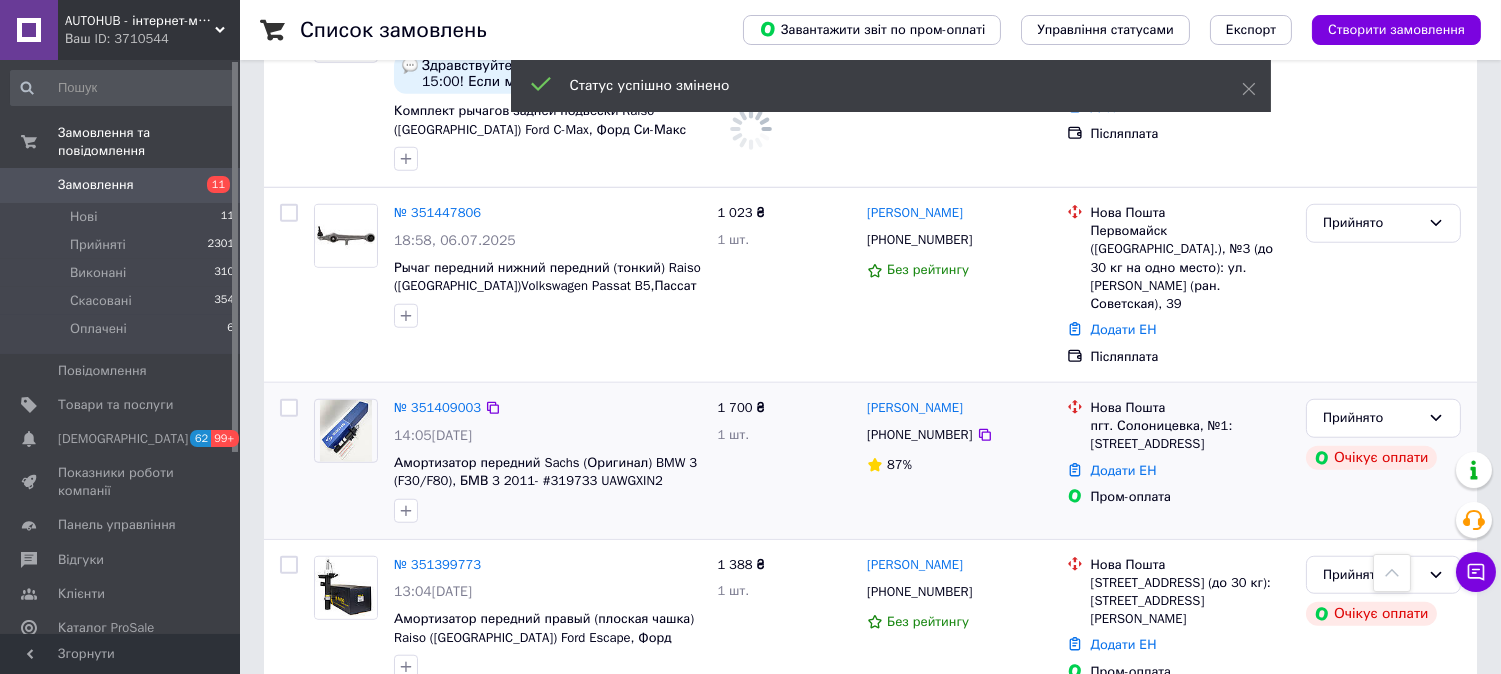 scroll, scrollTop: 3235, scrollLeft: 0, axis: vertical 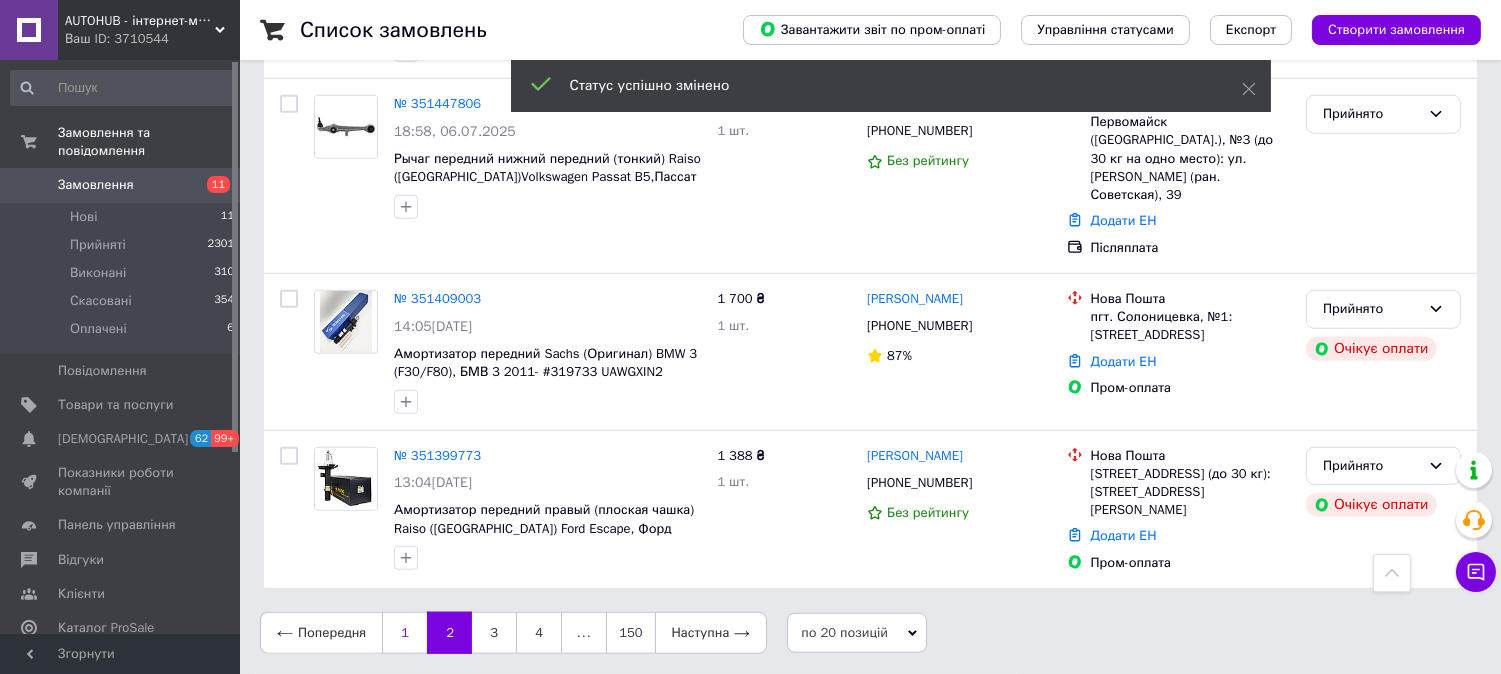 click on "1" at bounding box center (404, 633) 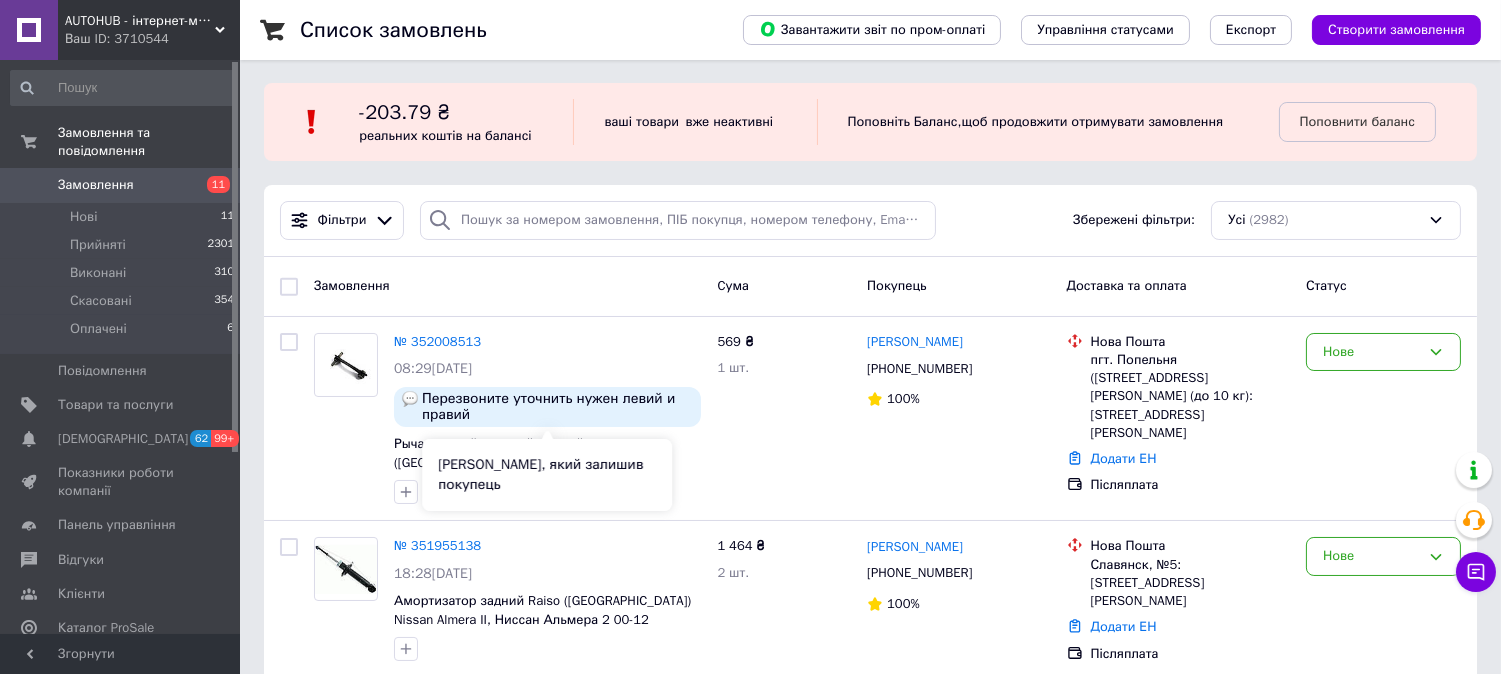 scroll, scrollTop: 0, scrollLeft: 0, axis: both 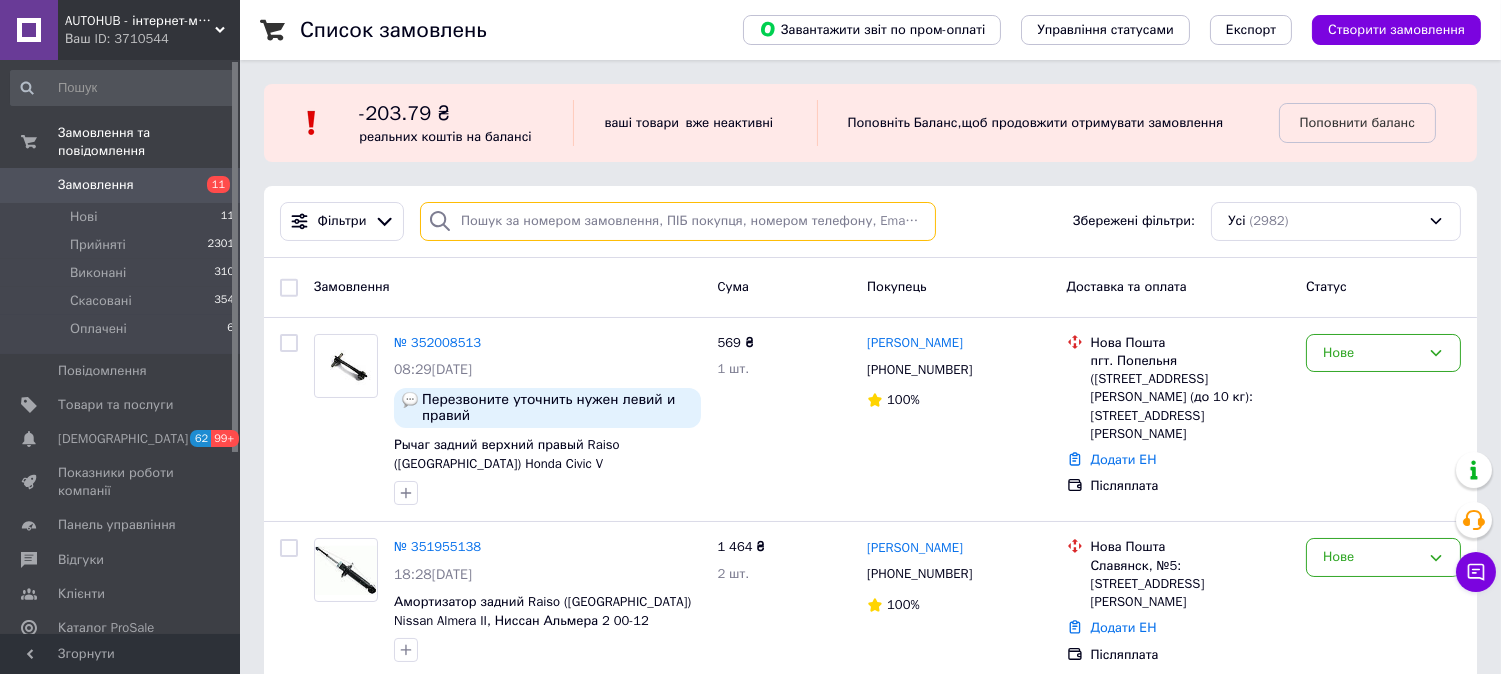 click at bounding box center [678, 221] 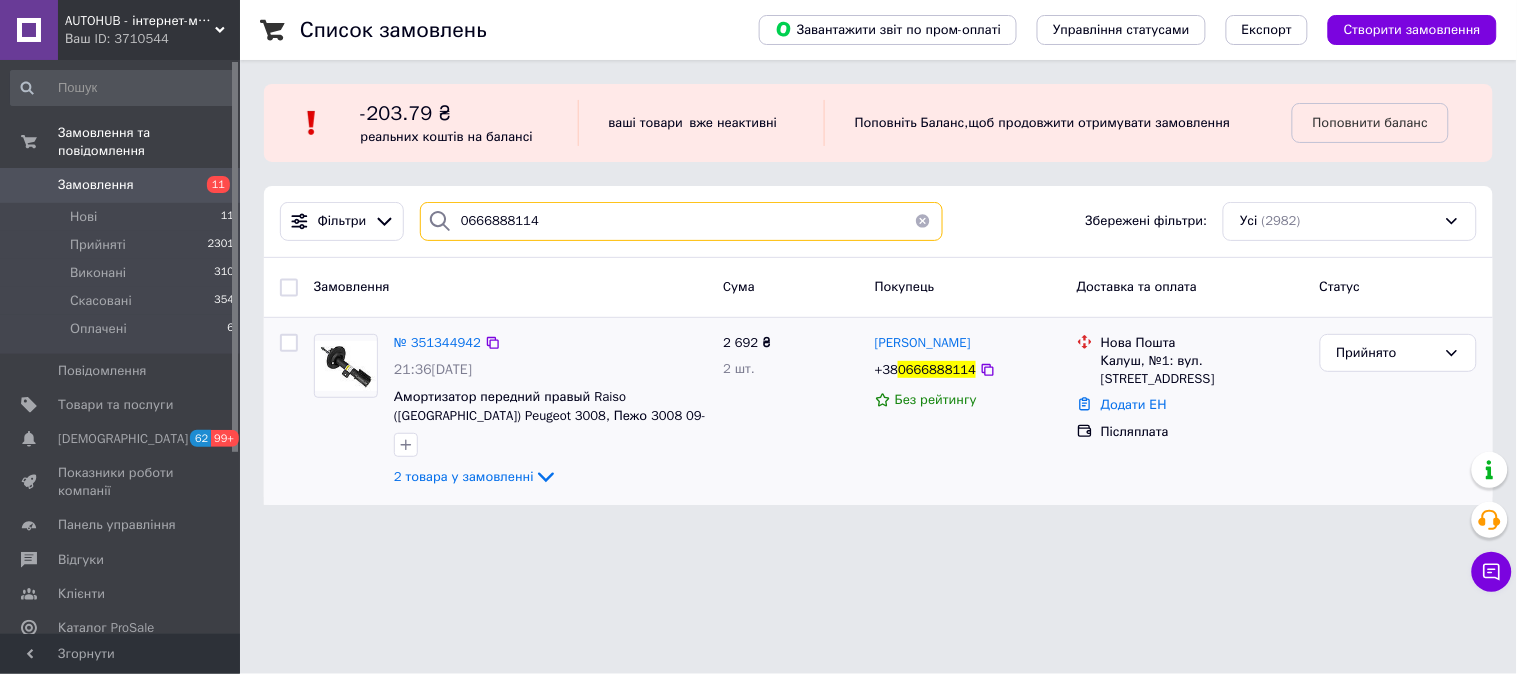 type on "0666888114" 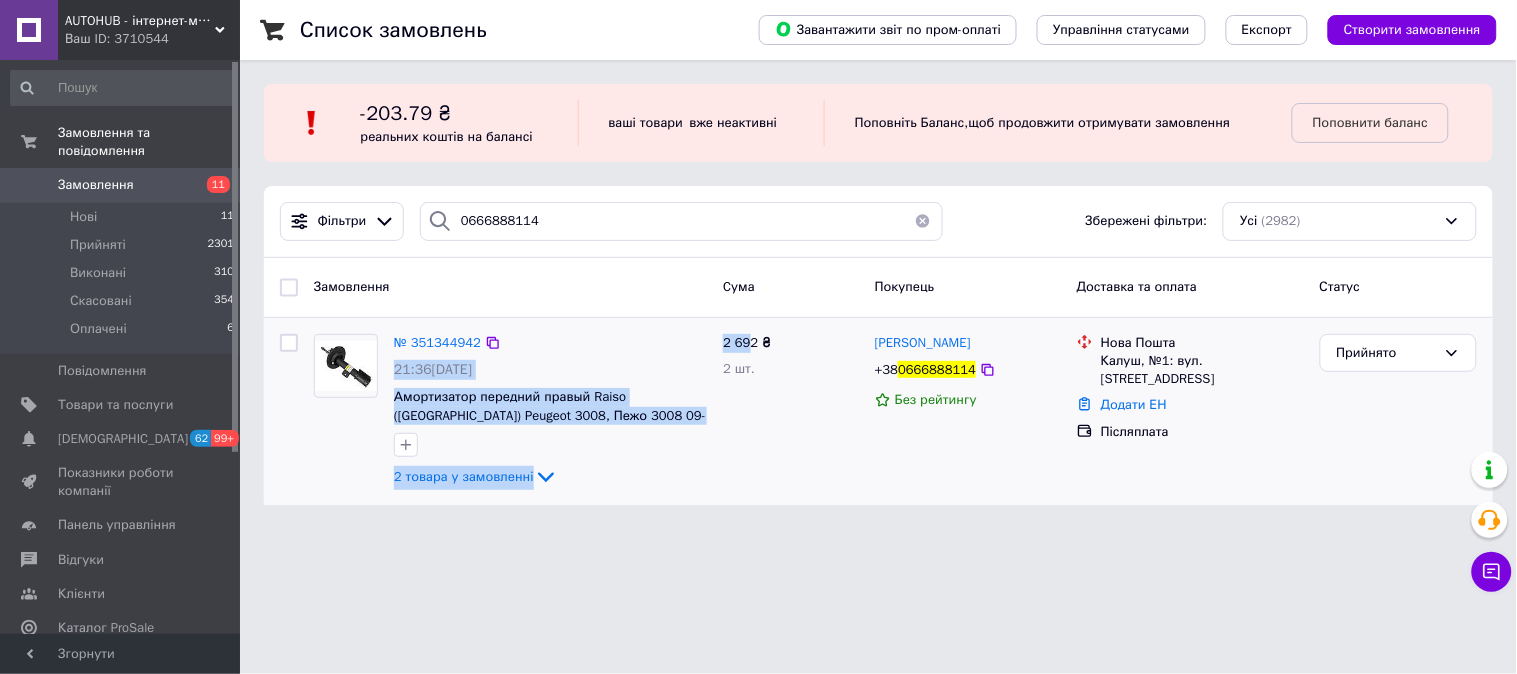 drag, startPoint x: 714, startPoint y: 343, endPoint x: 753, endPoint y: 345, distance: 39.051247 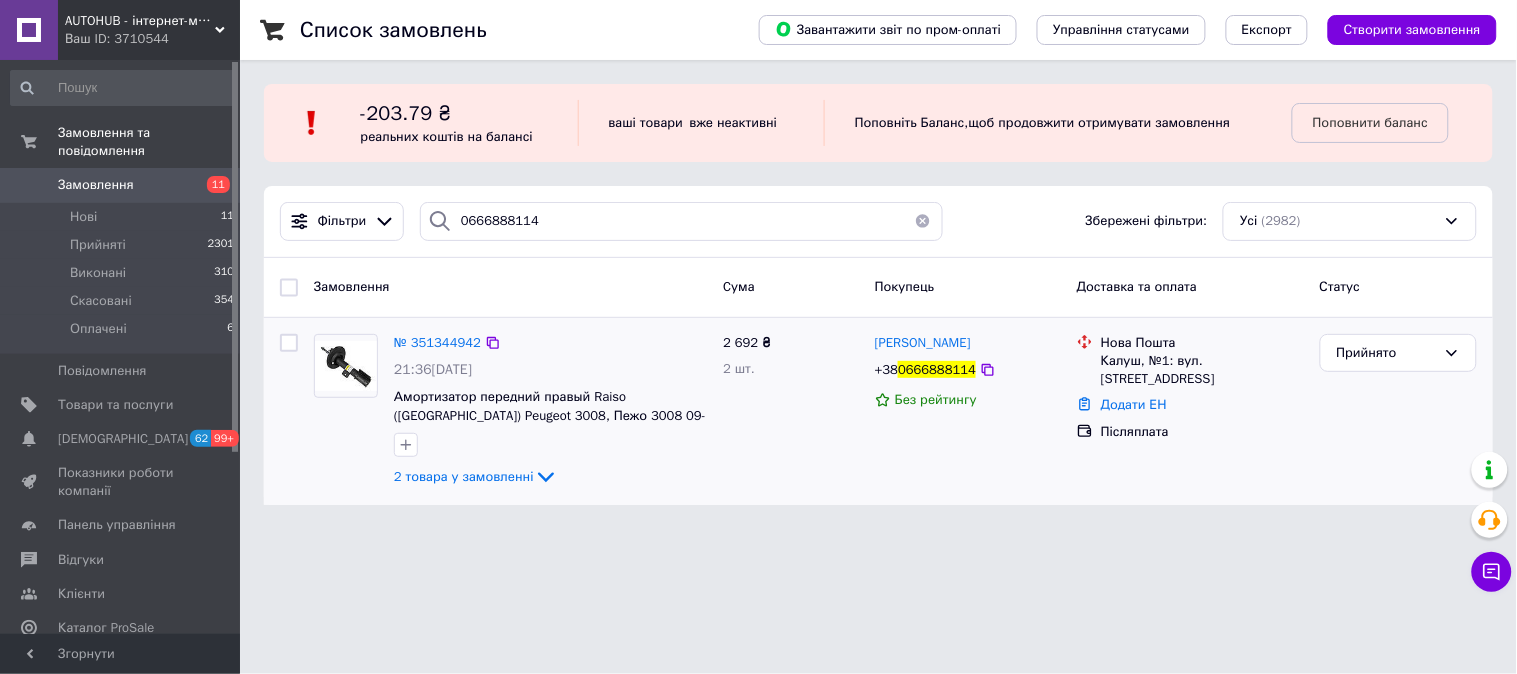 click on "2 692 ₴" at bounding box center [747, 342] 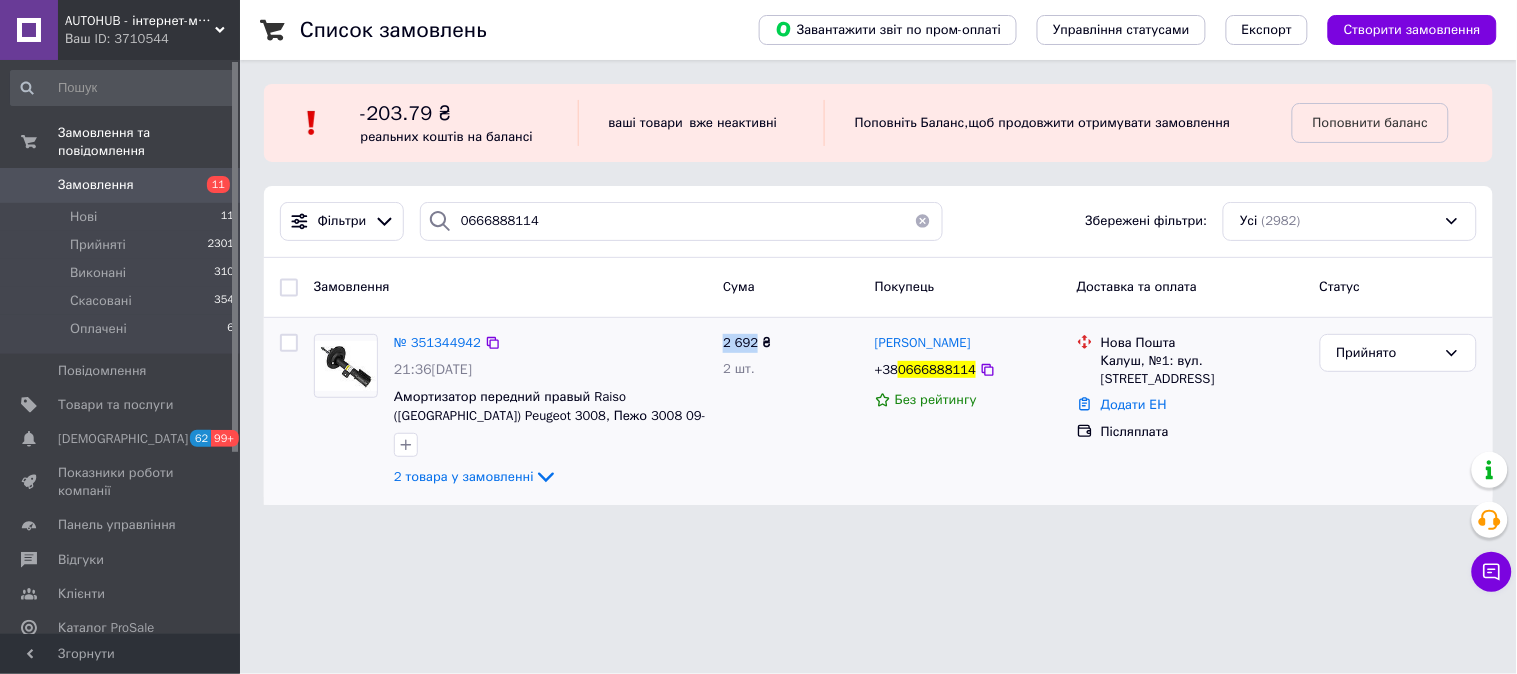 drag, startPoint x: 723, startPoint y: 336, endPoint x: 755, endPoint y: 343, distance: 32.75668 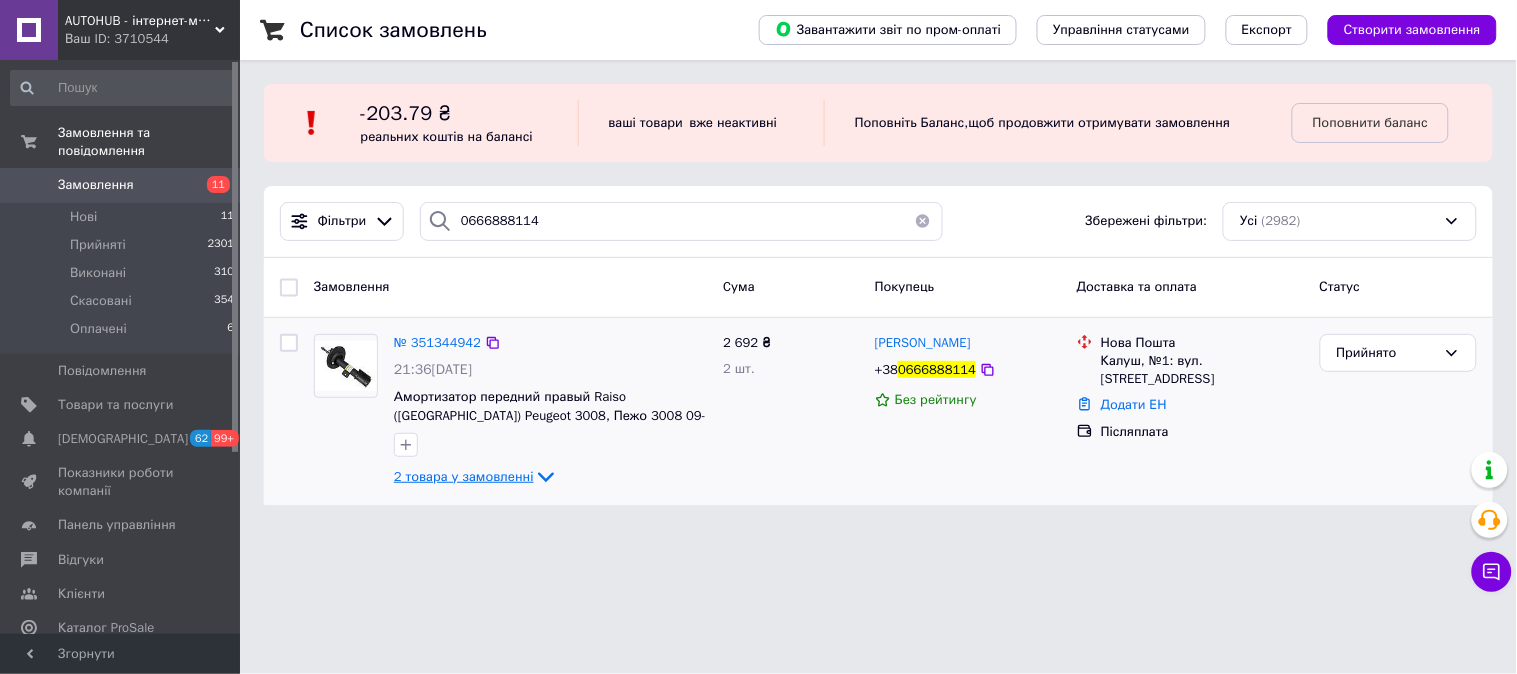 click 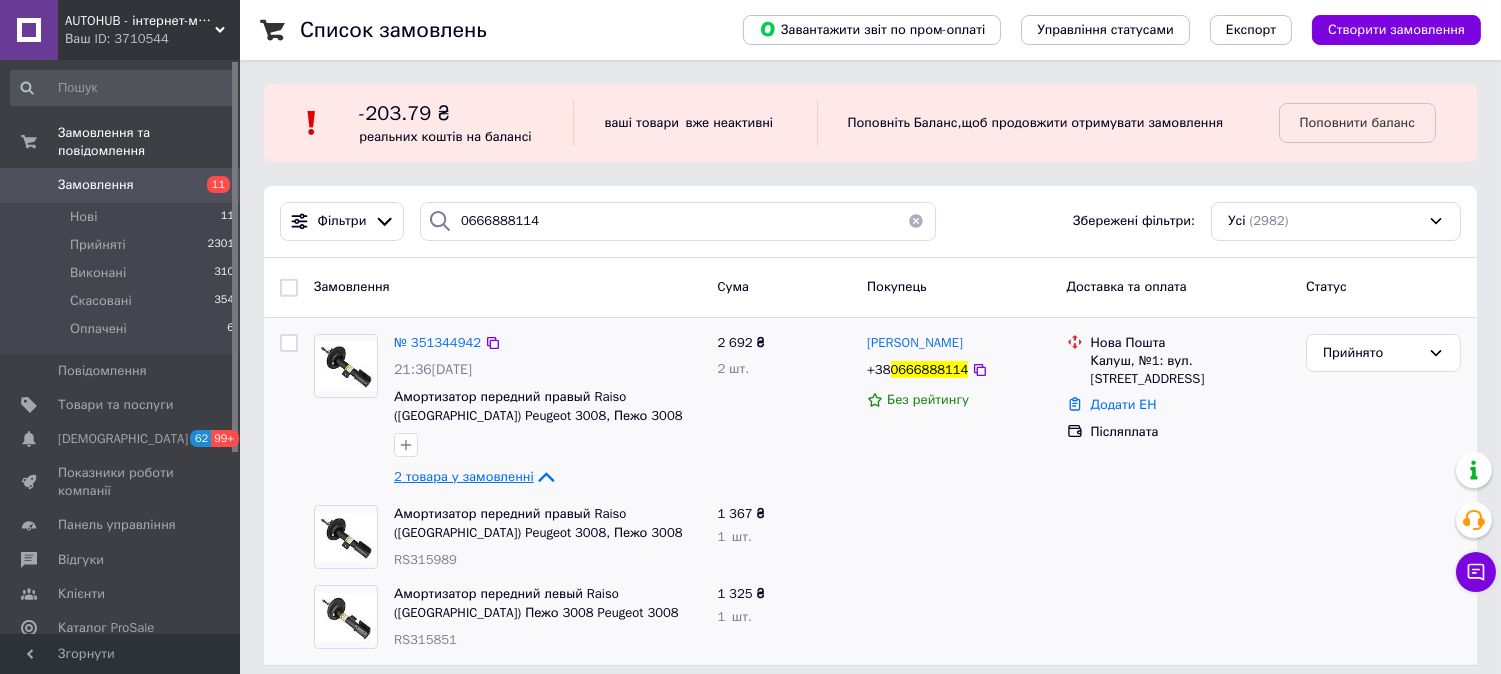 click on "RS315989" at bounding box center (425, 559) 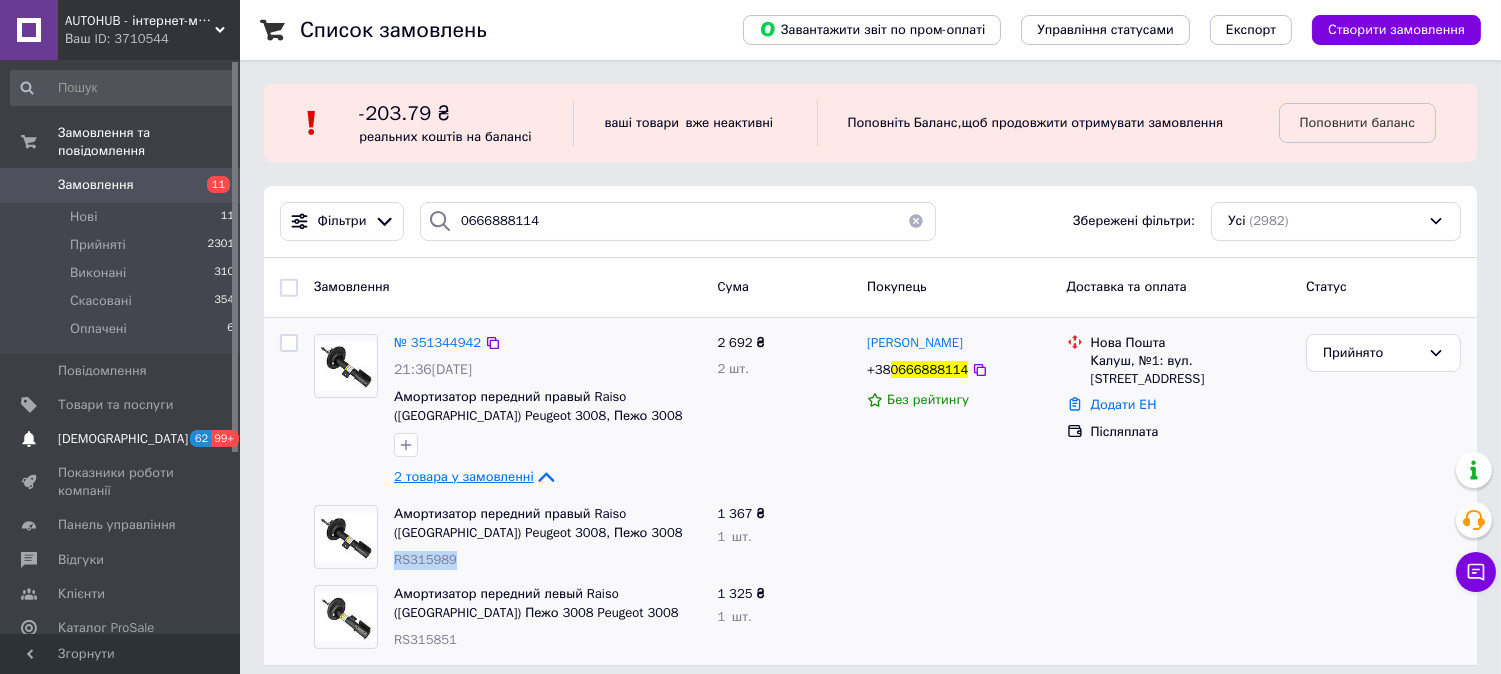 copy on "RS315989" 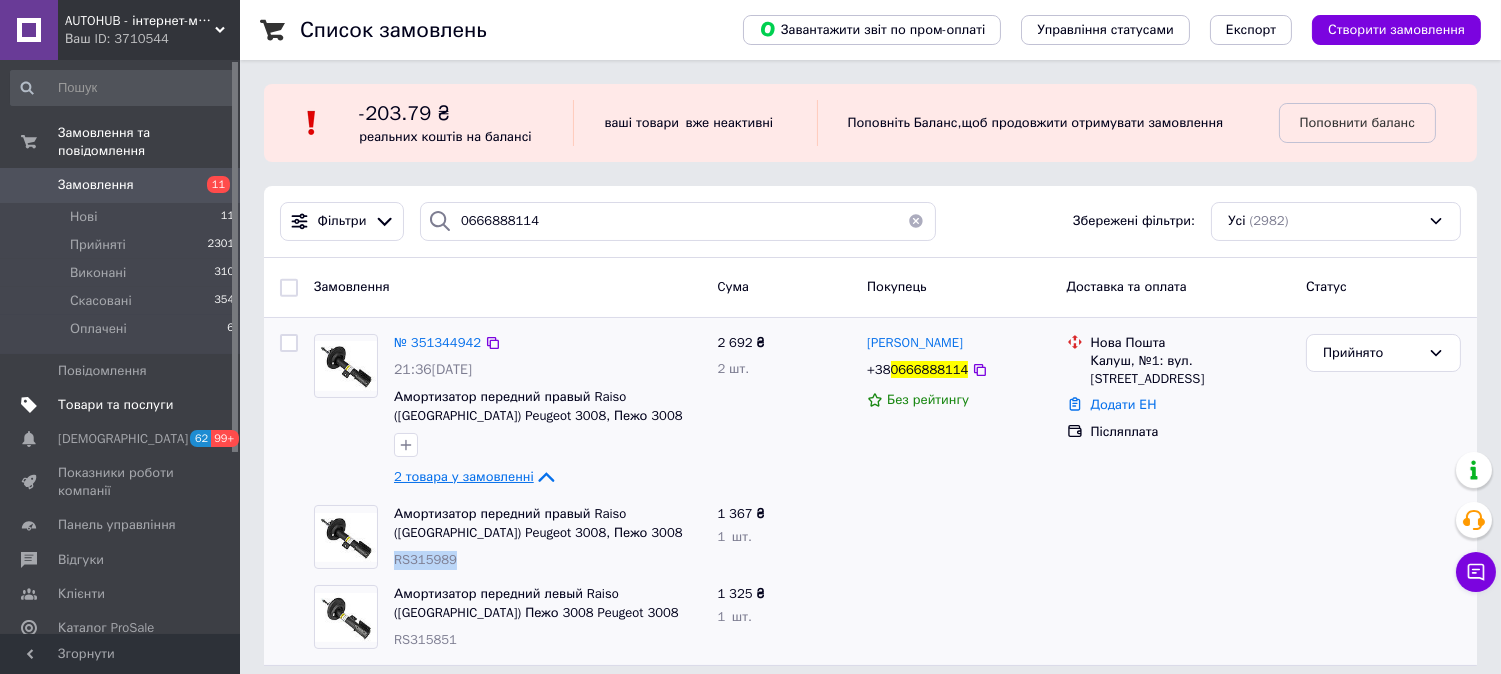 click on "Товари та послуги" at bounding box center (123, 405) 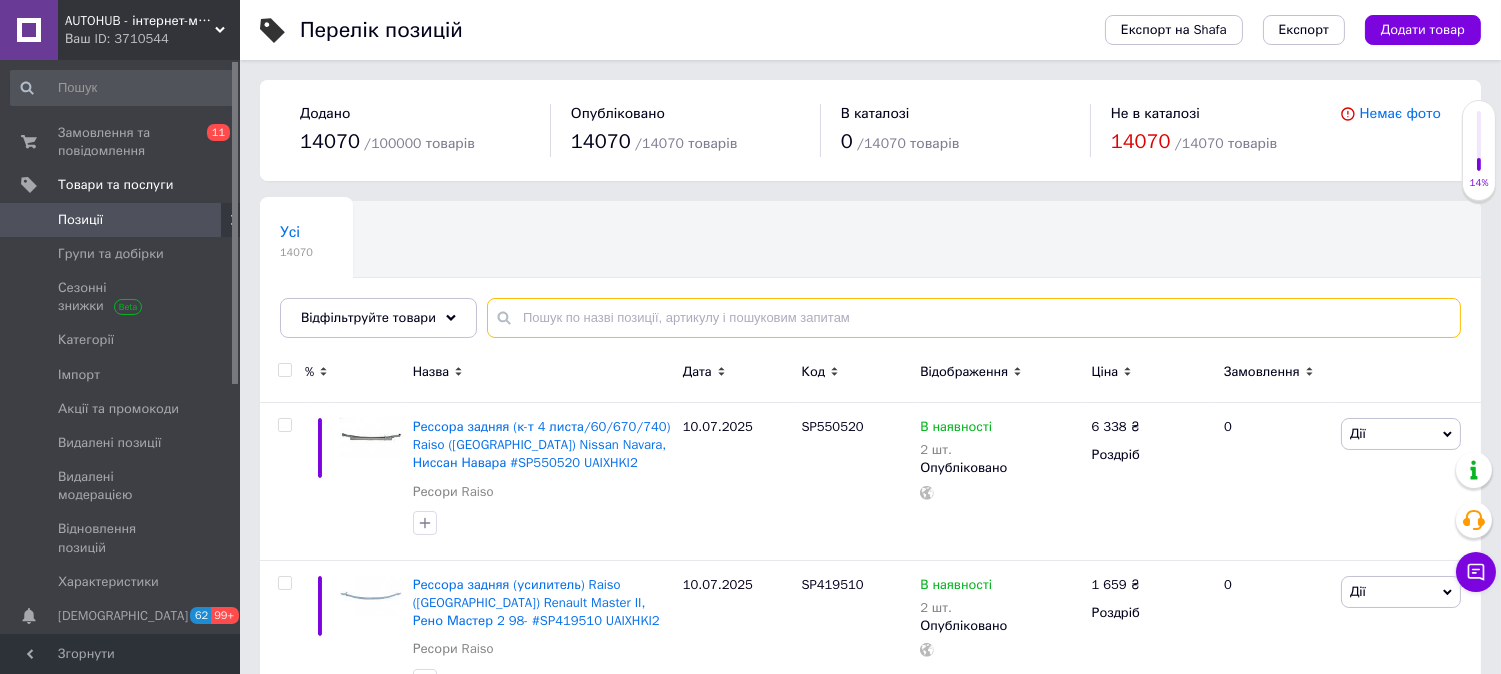 click at bounding box center (974, 318) 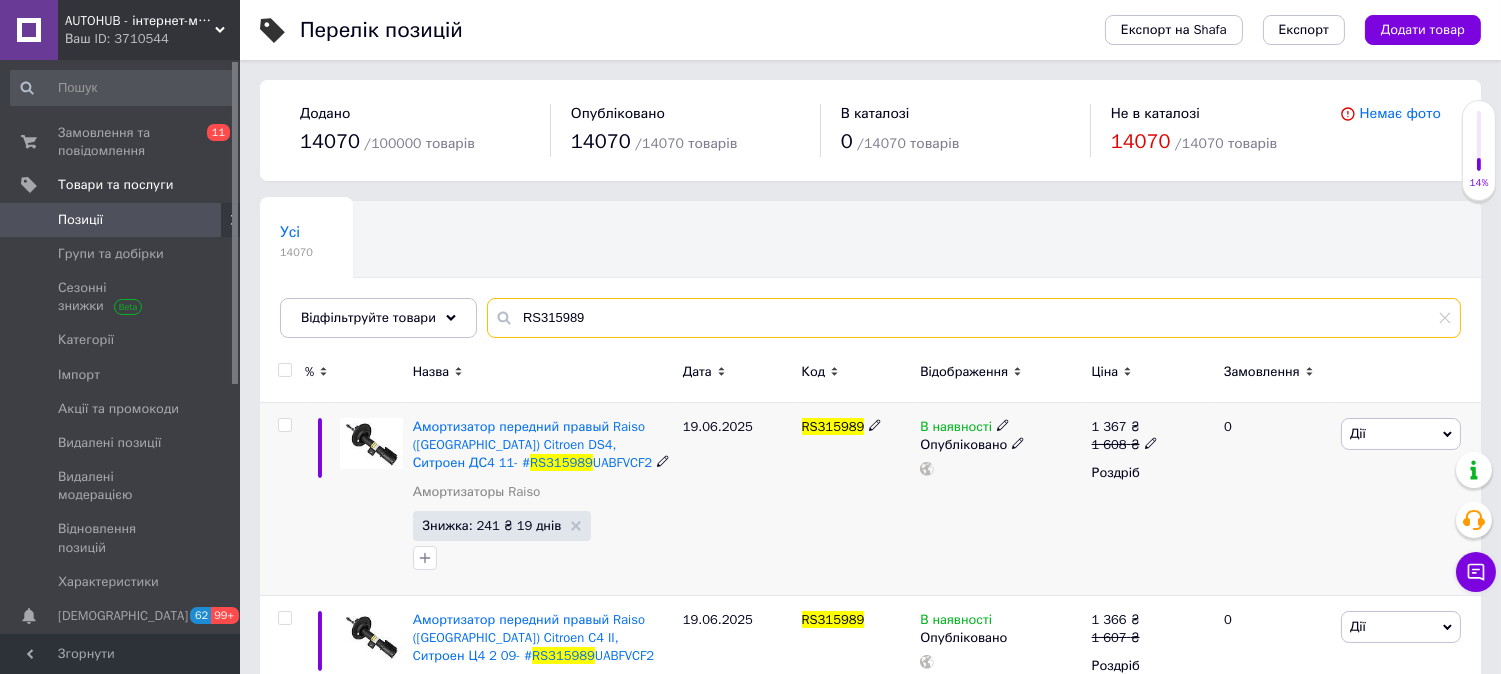 type on "RS315989" 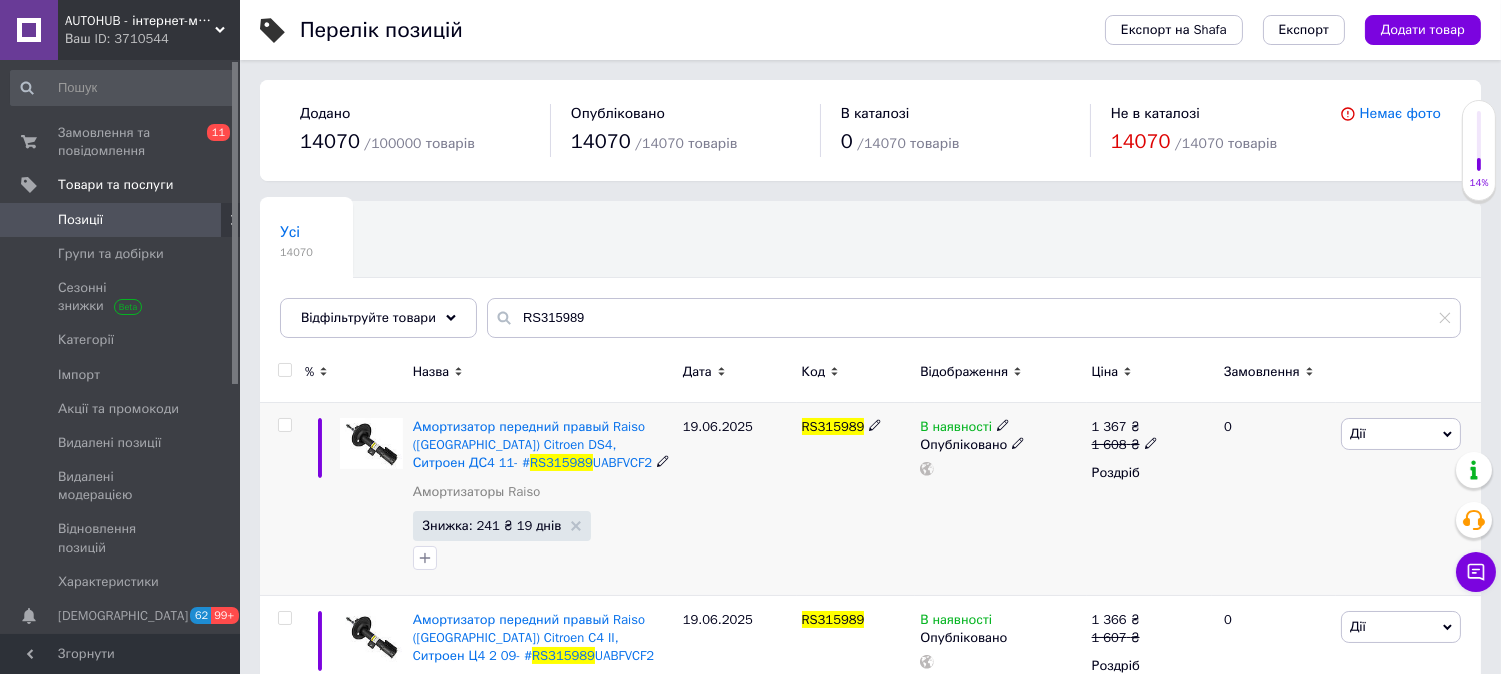click 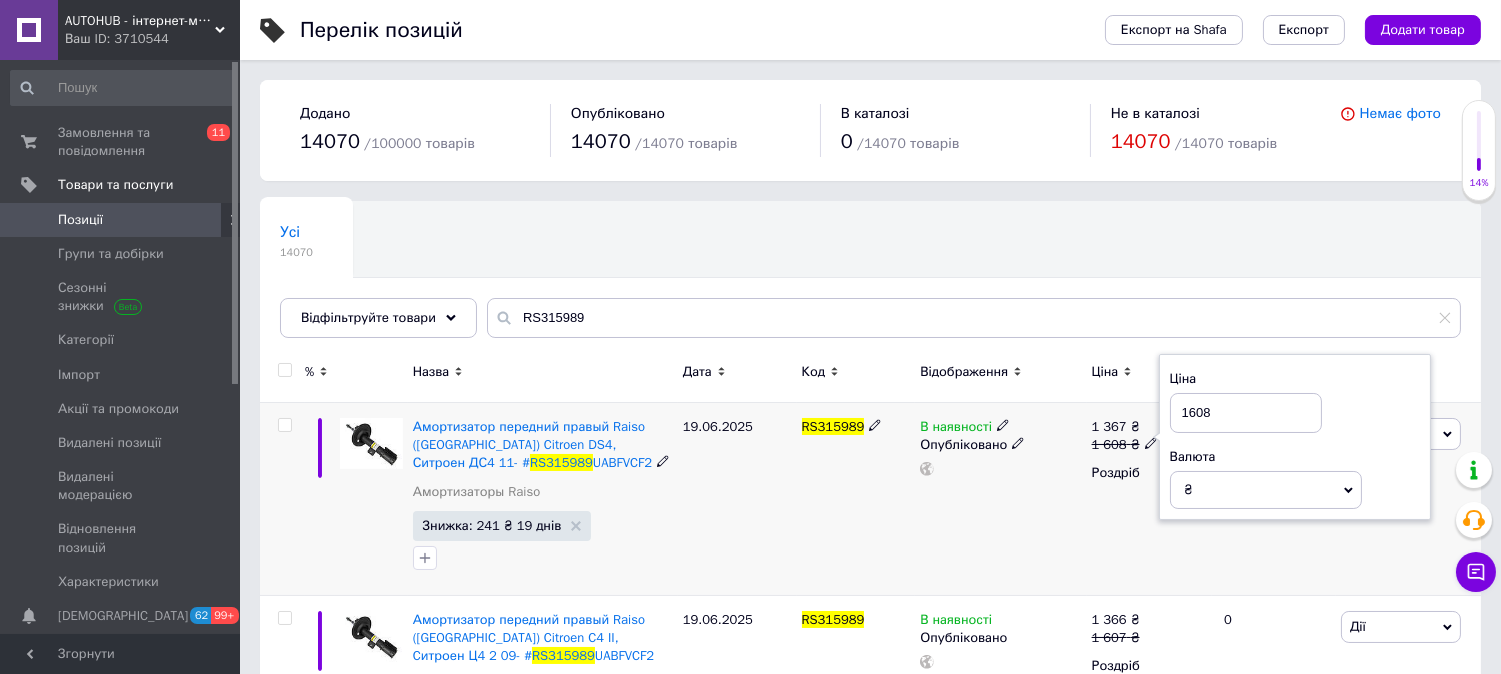 click on "1608" at bounding box center (1246, 413) 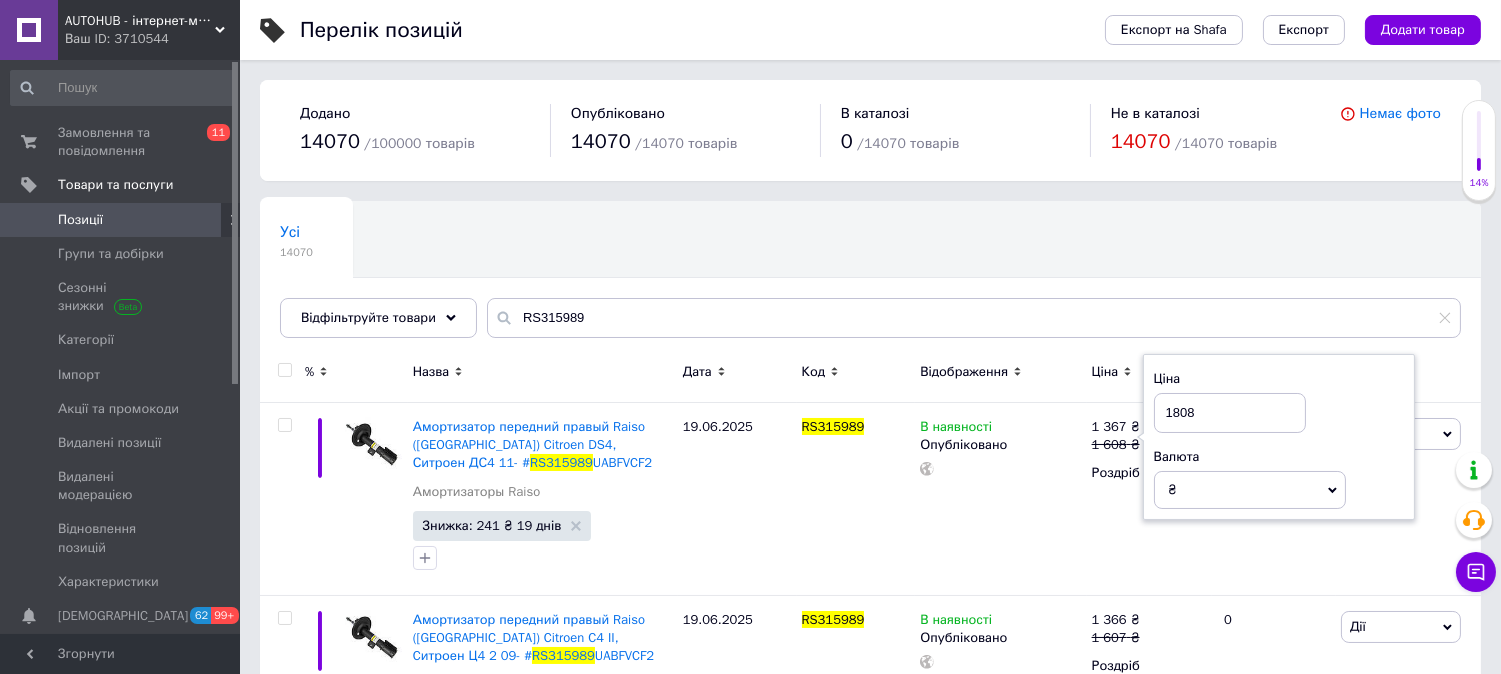 type on "1808" 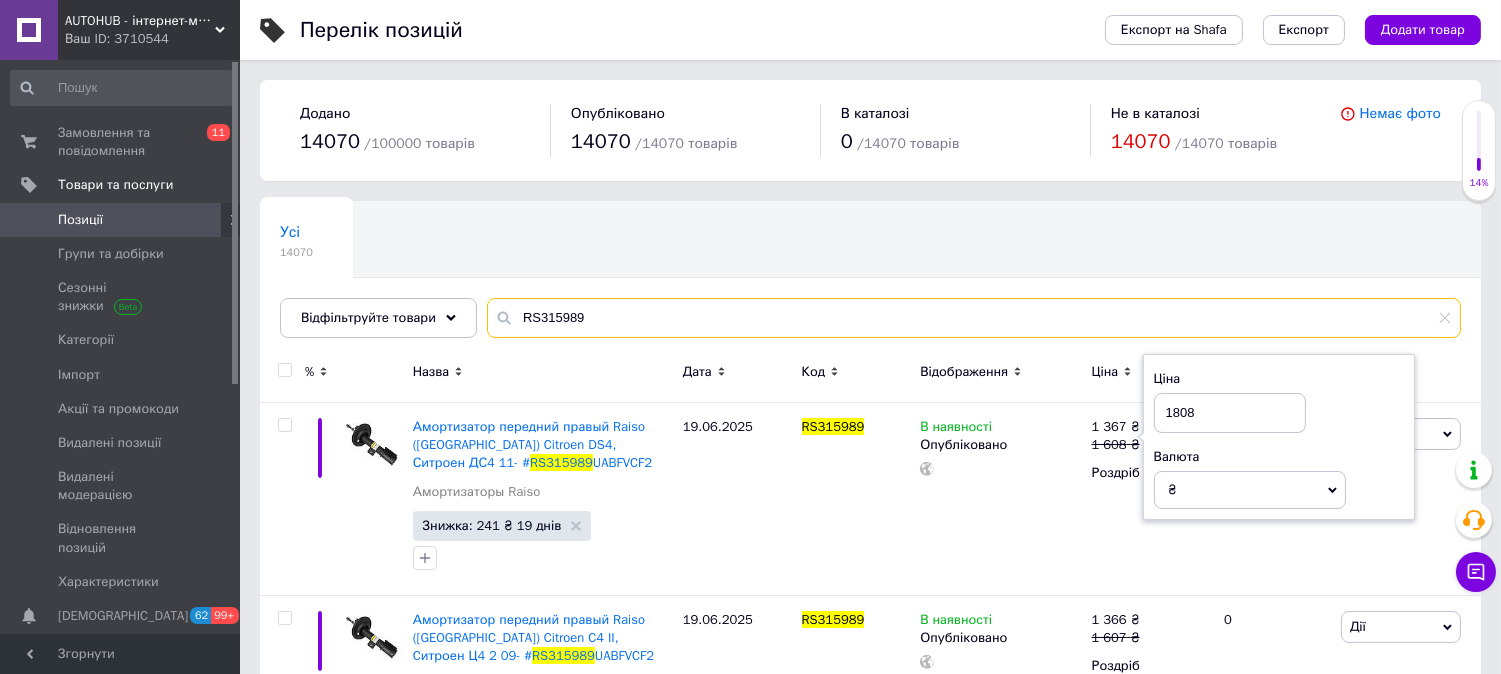 click on "RS315989" at bounding box center (974, 318) 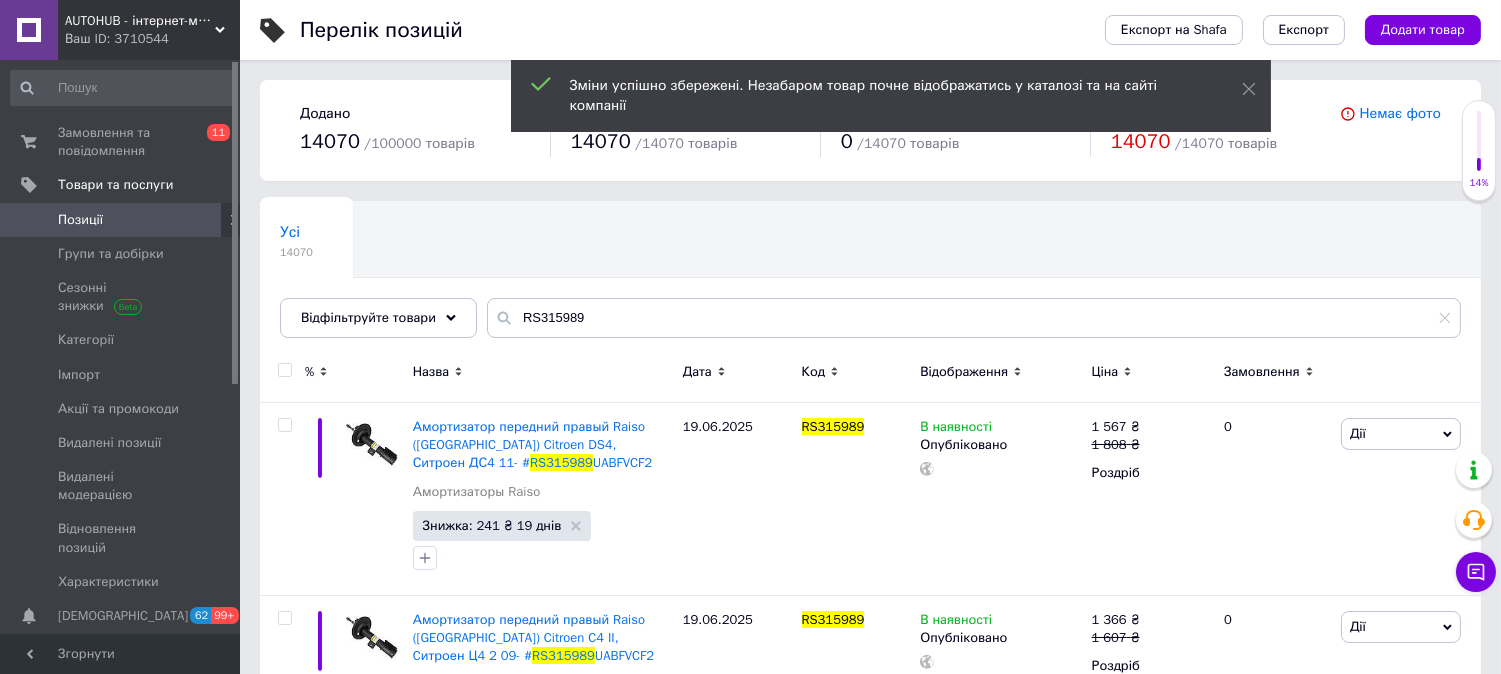 click on "Усі 14070 Ok Відфільтровано...  Зберегти" at bounding box center [870, 279] 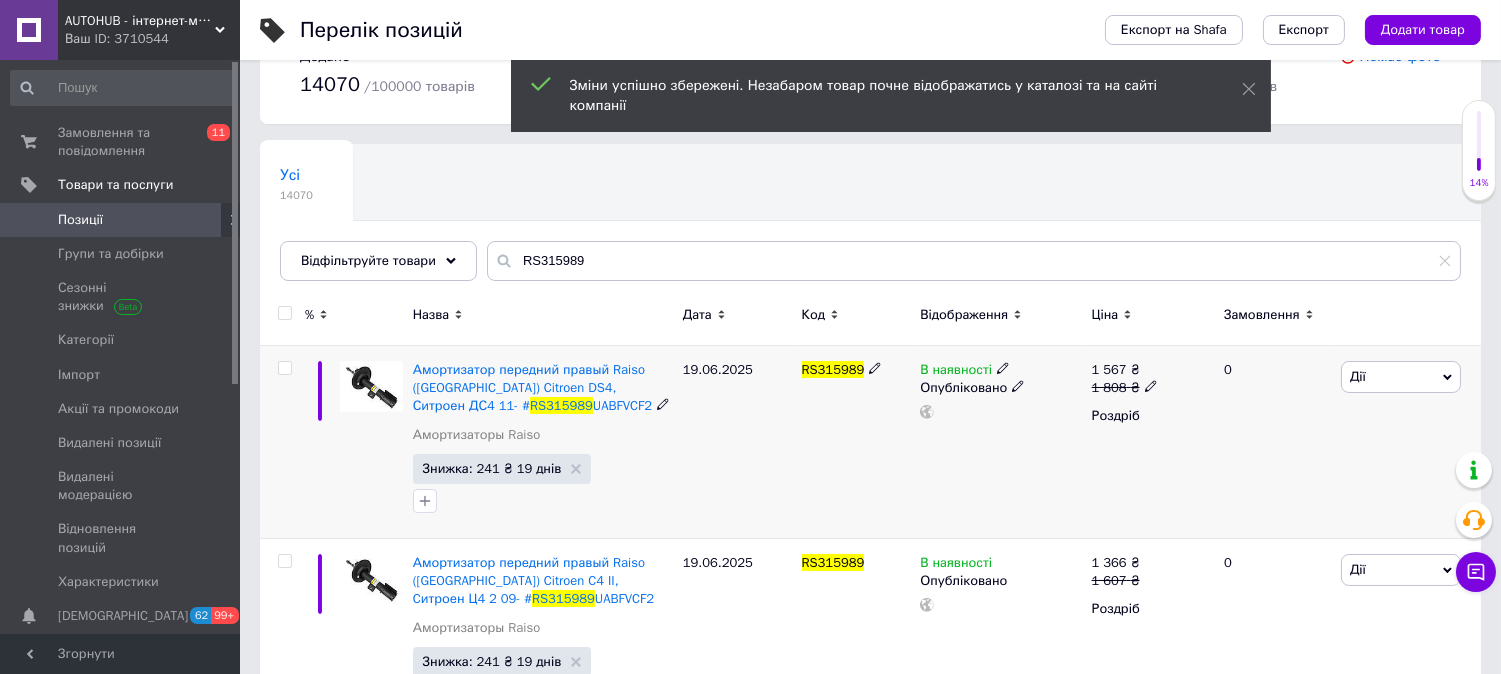 scroll, scrollTop: 326, scrollLeft: 0, axis: vertical 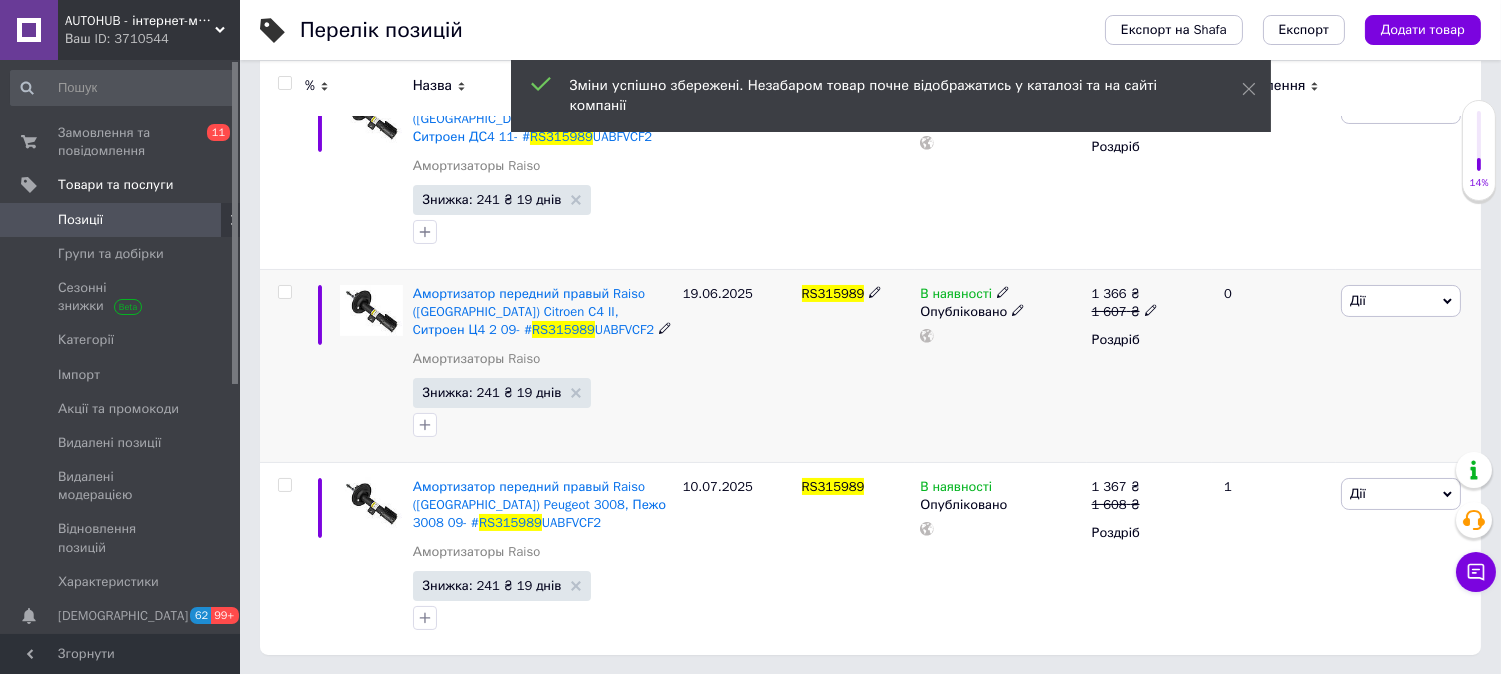 click 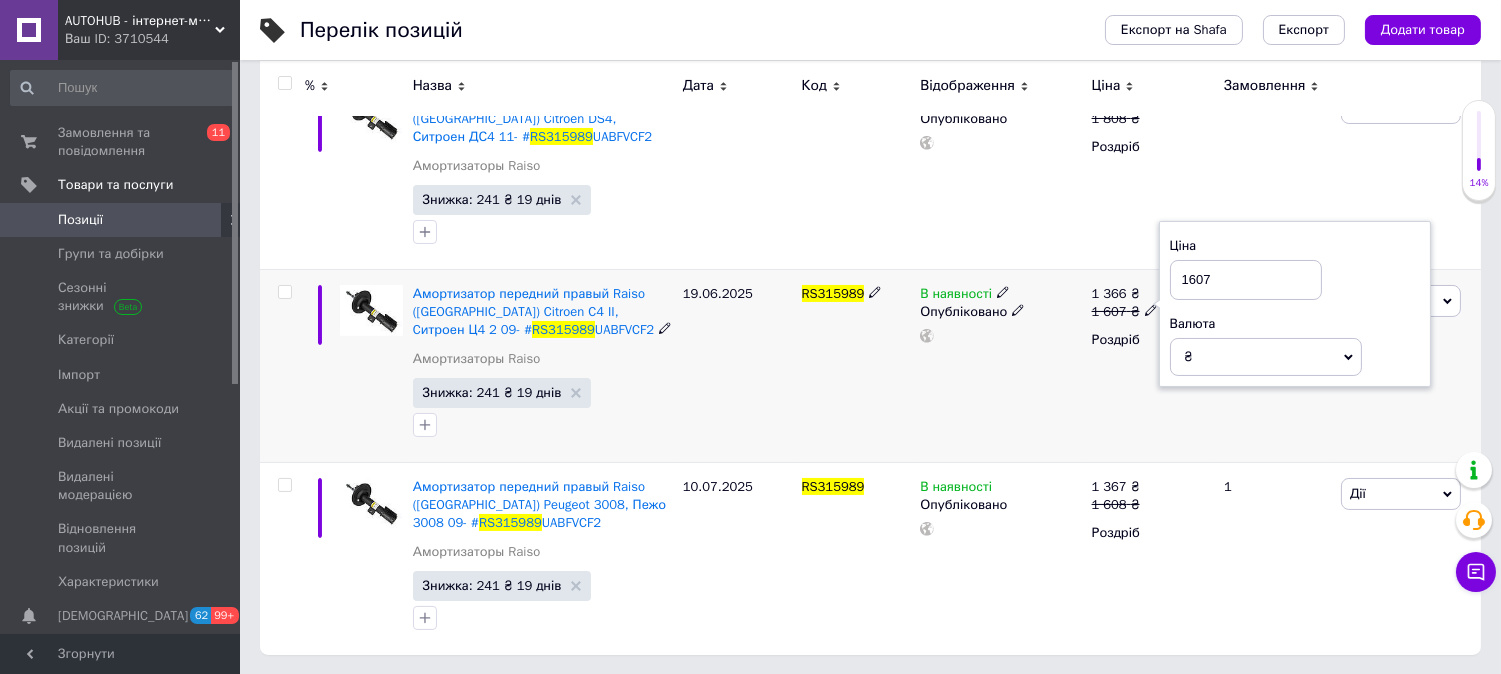 click on "1607" at bounding box center (1246, 280) 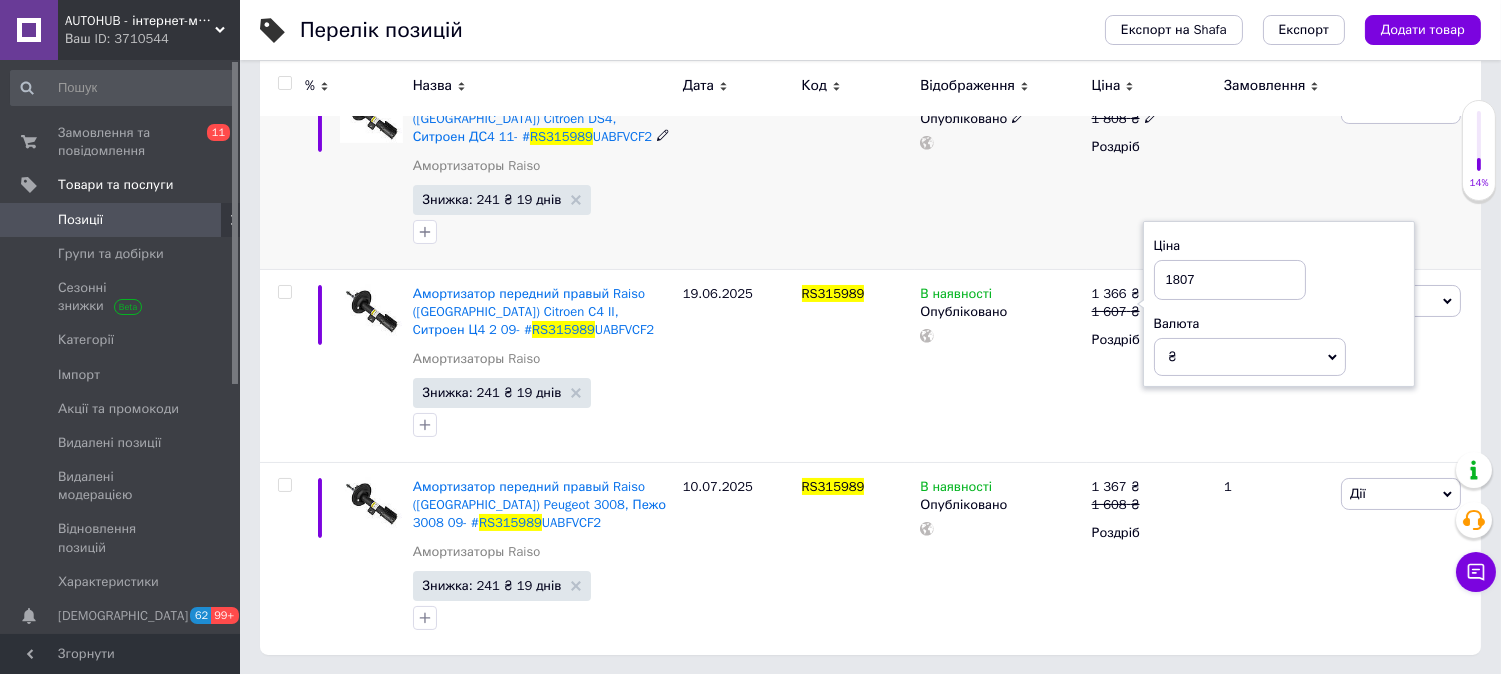 type on "1807" 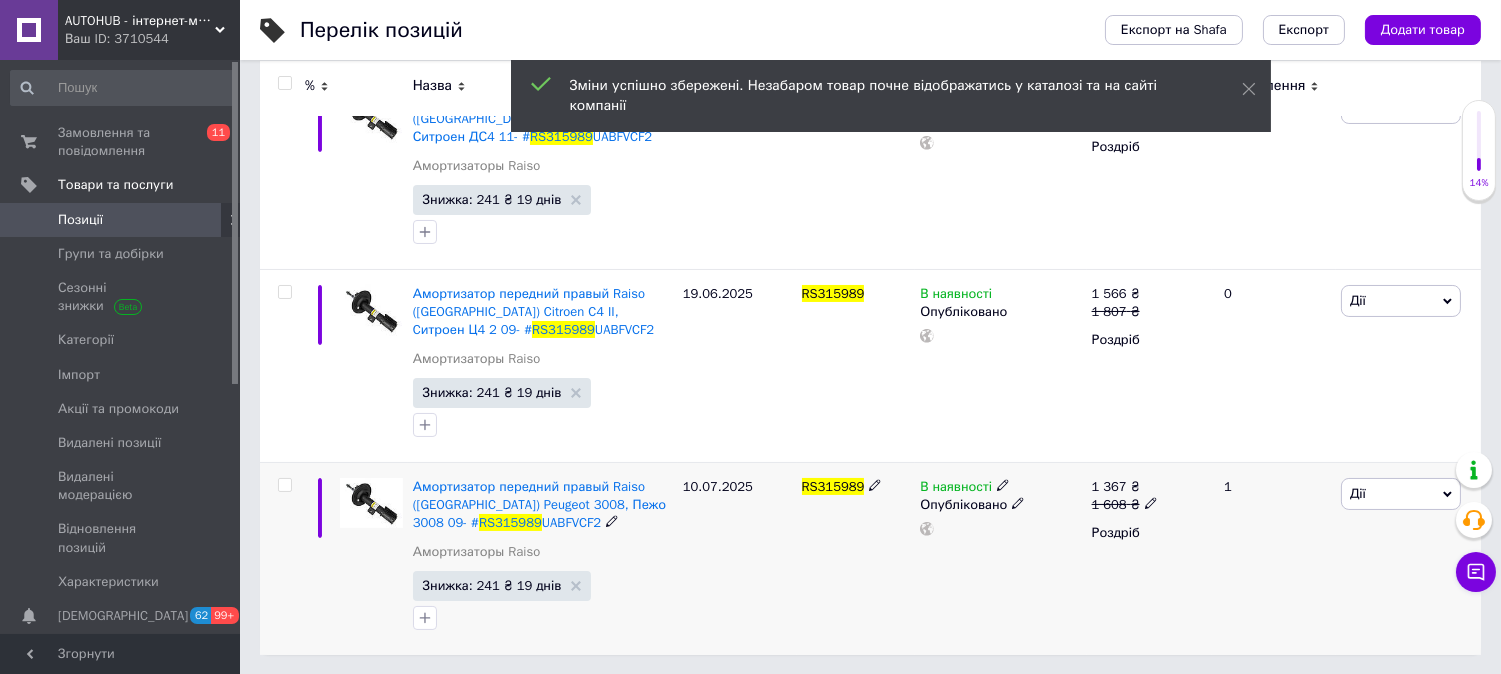 click 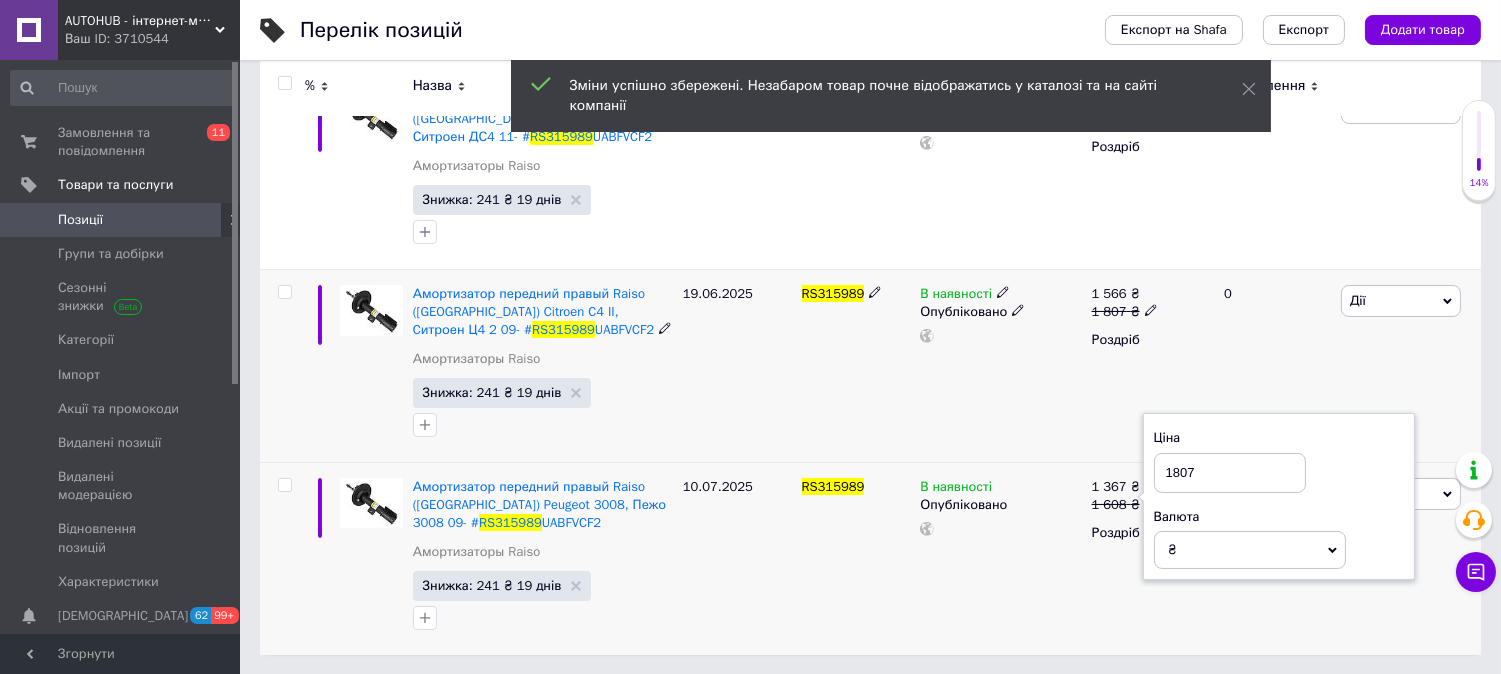 type on "1807" 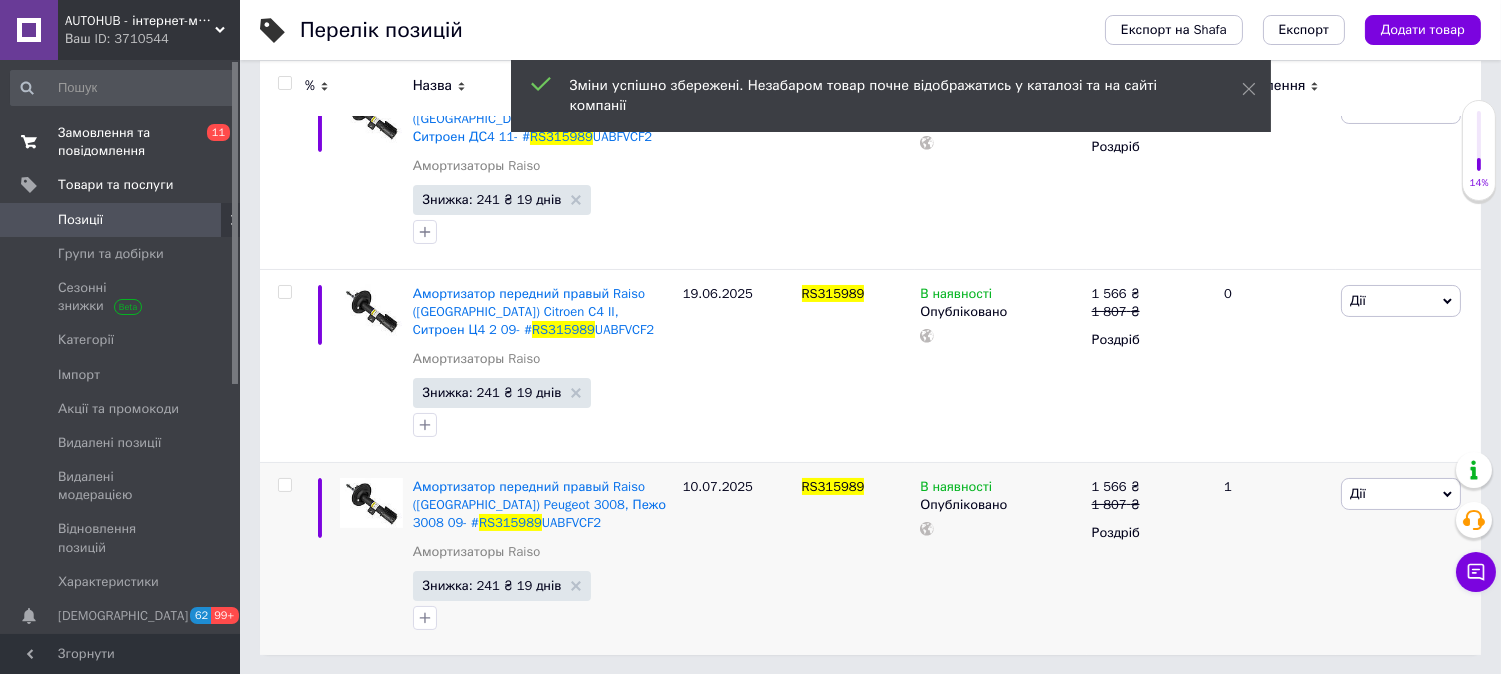 click on "Замовлення та повідомлення" at bounding box center [121, 142] 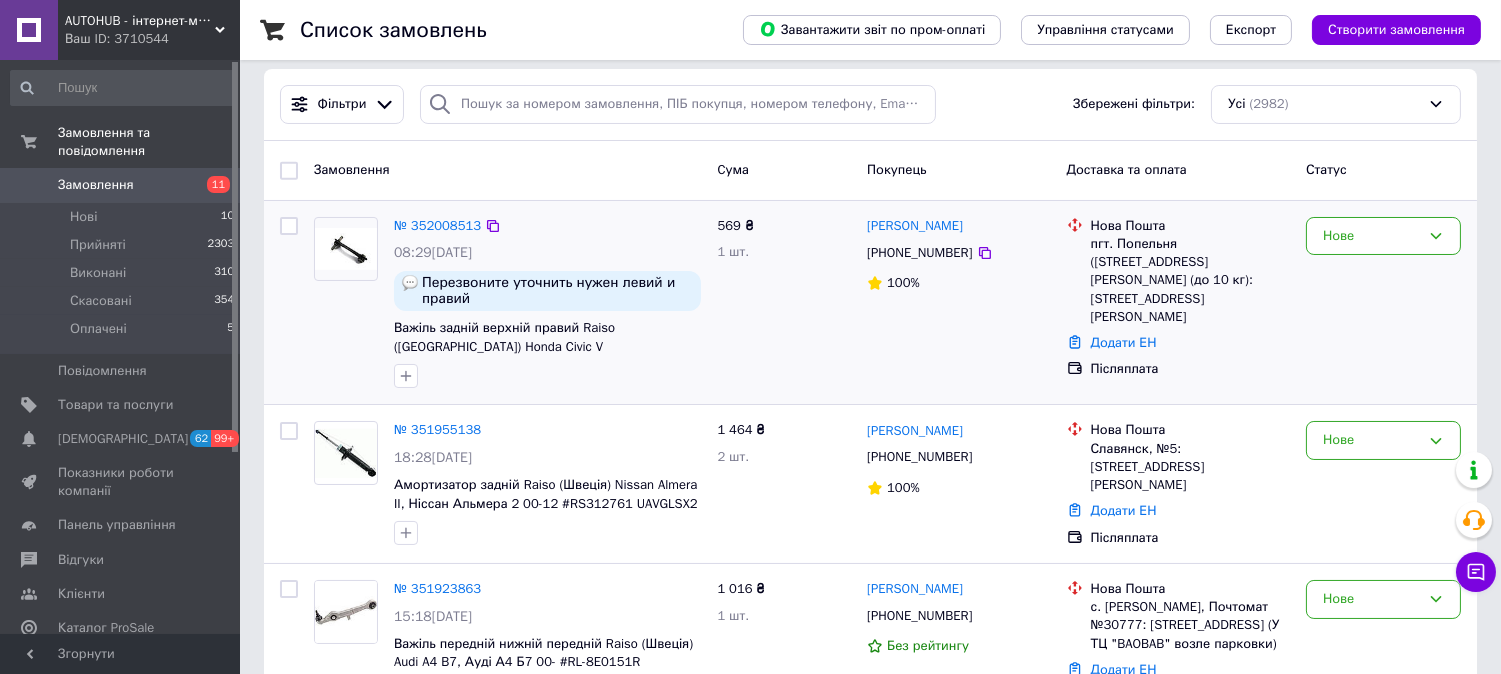 scroll, scrollTop: 222, scrollLeft: 0, axis: vertical 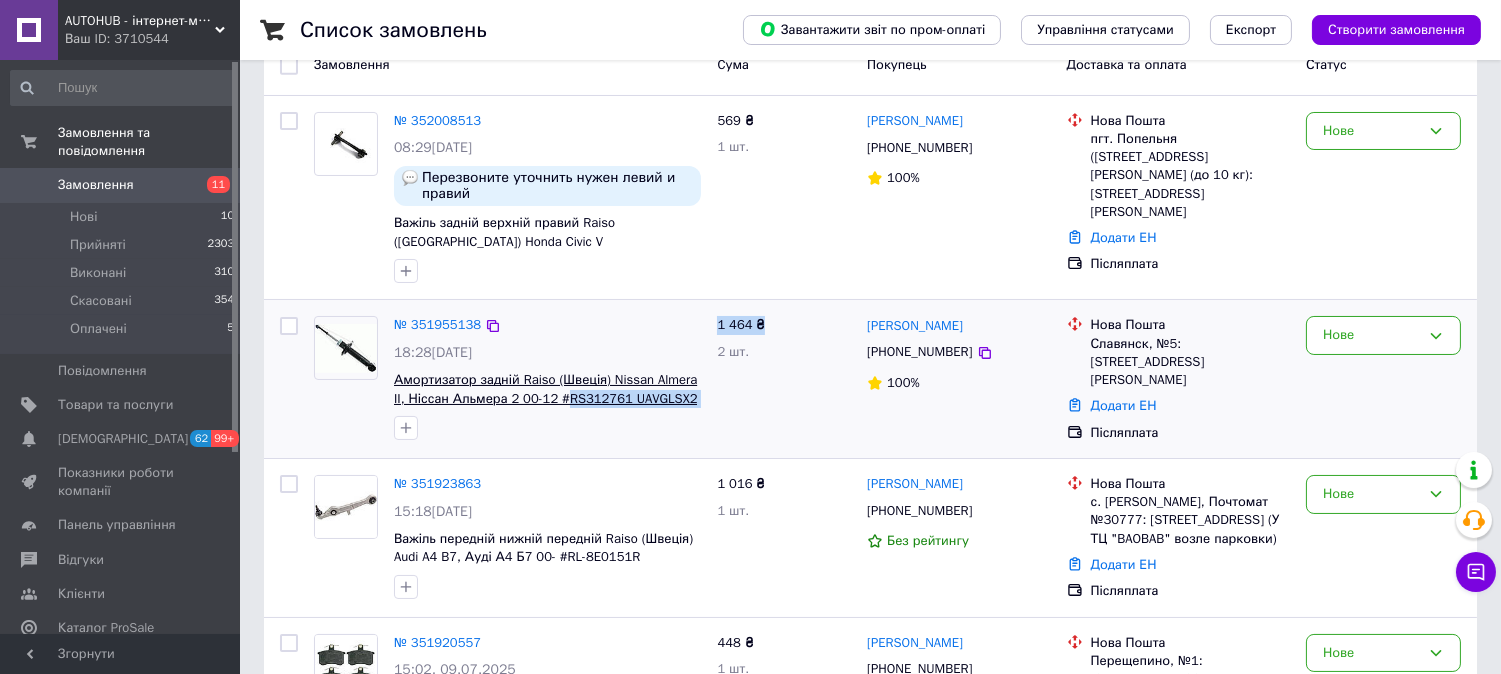 drag, startPoint x: 713, startPoint y: 402, endPoint x: 560, endPoint y: 404, distance: 153.01308 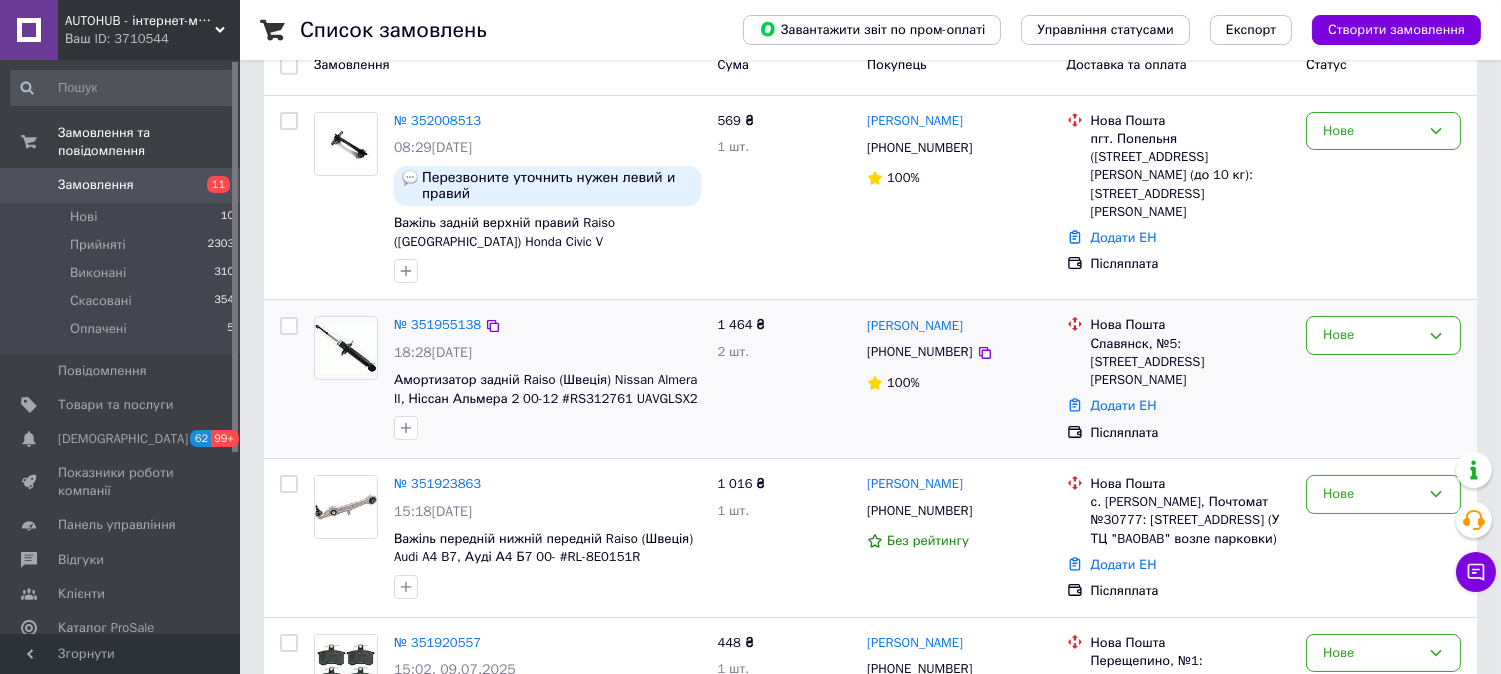 click on "1 464 ₴ 2 шт." at bounding box center [784, 379] 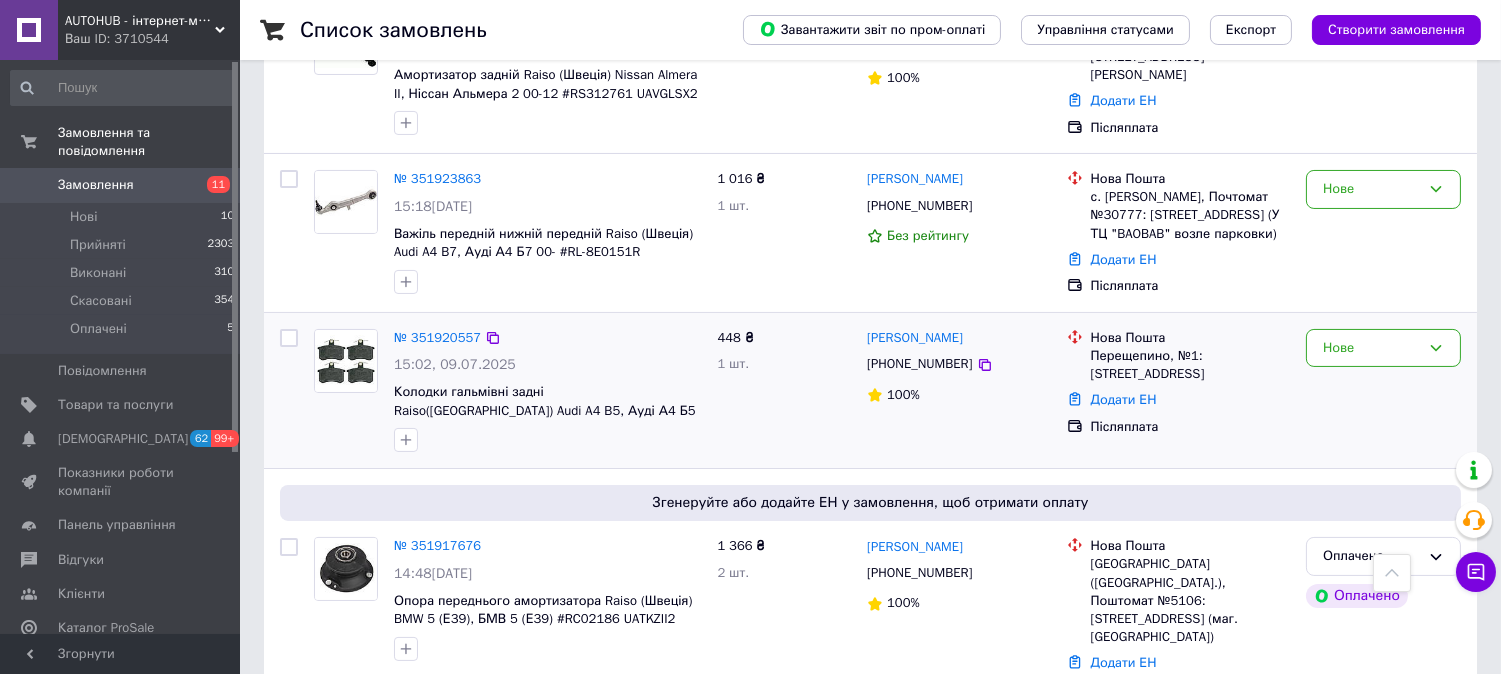 scroll, scrollTop: 555, scrollLeft: 0, axis: vertical 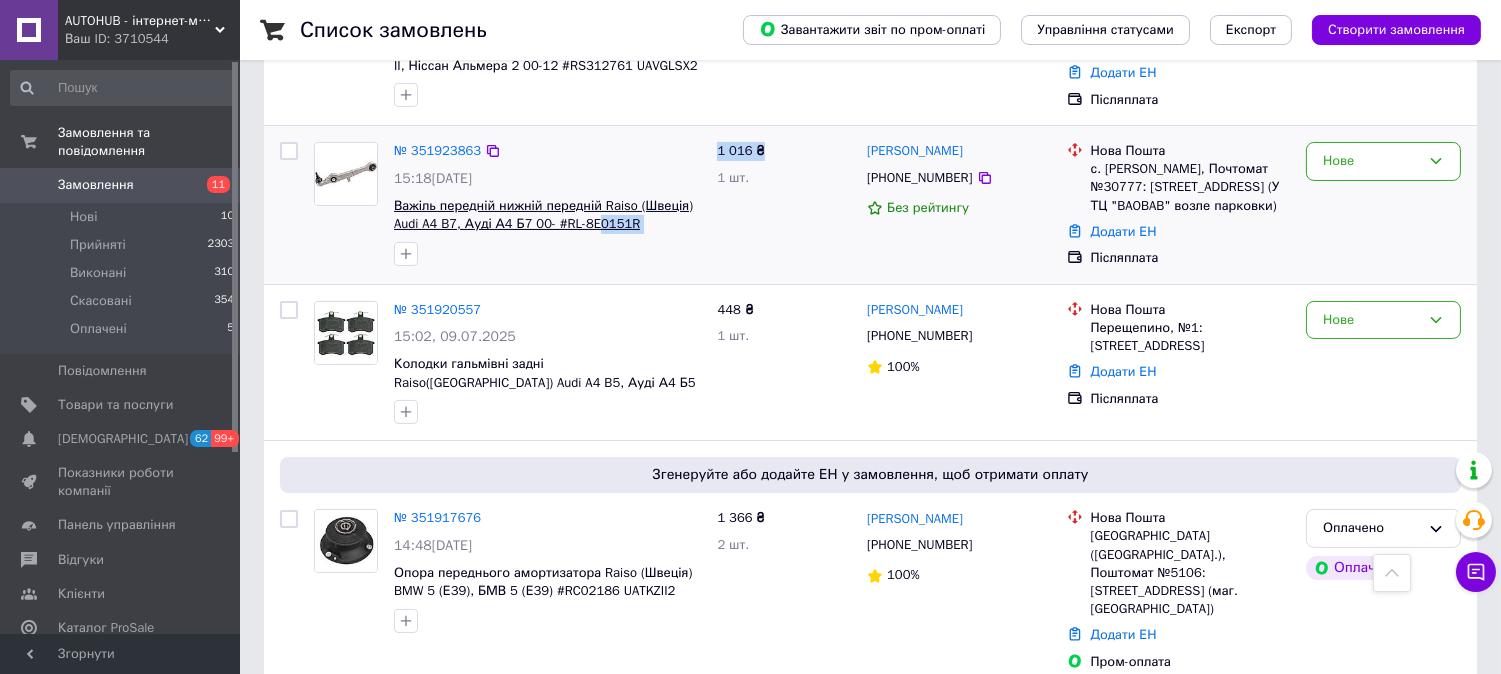 drag, startPoint x: 710, startPoint y: 220, endPoint x: 591, endPoint y: 220, distance: 119 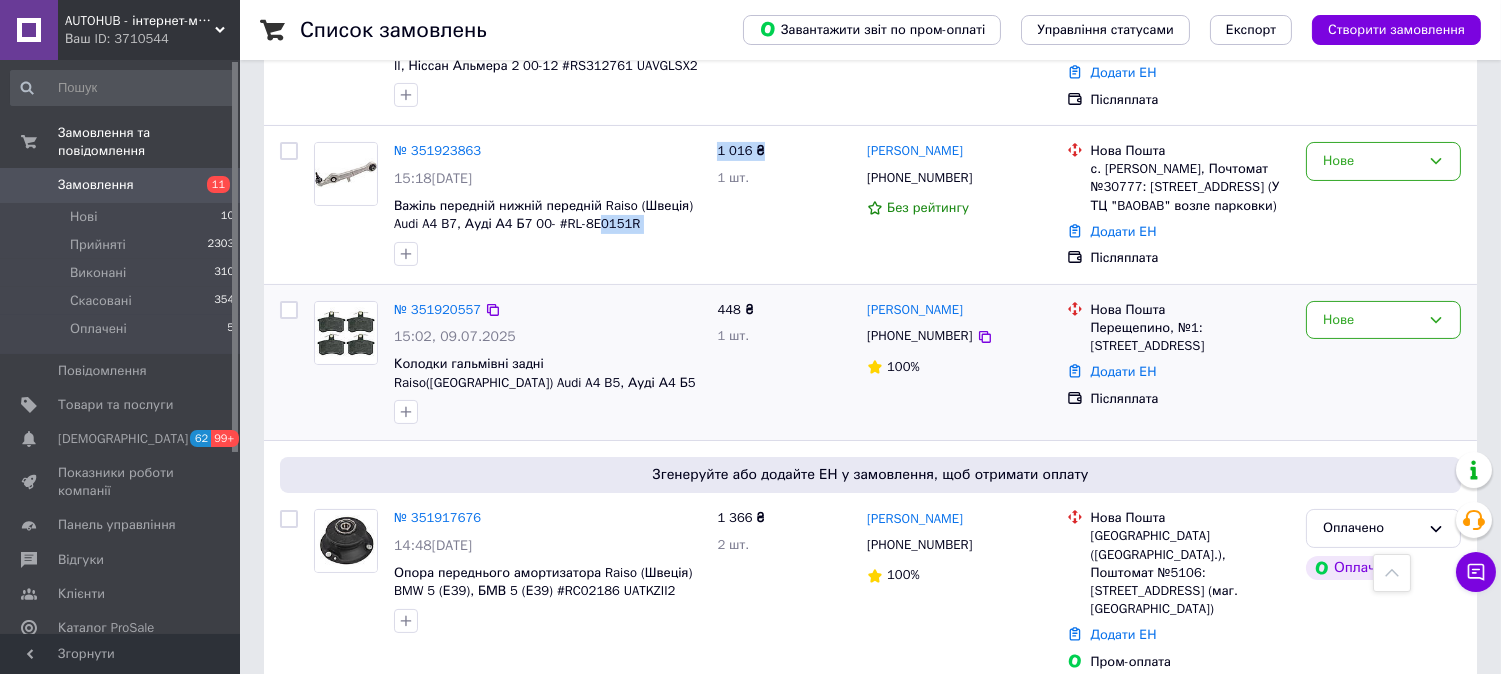 click on "№ 351920557" at bounding box center (547, 310) 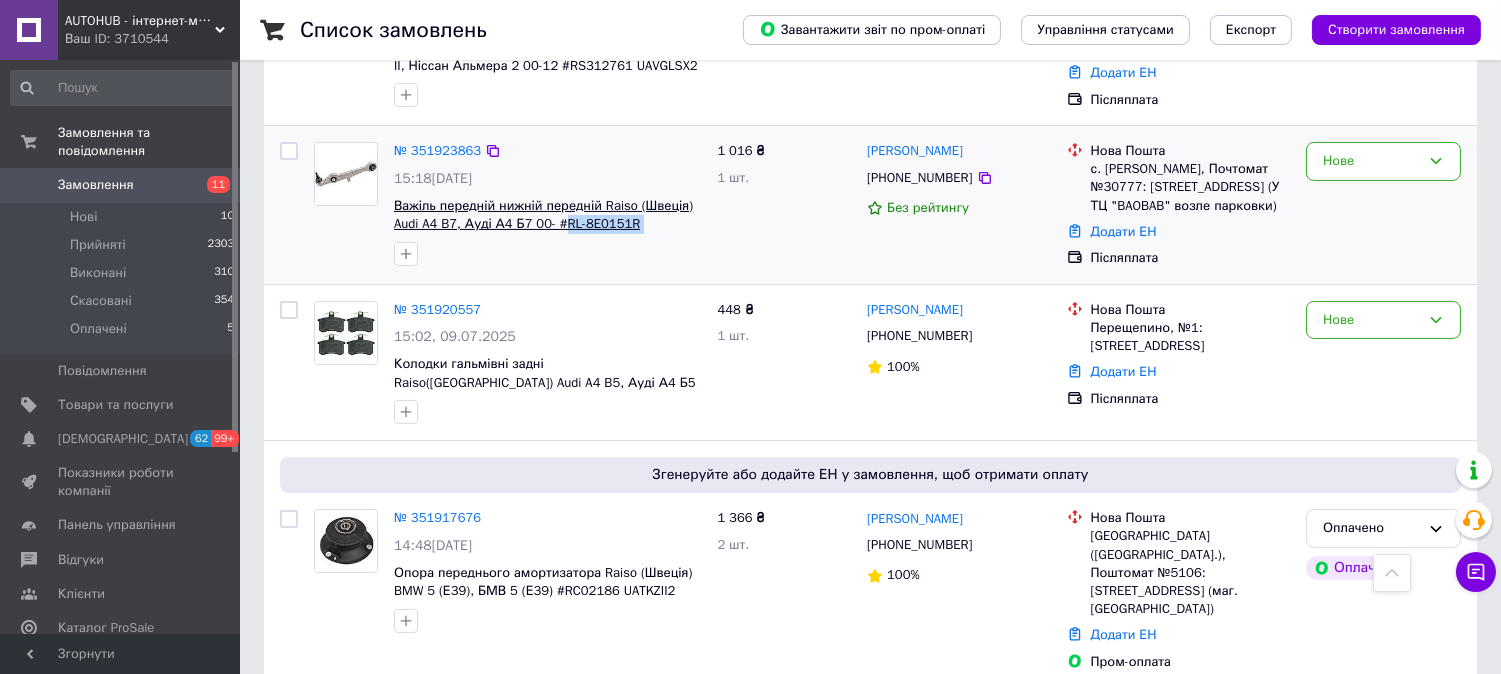drag, startPoint x: 703, startPoint y: 226, endPoint x: 561, endPoint y: 222, distance: 142.05632 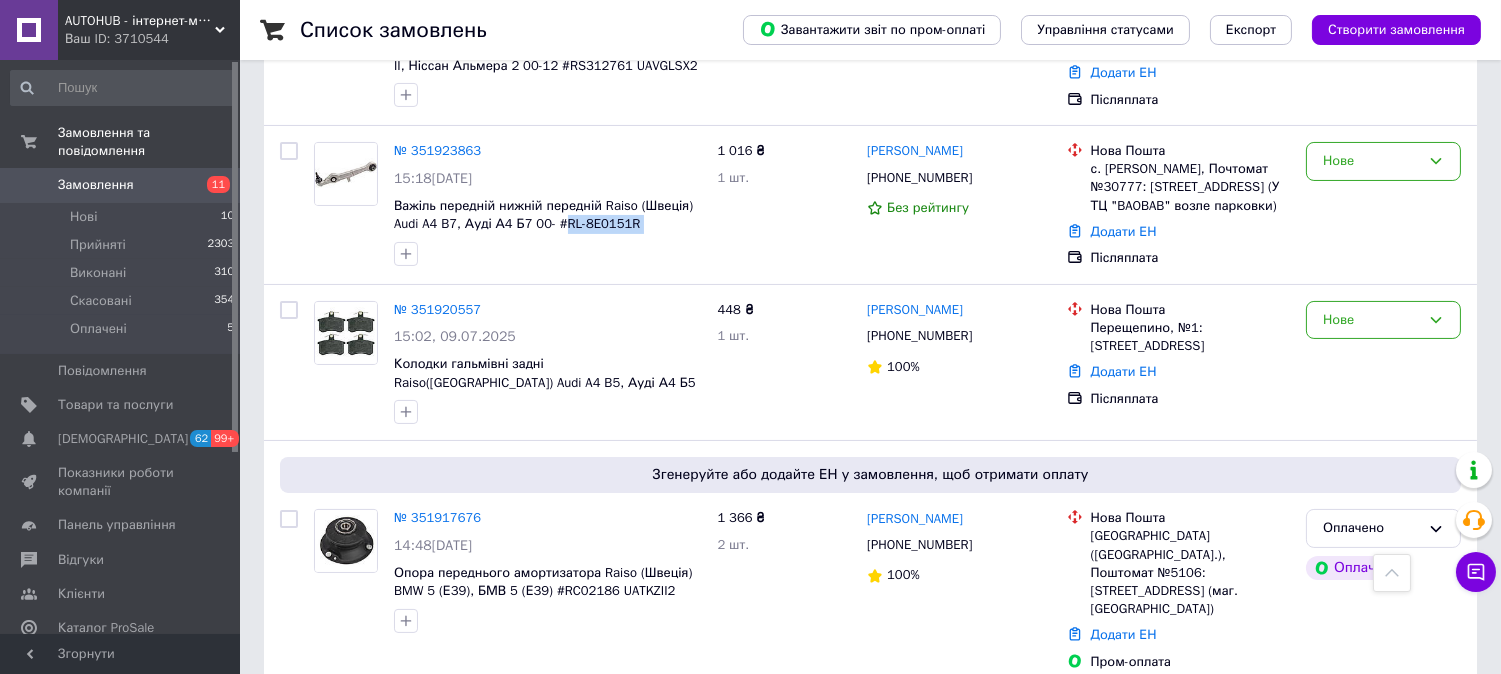 copy on "RL-8E0151R UASQSAV2" 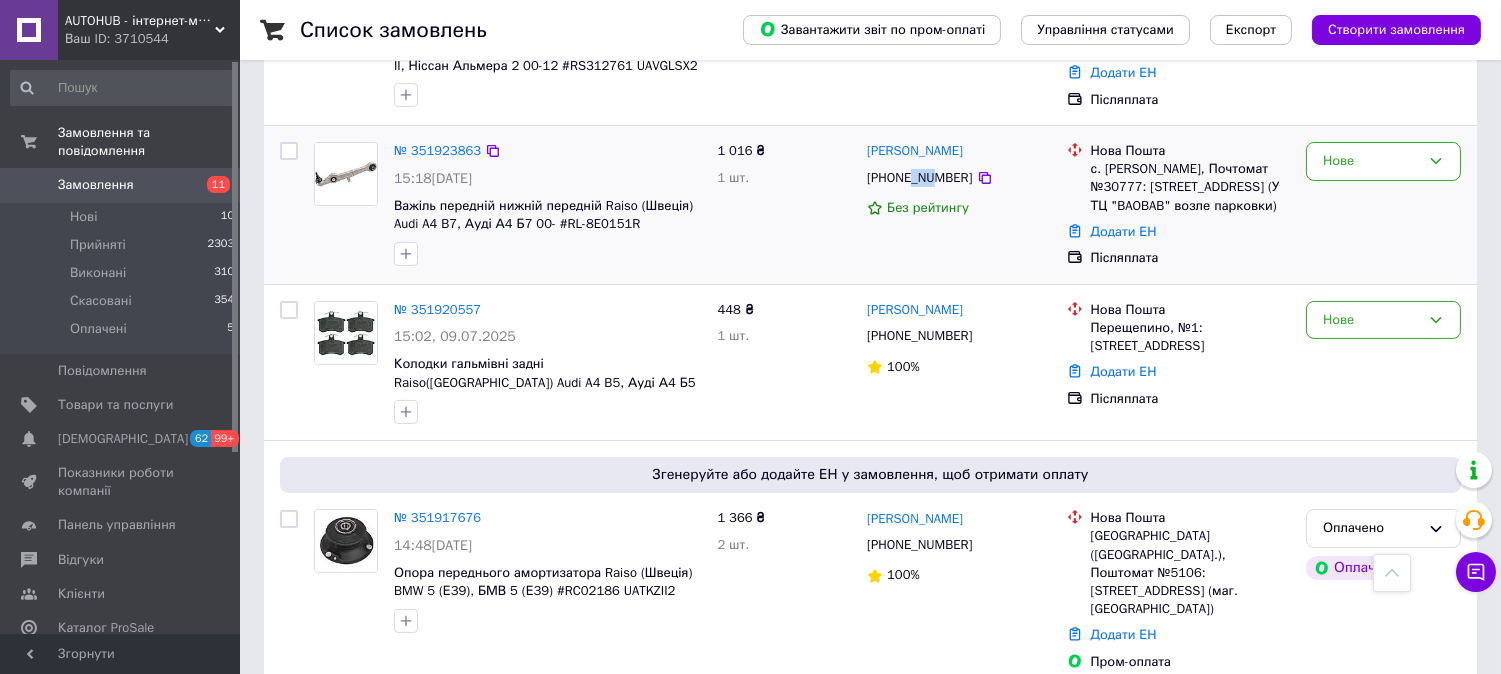 drag, startPoint x: 911, startPoint y: 173, endPoint x: 930, endPoint y: 175, distance: 19.104973 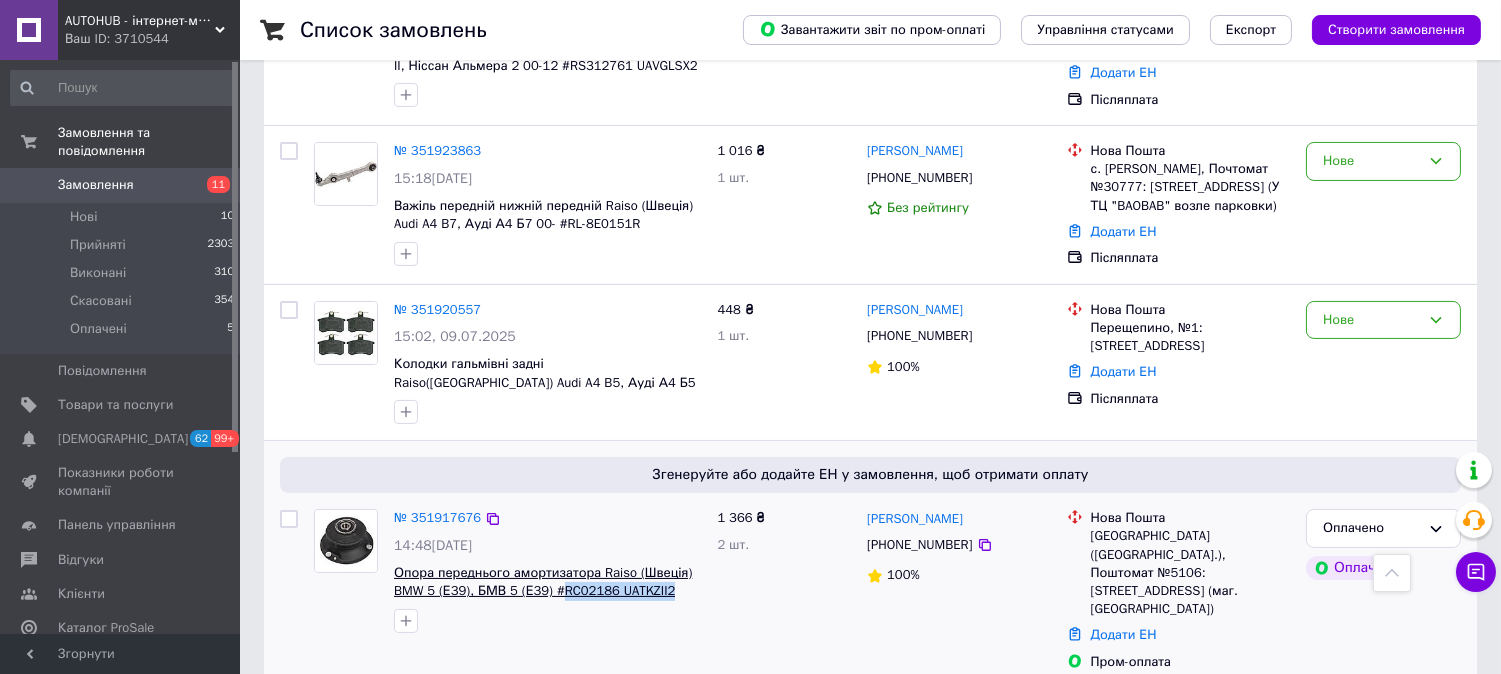drag, startPoint x: 677, startPoint y: 593, endPoint x: 554, endPoint y: 585, distance: 123.25989 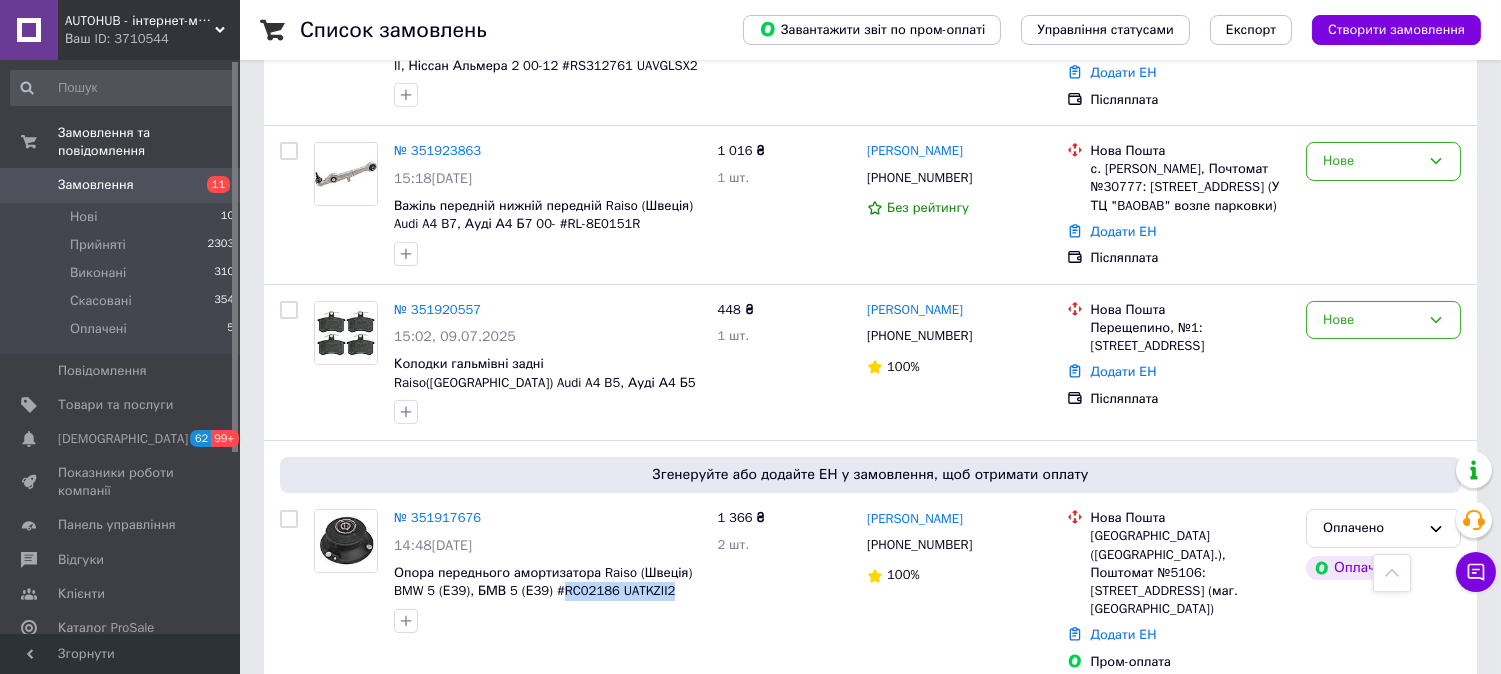 copy on "RC02186 UATKZII2" 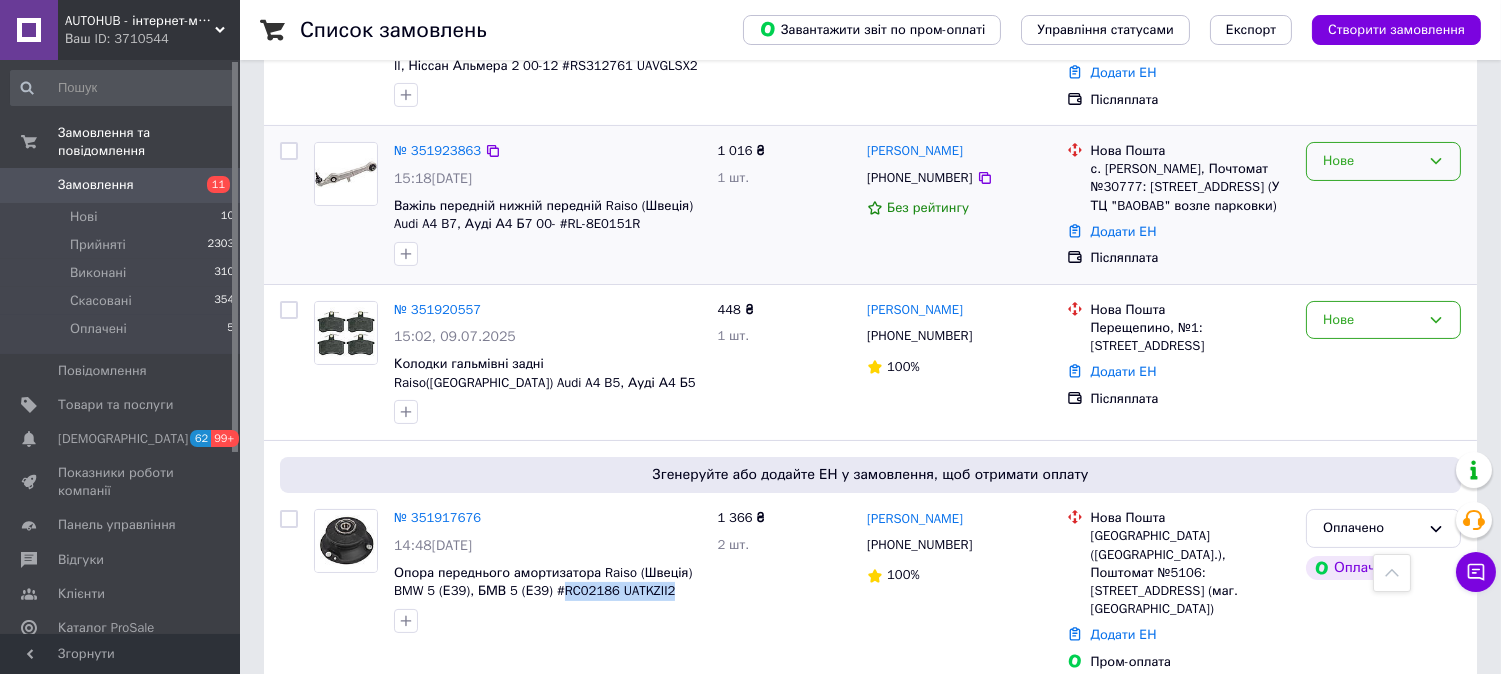 click on "Нове" at bounding box center (1371, 161) 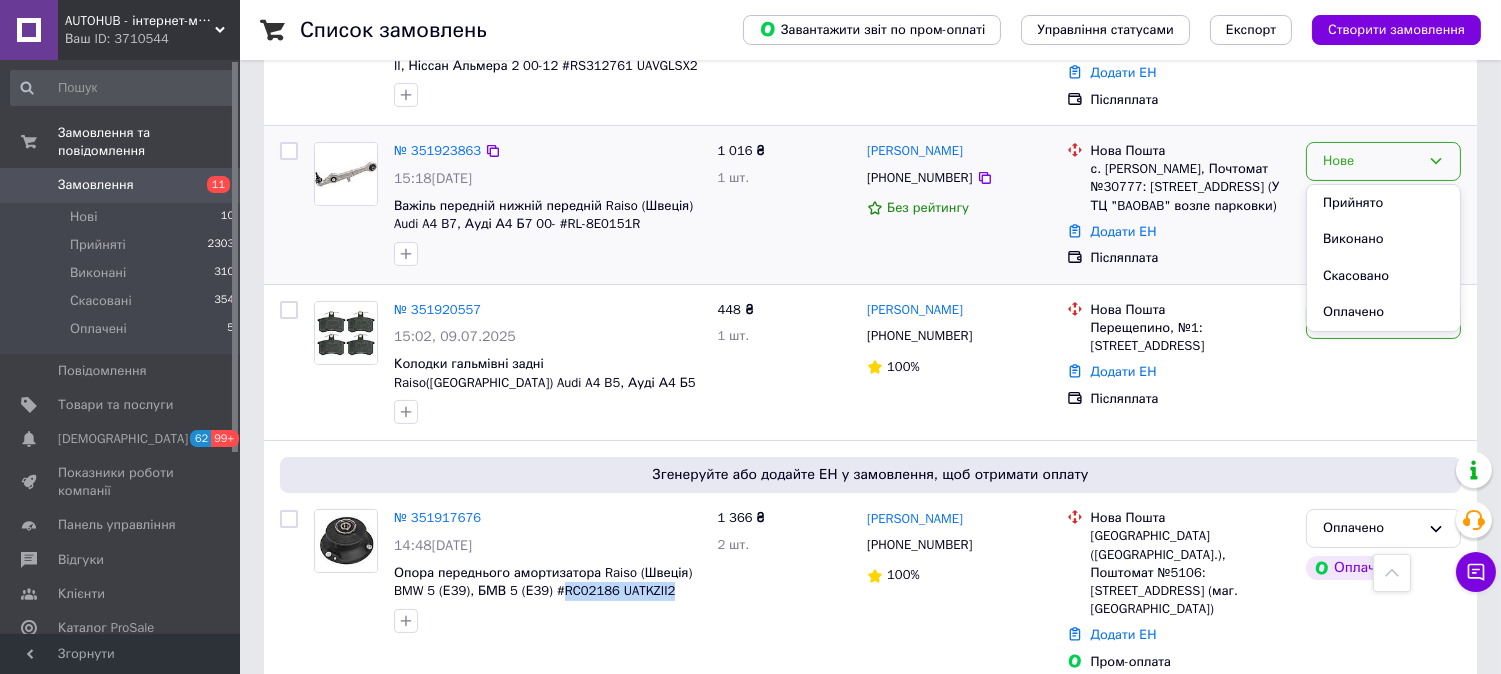 click on "Прийнято" at bounding box center (1383, 203) 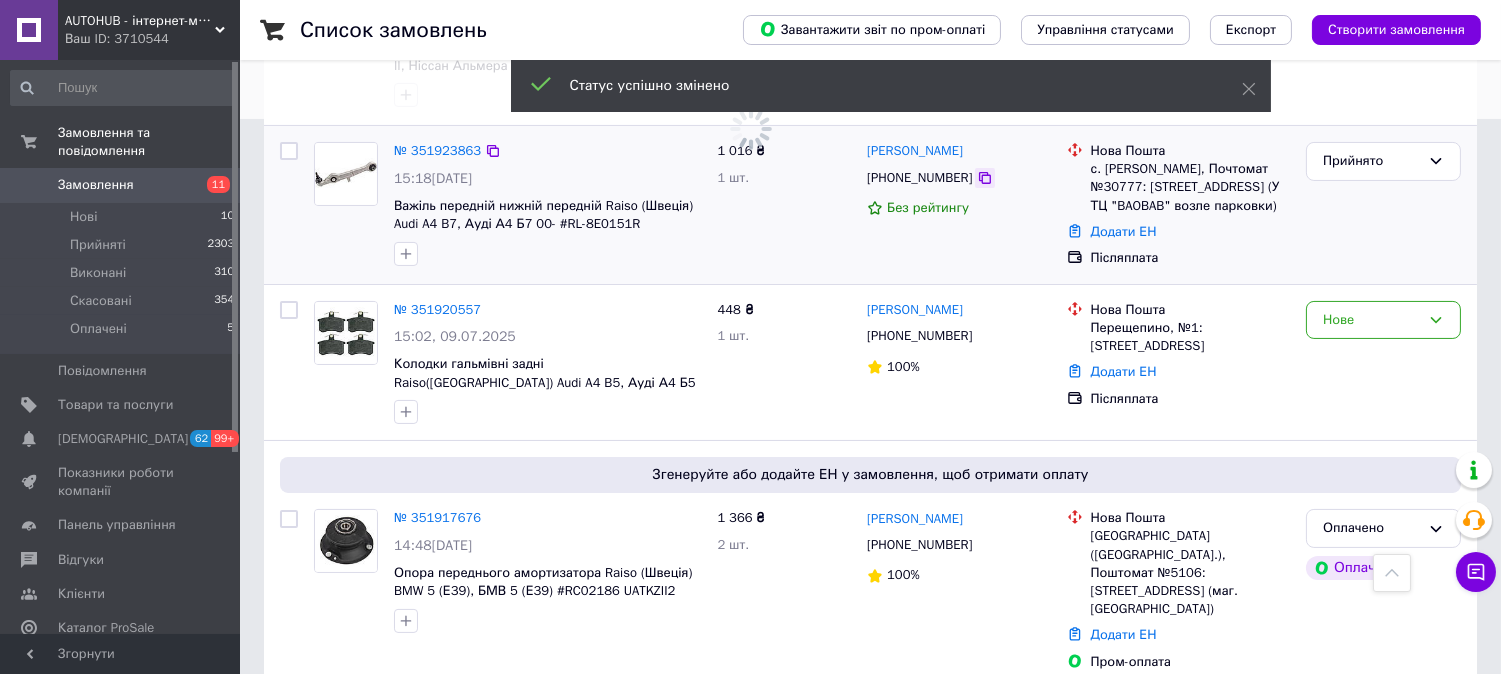 click 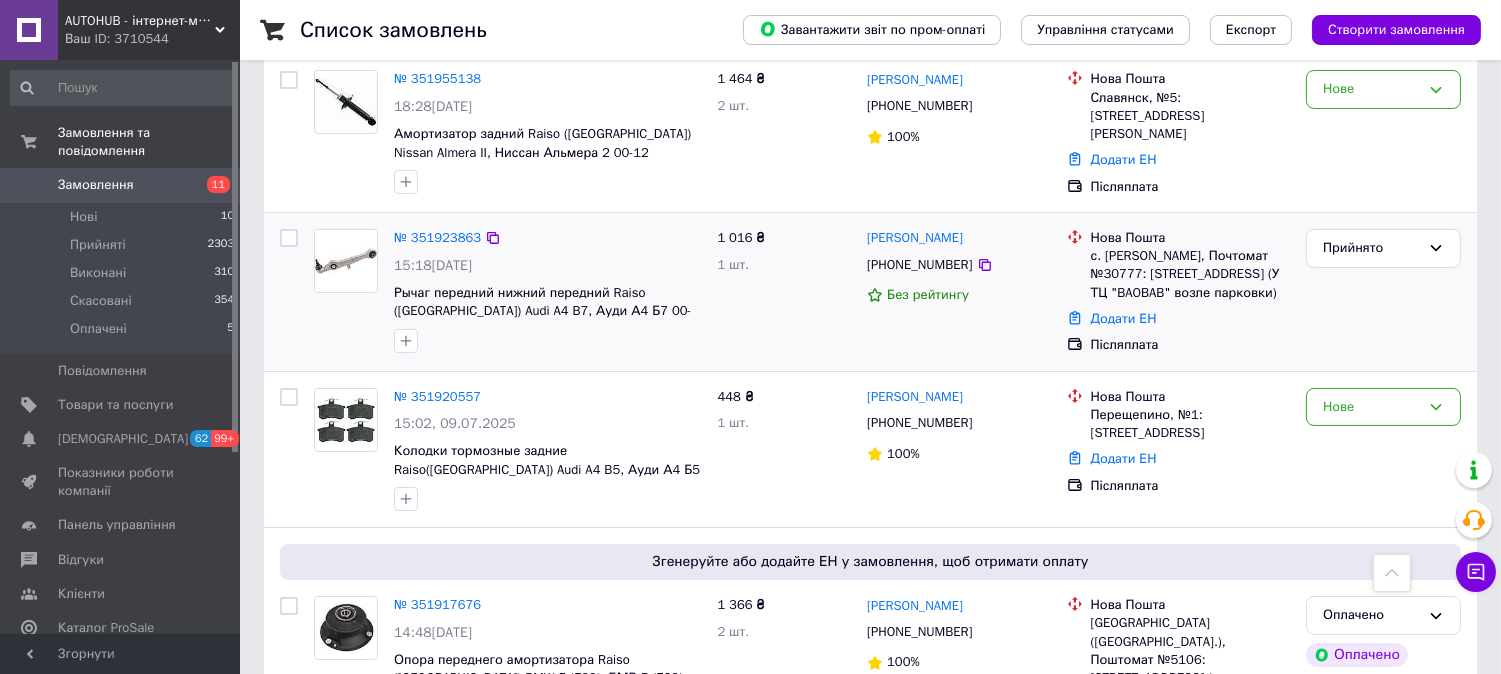 scroll, scrollTop: 444, scrollLeft: 0, axis: vertical 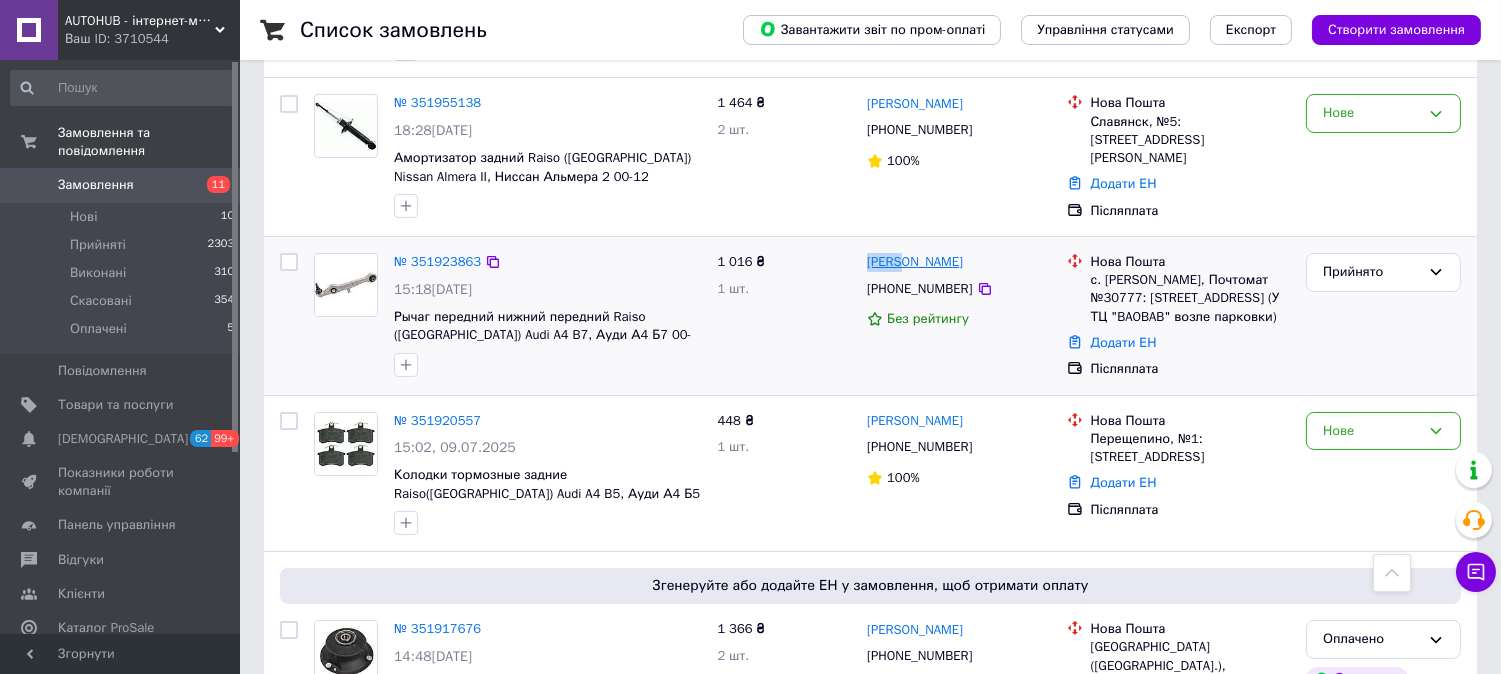drag, startPoint x: 858, startPoint y: 265, endPoint x: 904, endPoint y: 265, distance: 46 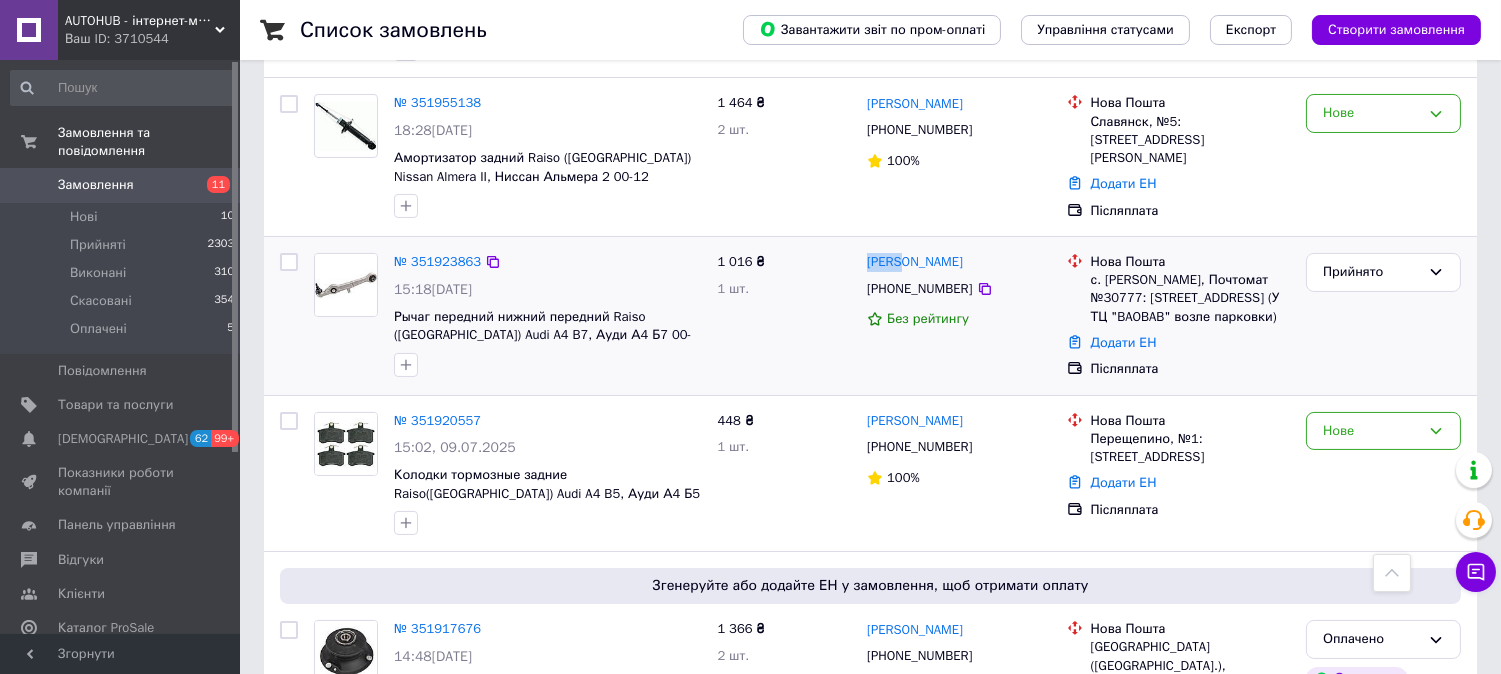 copy on "Роман" 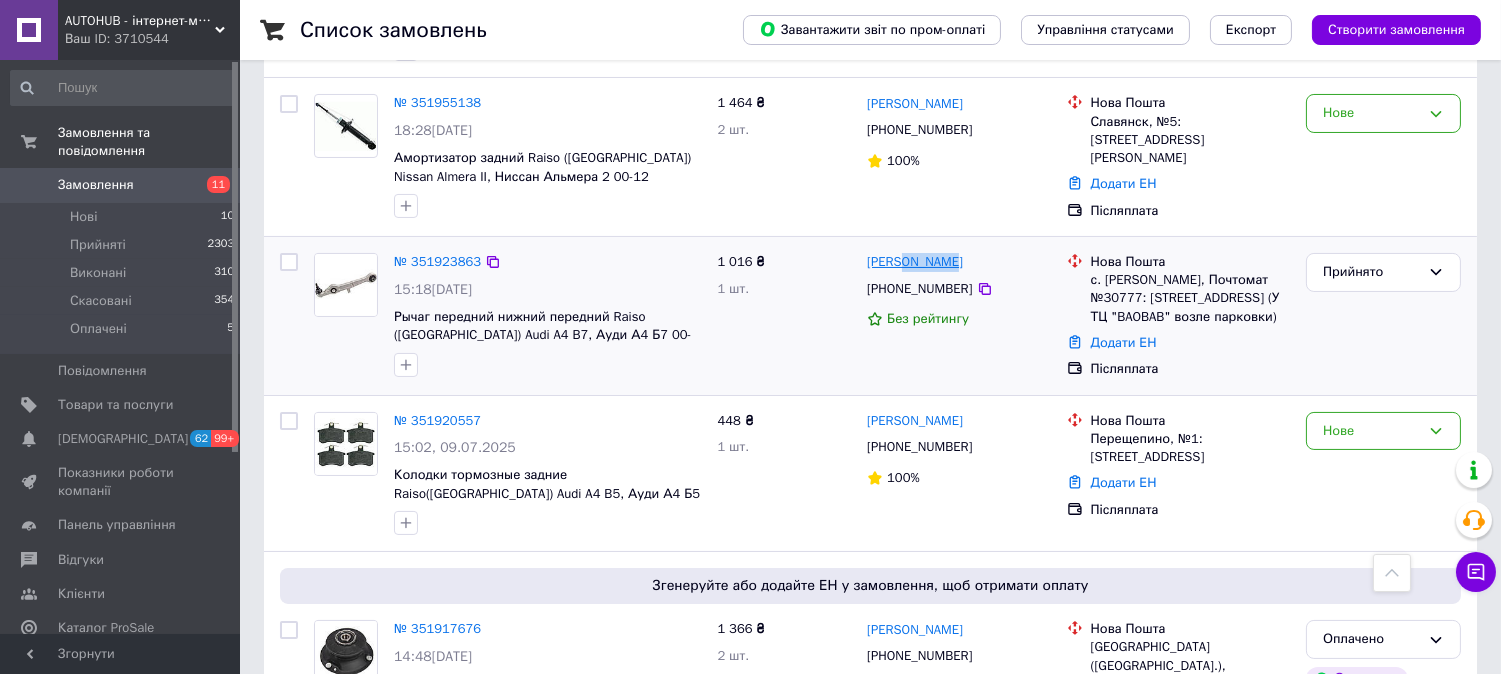 drag, startPoint x: 952, startPoint y: 257, endPoint x: 906, endPoint y: 253, distance: 46.173584 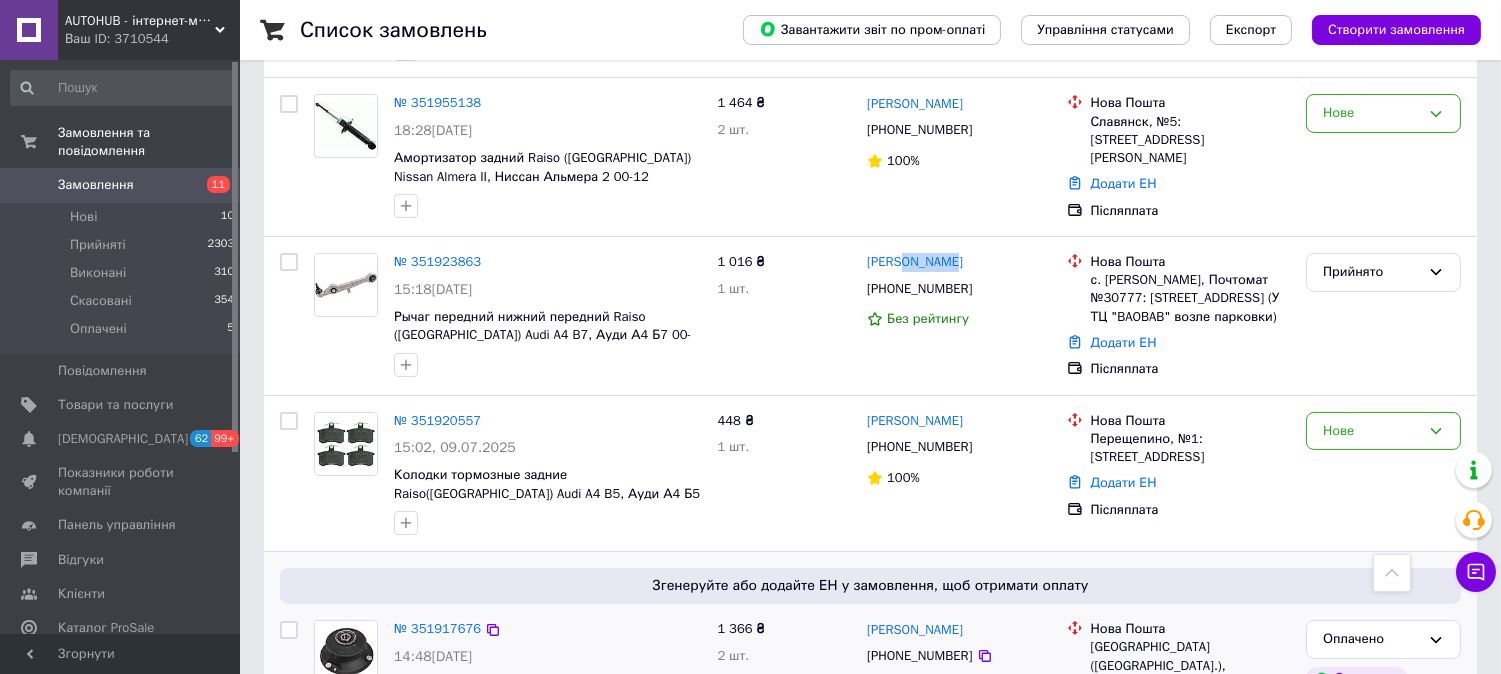 copy on "[PERSON_NAME]" 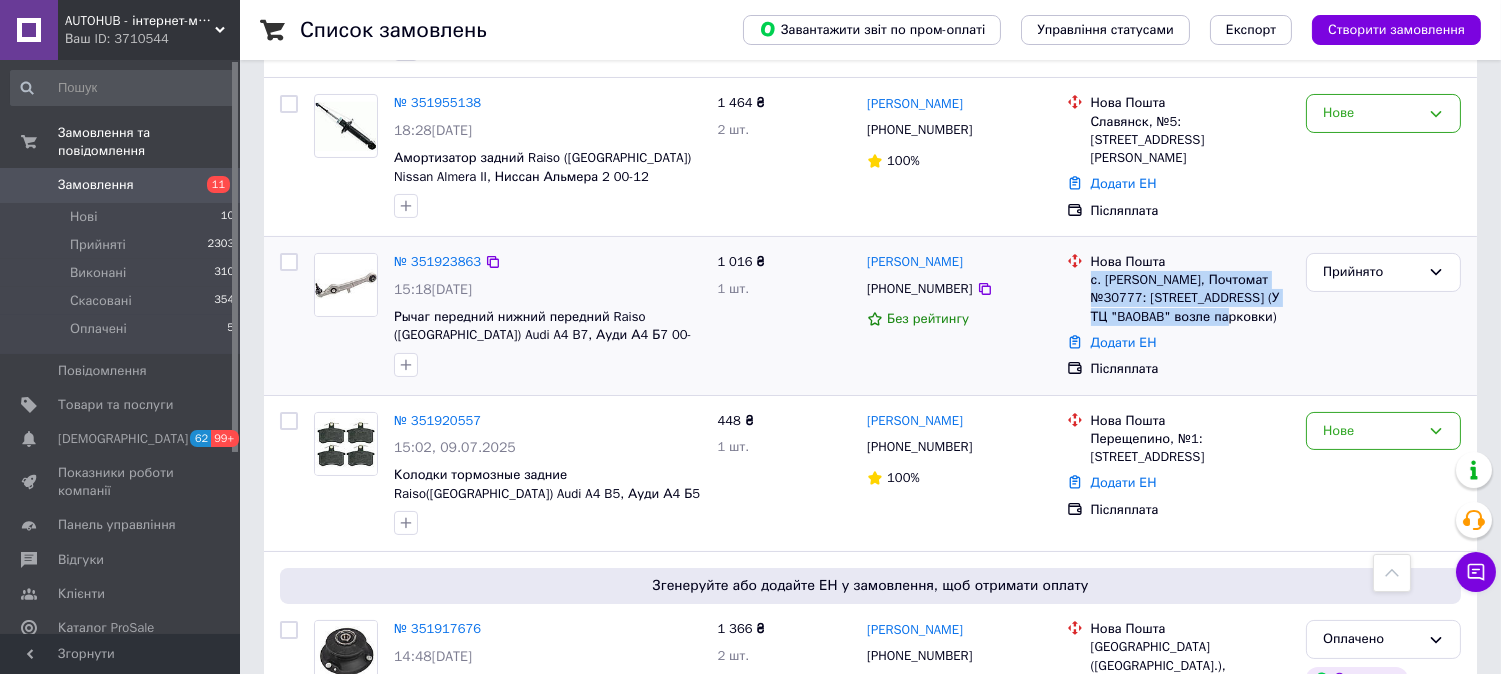 drag, startPoint x: 1086, startPoint y: 280, endPoint x: 1197, endPoint y: 325, distance: 119.77479 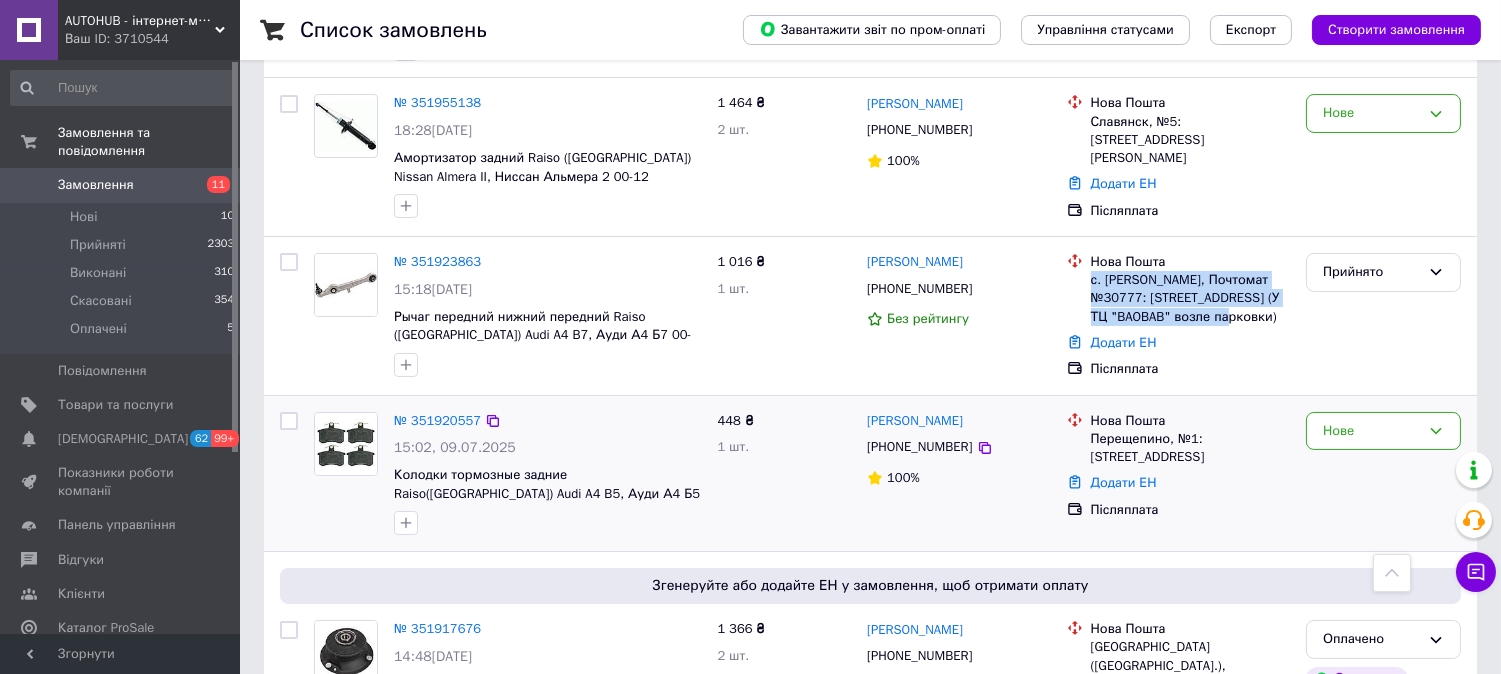 copy on "с. [PERSON_NAME], Почтомат №30777: [STREET_ADDRESS] (У ТЦ "BAOBAB" возле парковки)" 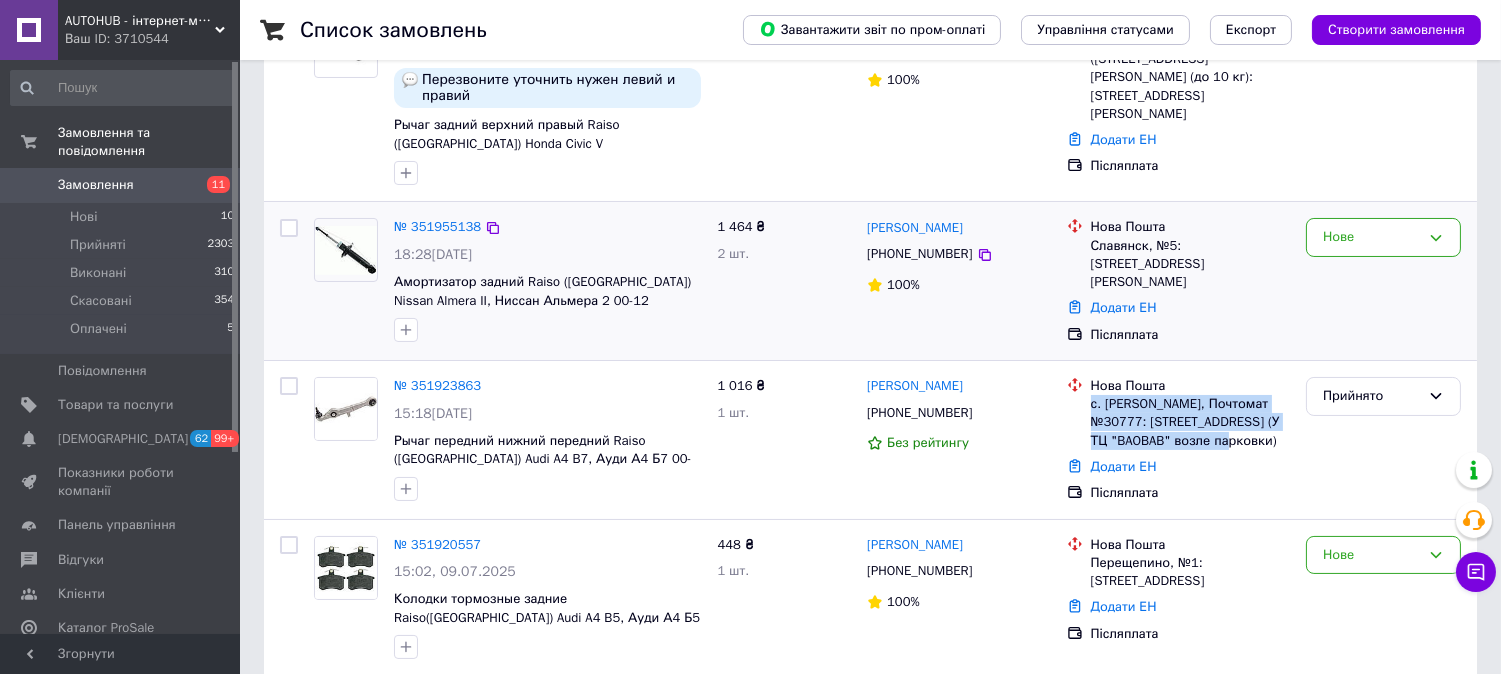 scroll, scrollTop: 333, scrollLeft: 0, axis: vertical 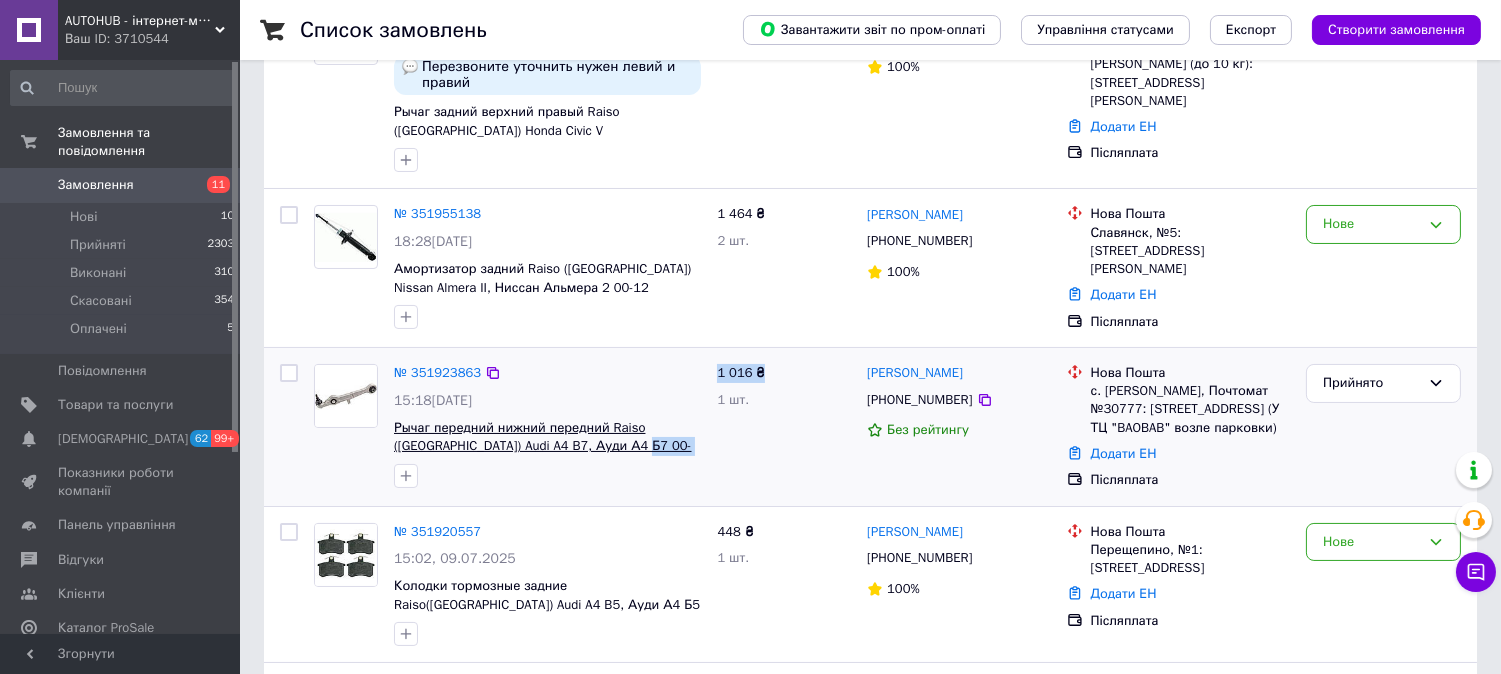 drag, startPoint x: 708, startPoint y: 448, endPoint x: 566, endPoint y: 438, distance: 142.35168 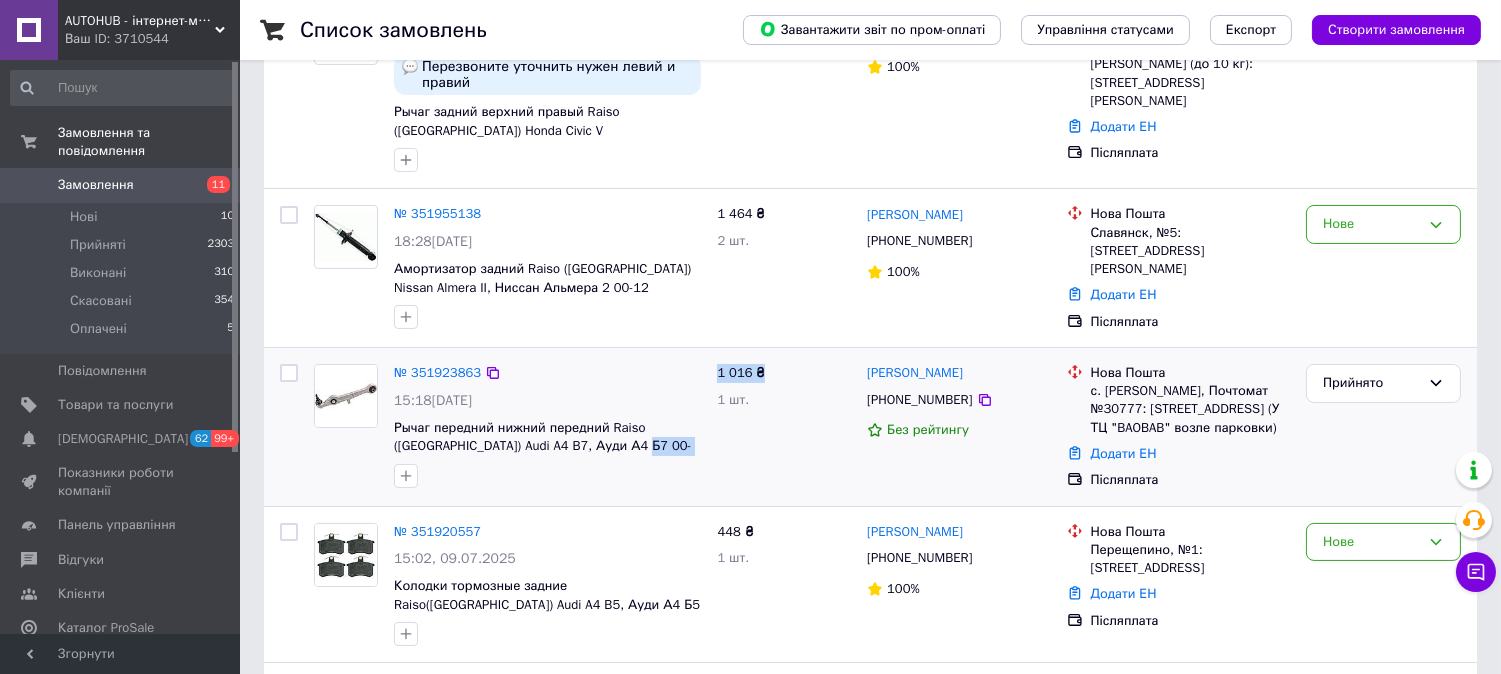 click on "№ 351923863 15:18[DATE] Рычаг передний нижний передний Raiso ([GEOGRAPHIC_DATA]) Audi A4 B7, Ауди А4 Б7   00-  #RL-8E0151R UAZJSJP2" at bounding box center [547, 426] 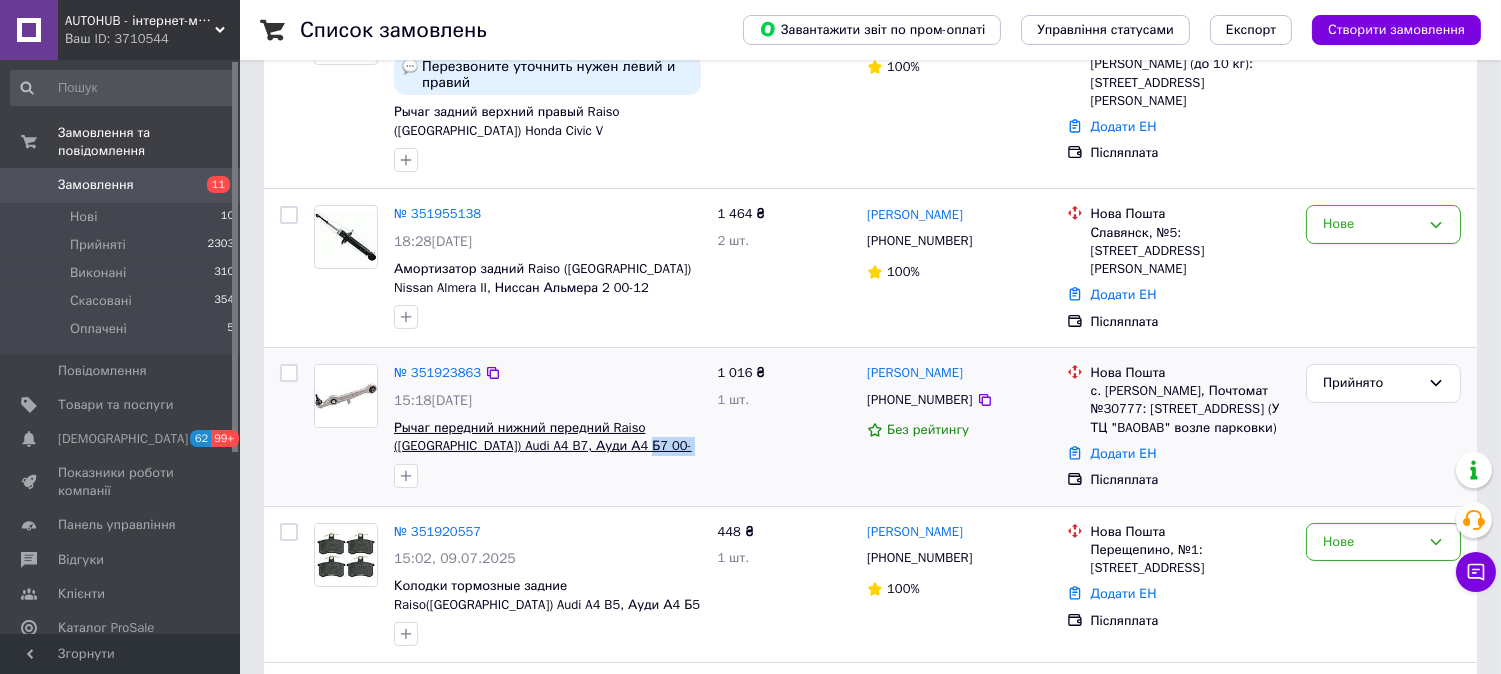 drag, startPoint x: 706, startPoint y: 444, endPoint x: 566, endPoint y: 446, distance: 140.01428 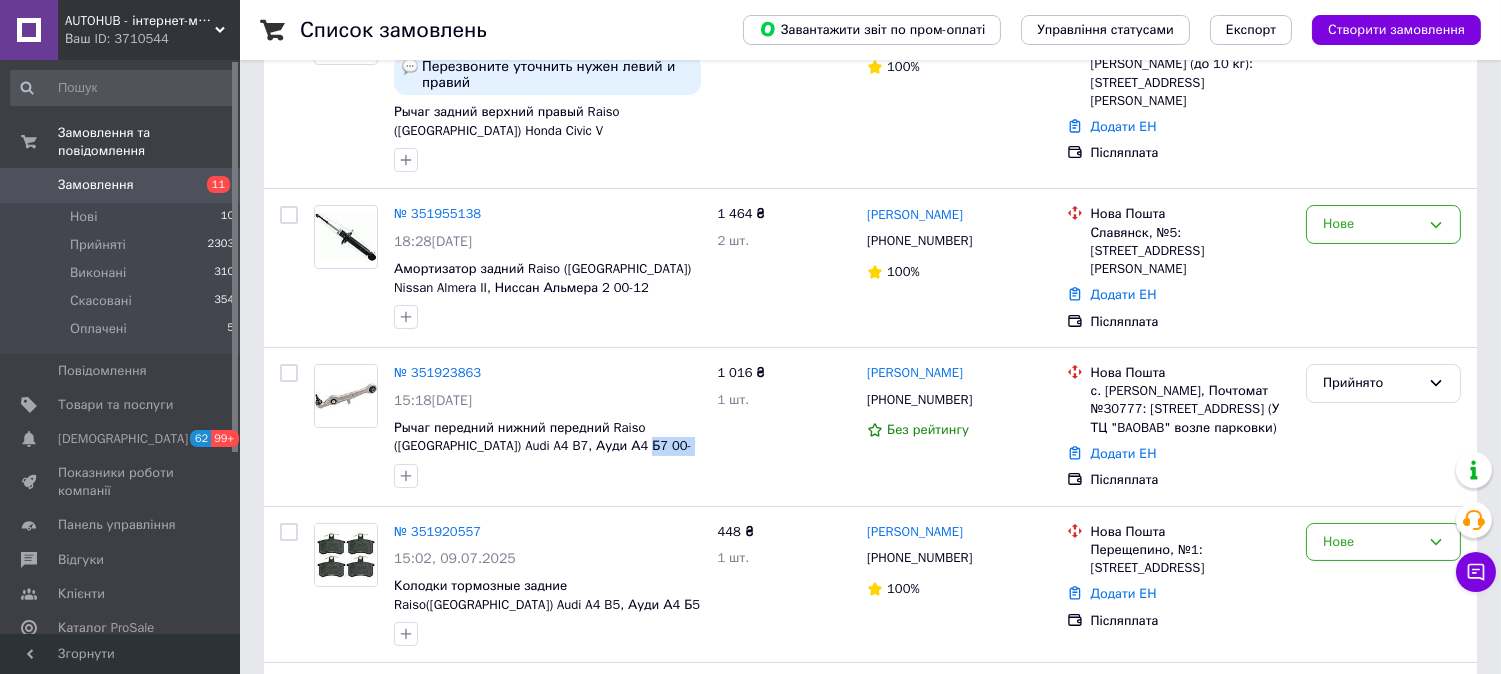 copy on "RL-8E0151R UAZJSJP2" 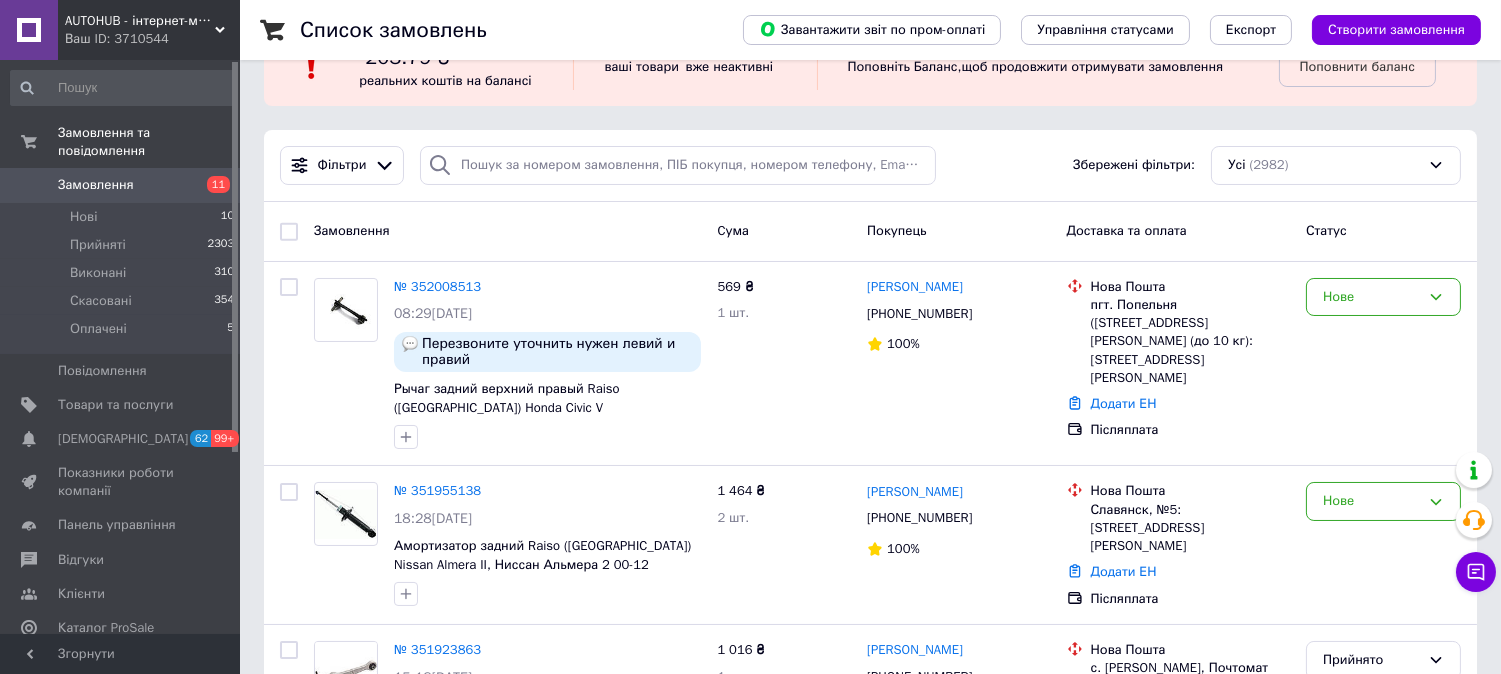 scroll, scrollTop: 0, scrollLeft: 0, axis: both 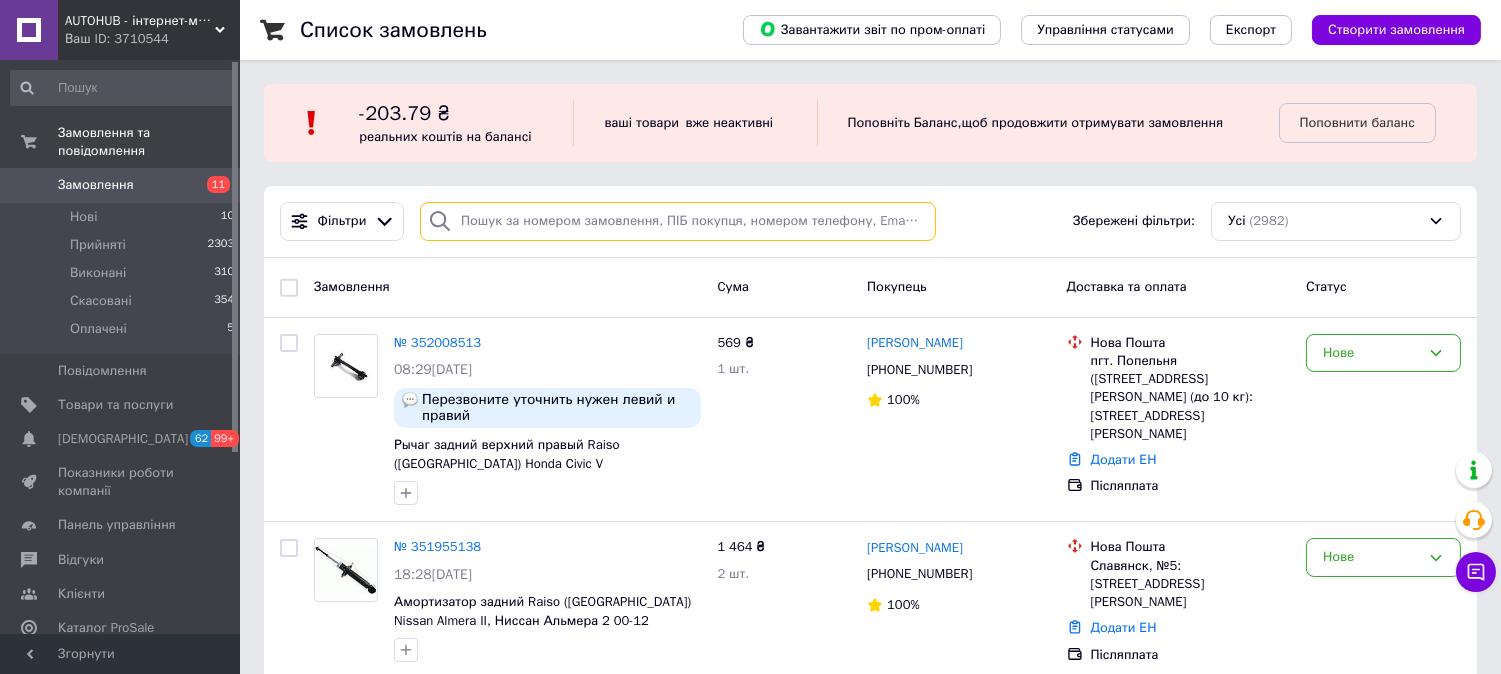 click at bounding box center [678, 221] 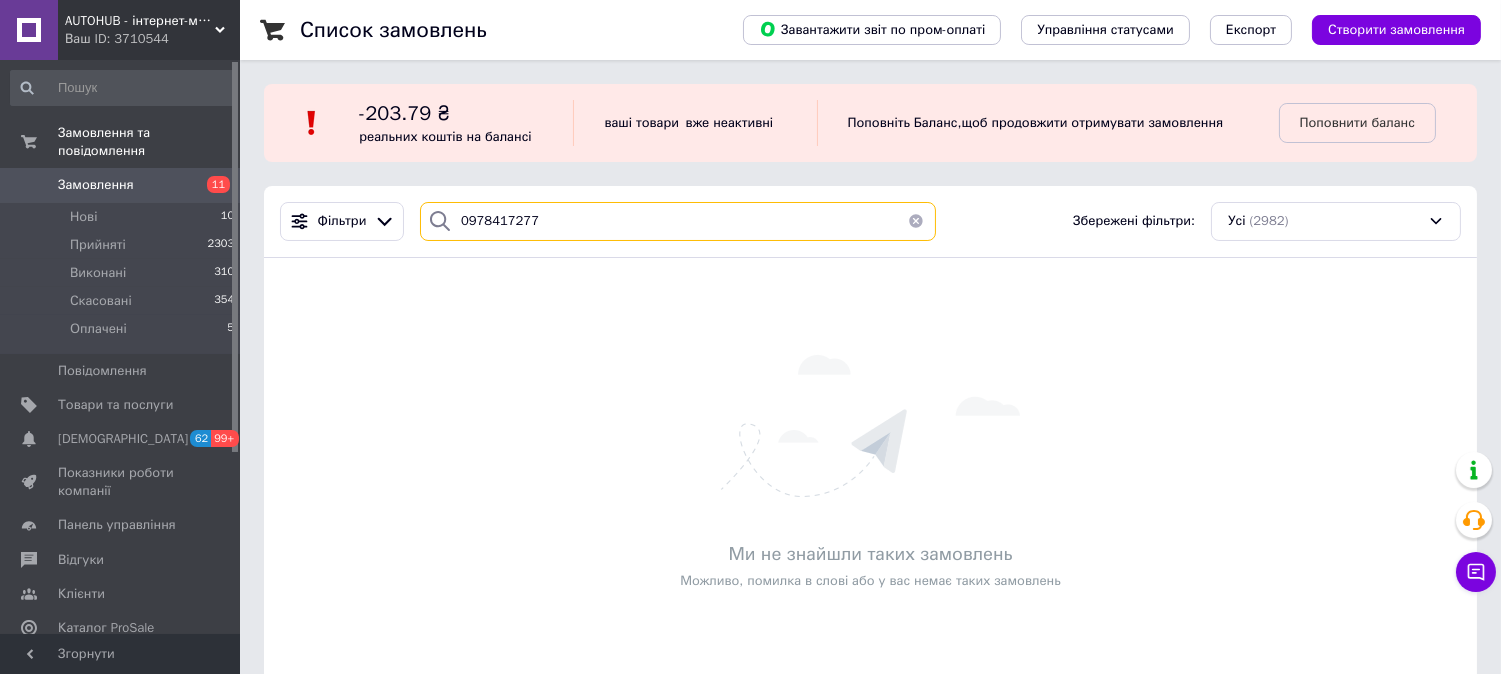 type on "0978417277" 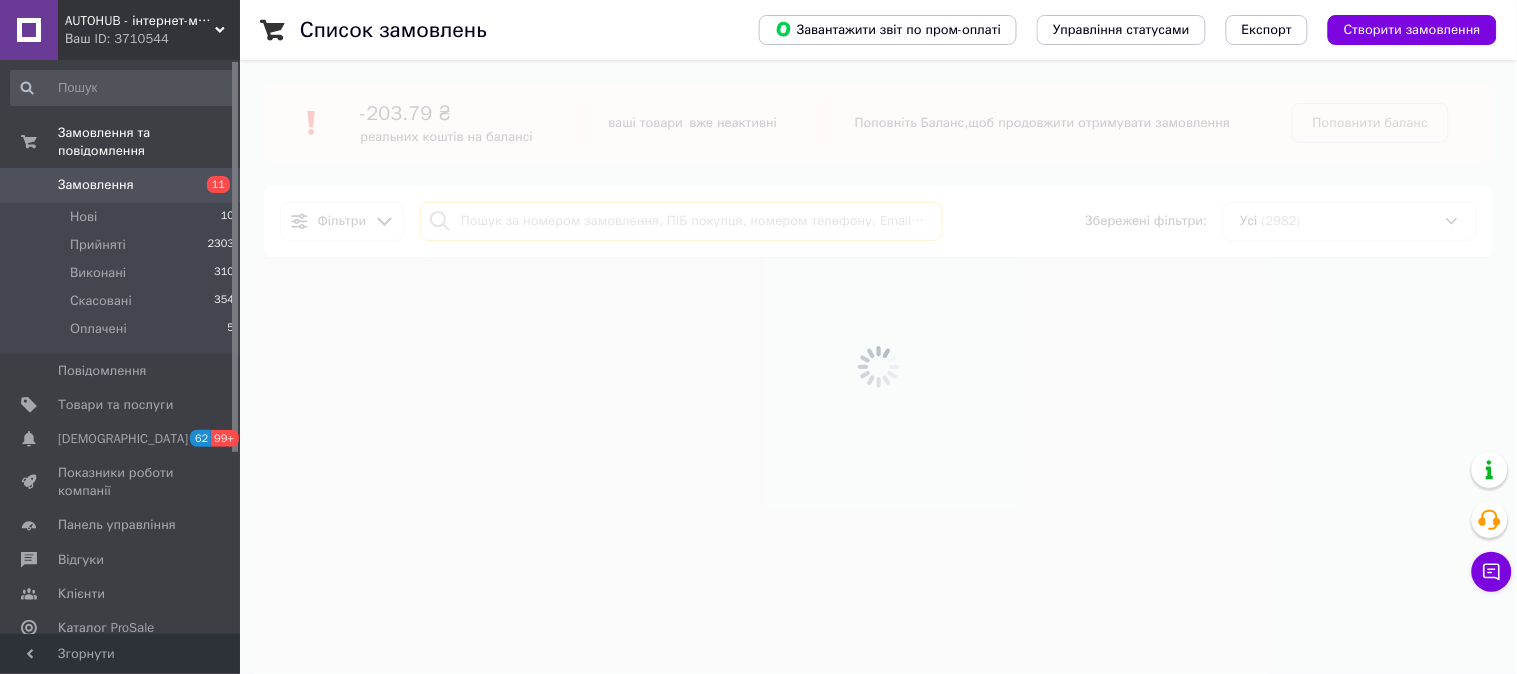 type 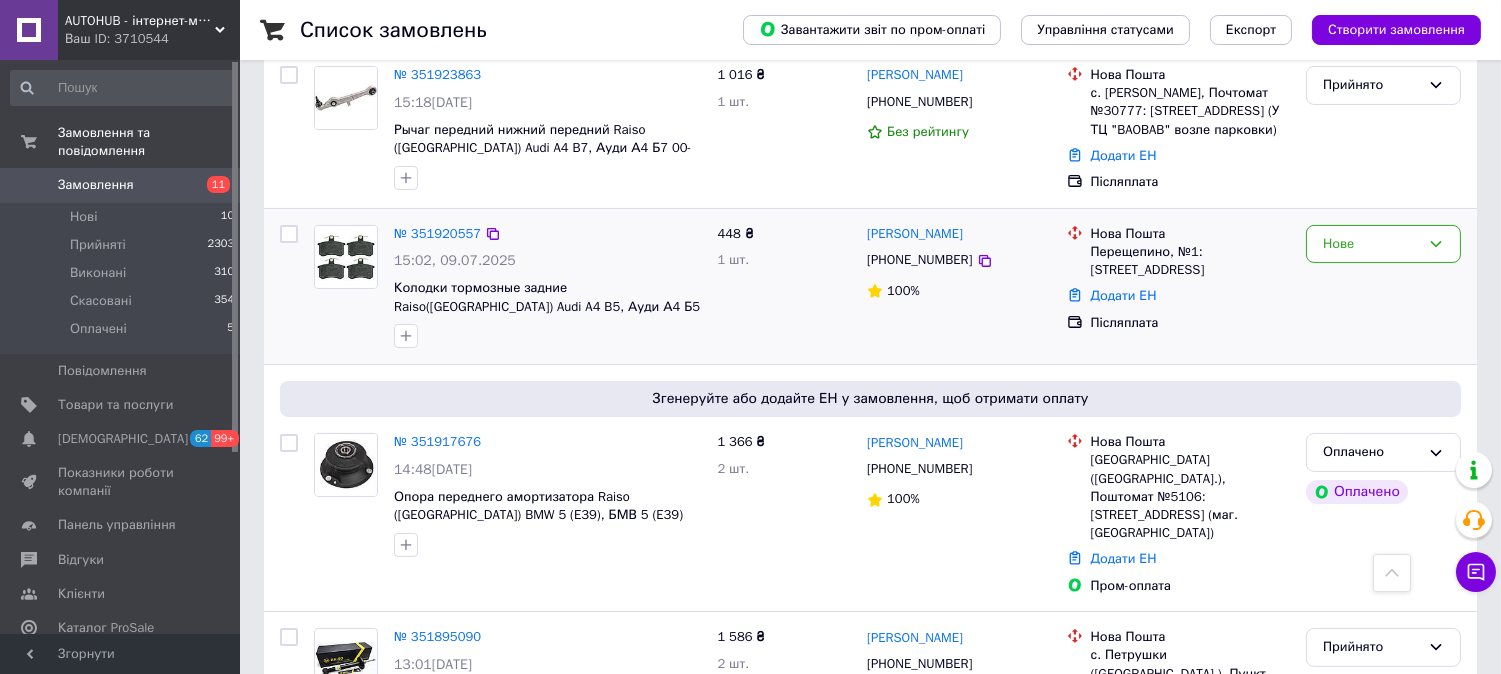 scroll, scrollTop: 555, scrollLeft: 0, axis: vertical 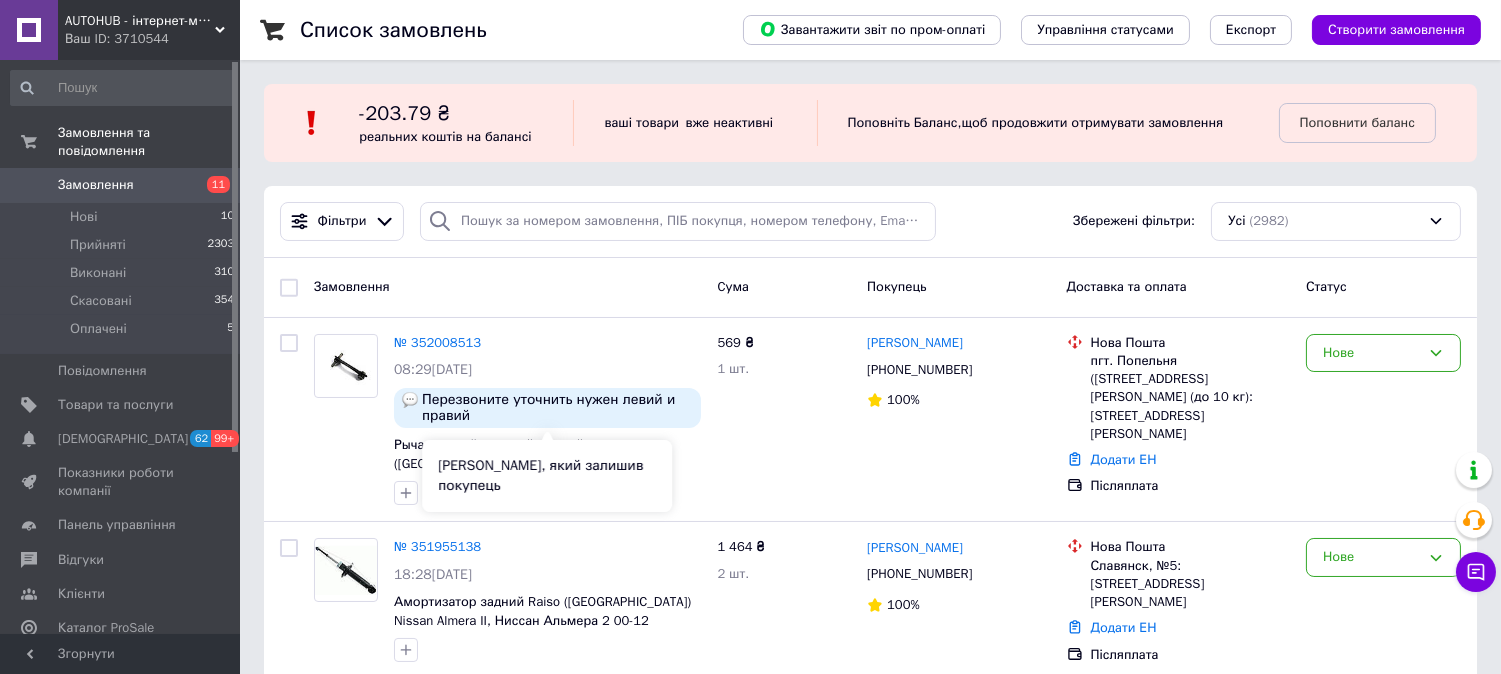 click on "[PERSON_NAME], який залишив покупець" at bounding box center [547, 476] 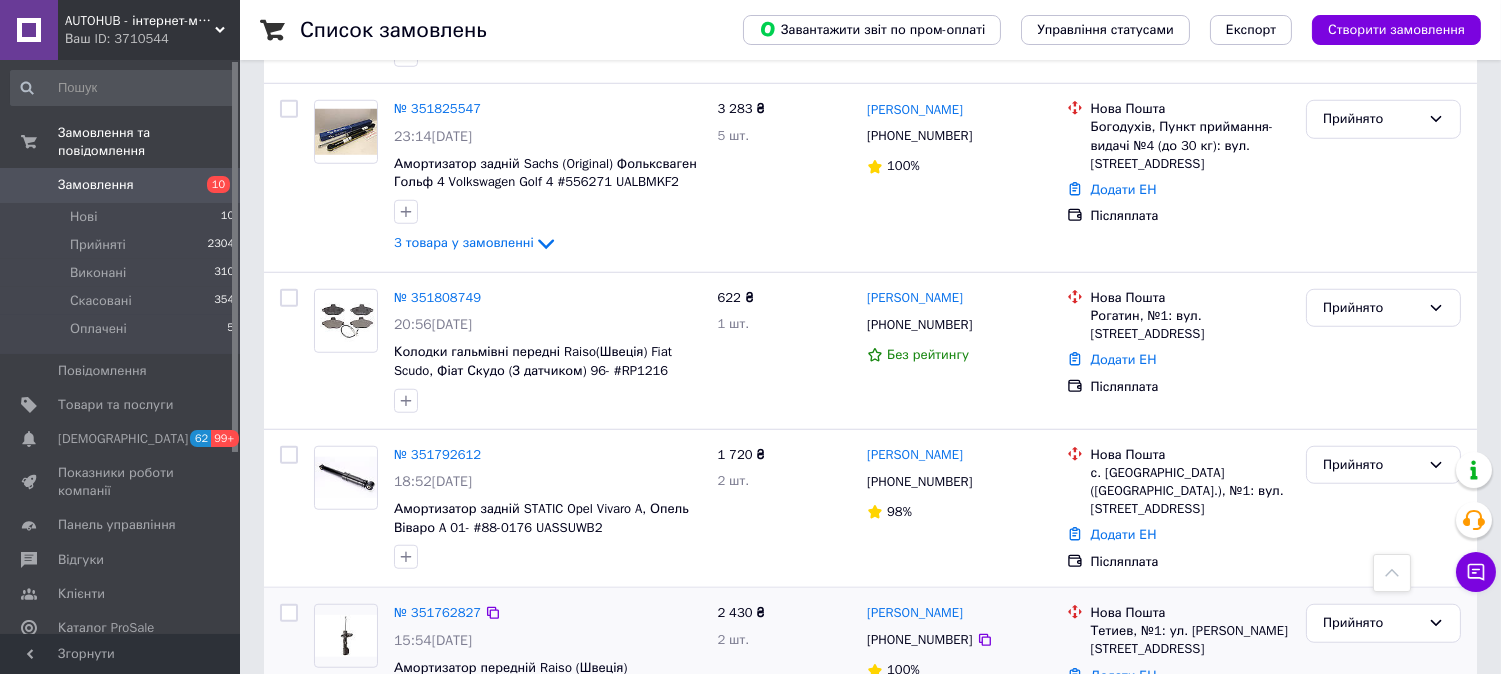scroll, scrollTop: 3054, scrollLeft: 0, axis: vertical 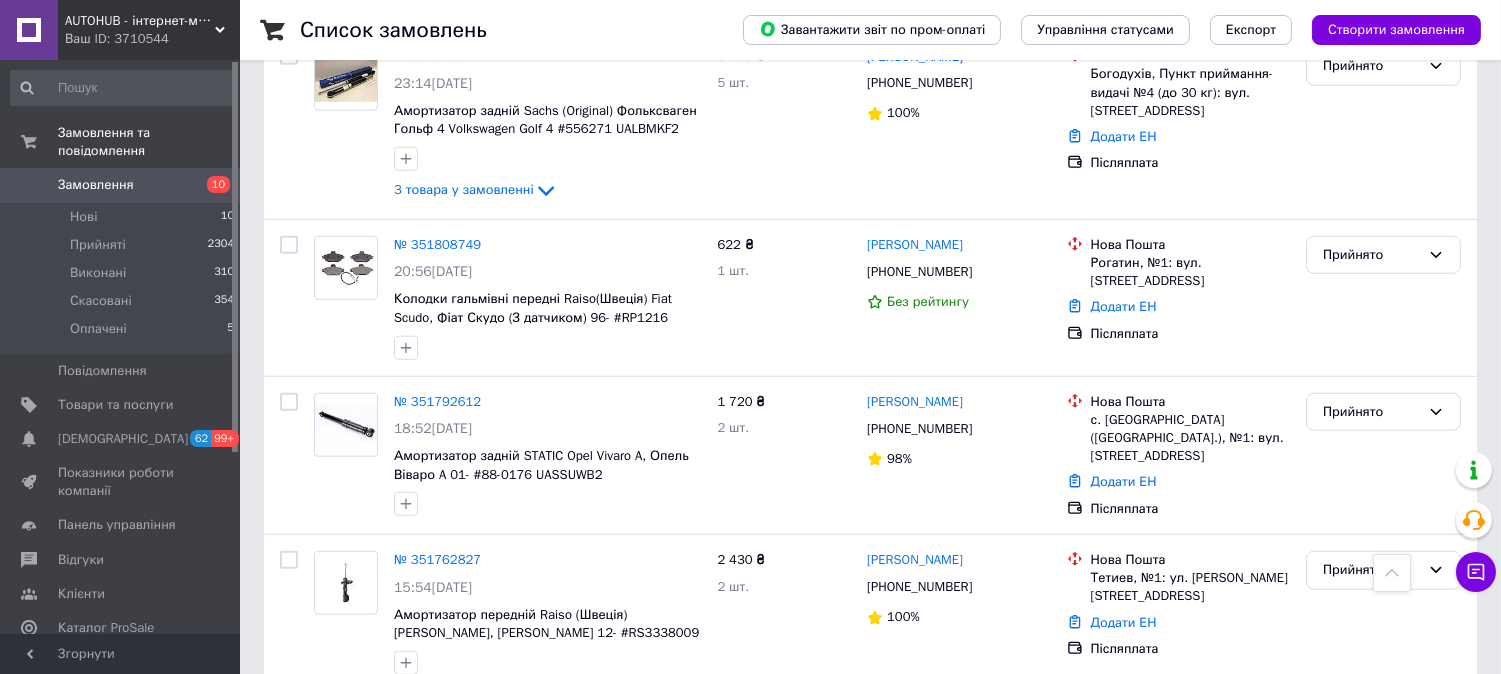 click on "3" at bounding box center [372, 736] 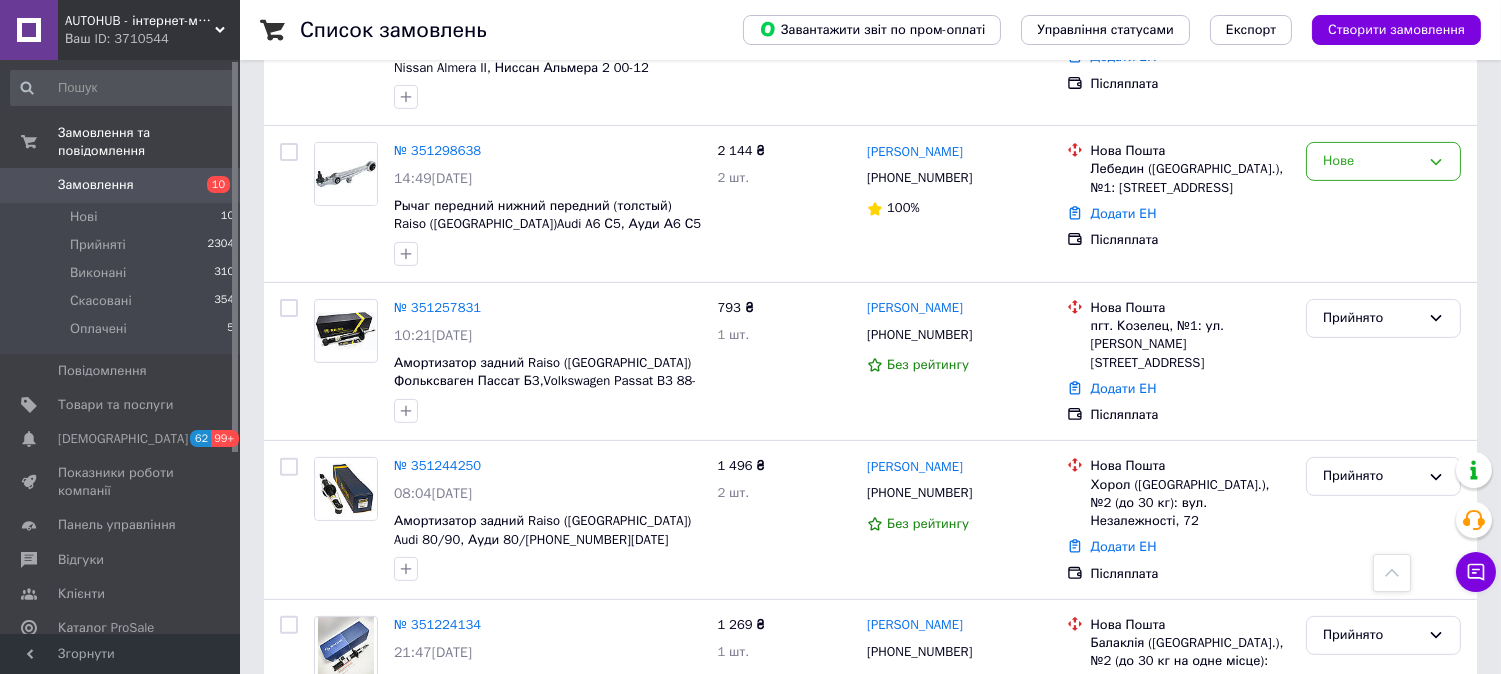 scroll, scrollTop: 1222, scrollLeft: 0, axis: vertical 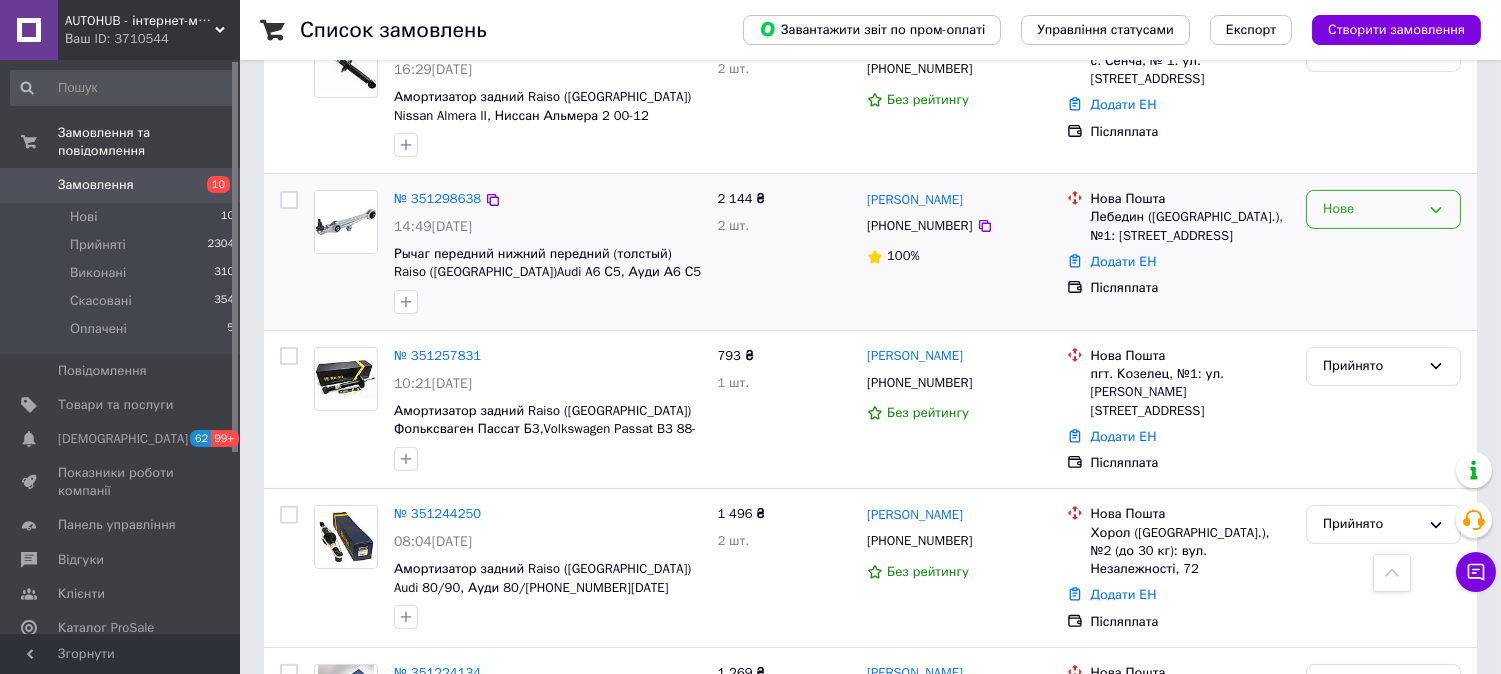 click on "Нове" at bounding box center [1383, 209] 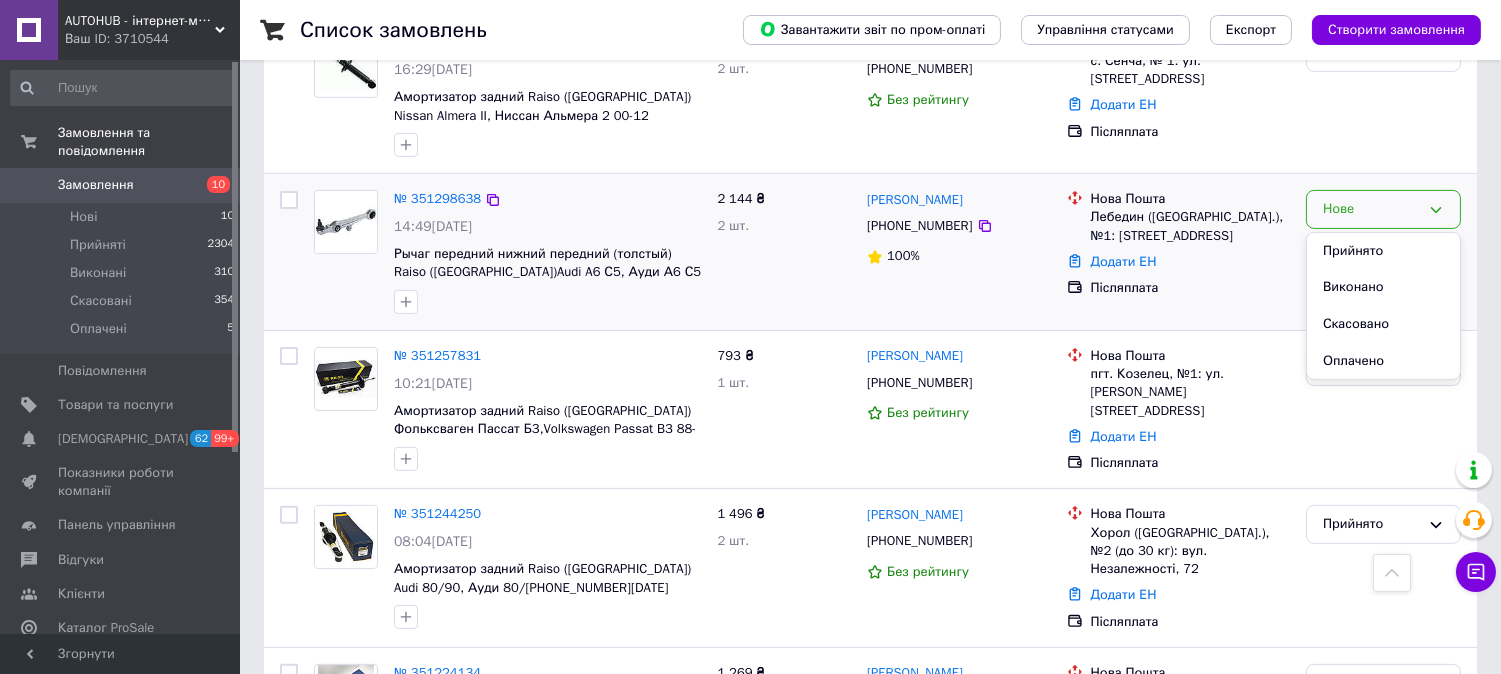 click on "Прийнято" at bounding box center (1383, 251) 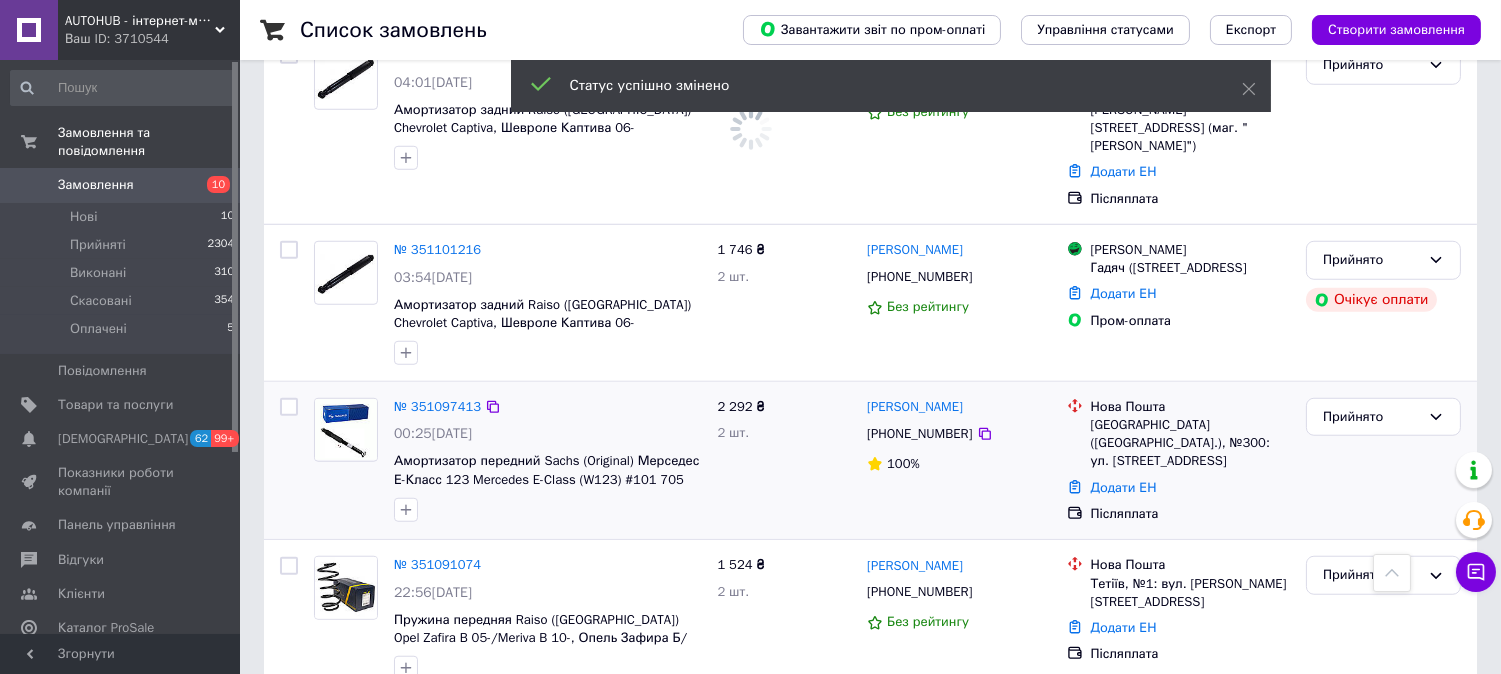 scroll, scrollTop: 2988, scrollLeft: 0, axis: vertical 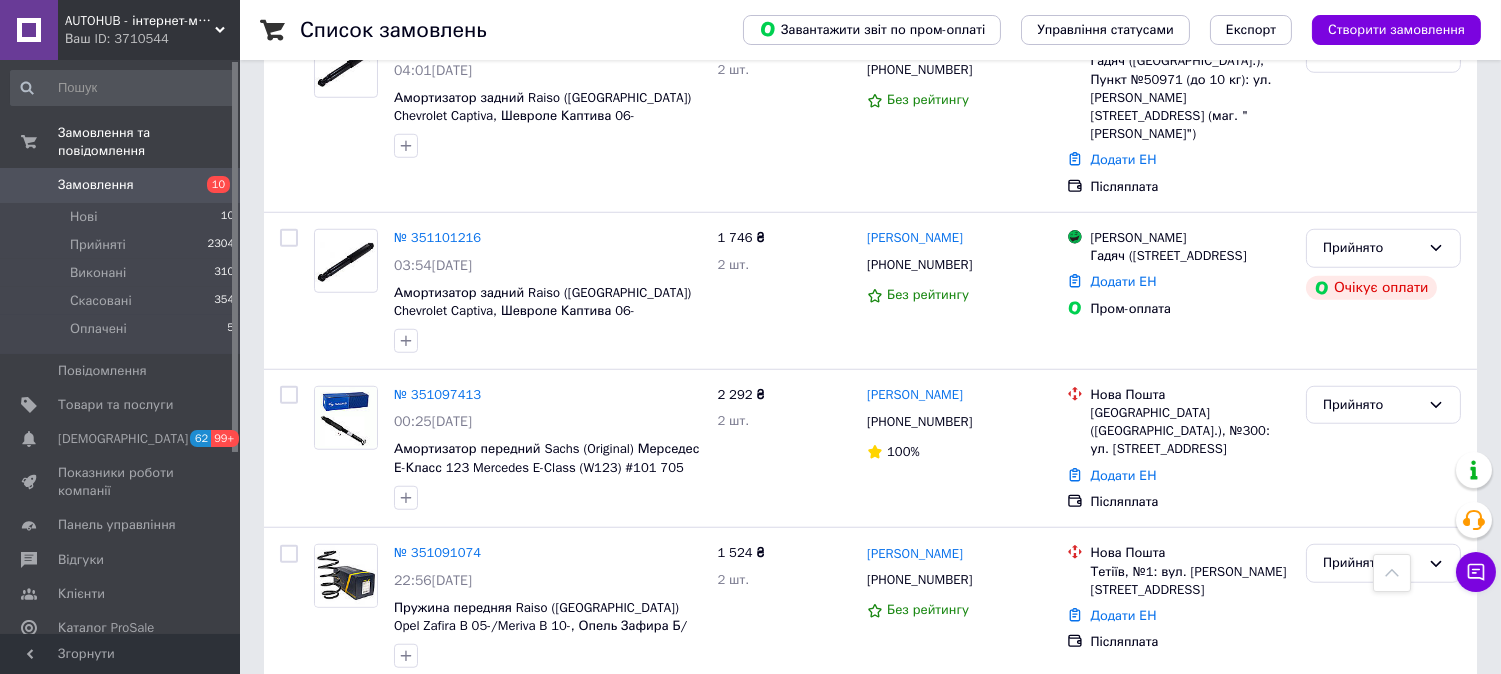 click on "4" at bounding box center (539, 729) 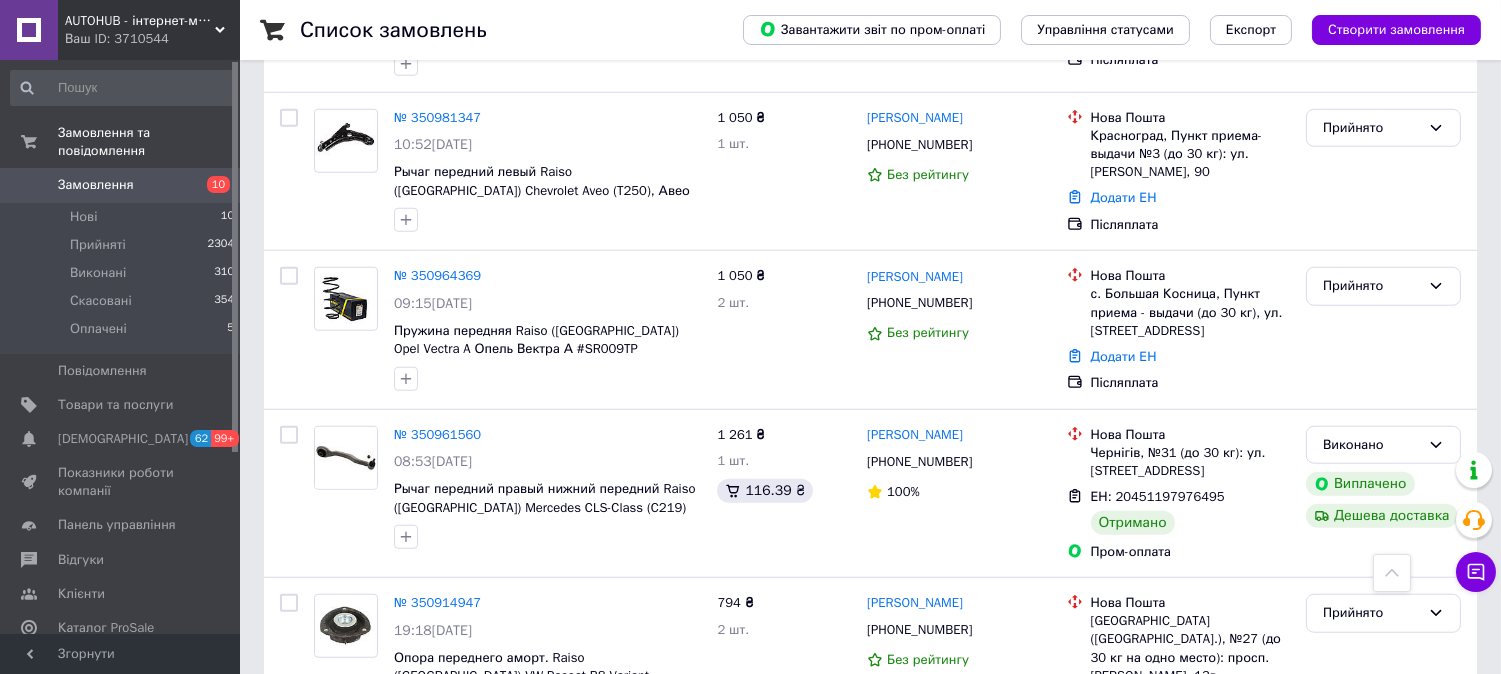 scroll, scrollTop: 3134, scrollLeft: 0, axis: vertical 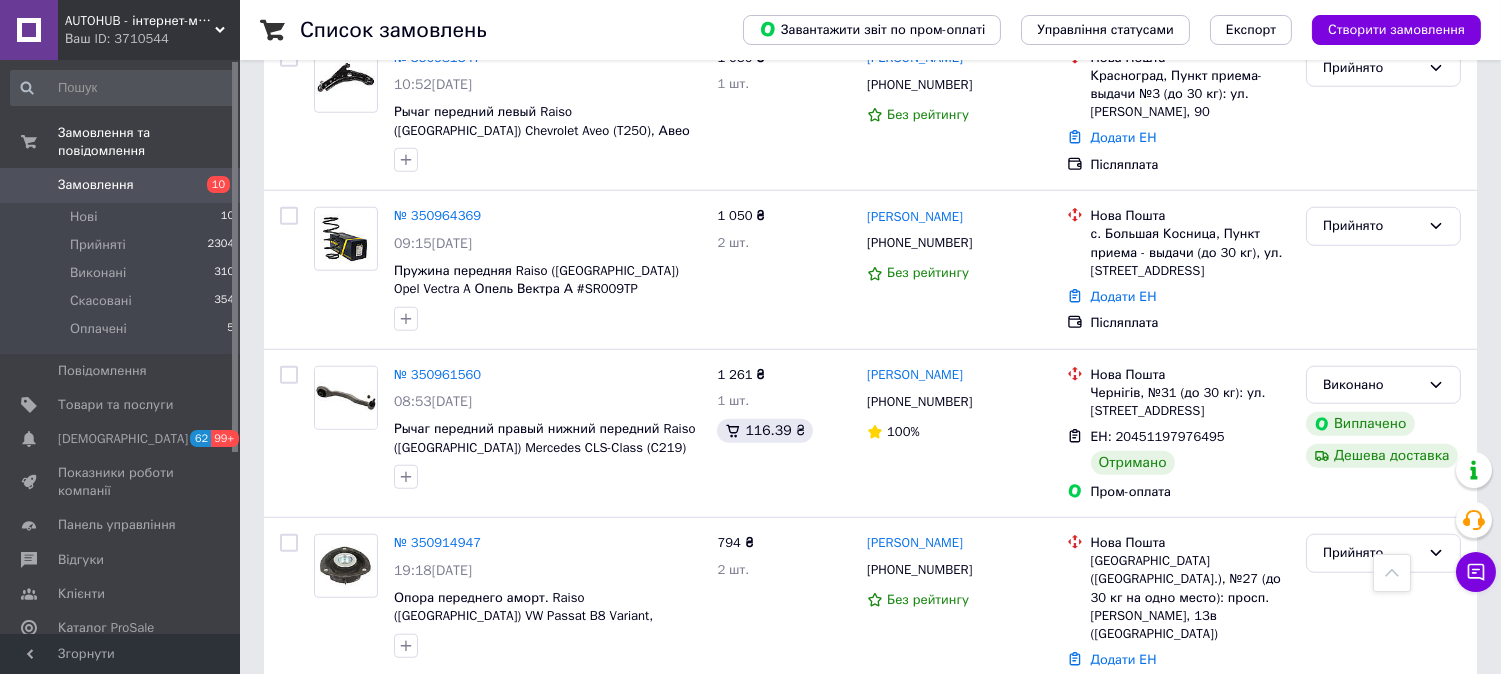 click on "5" at bounding box center (584, 915) 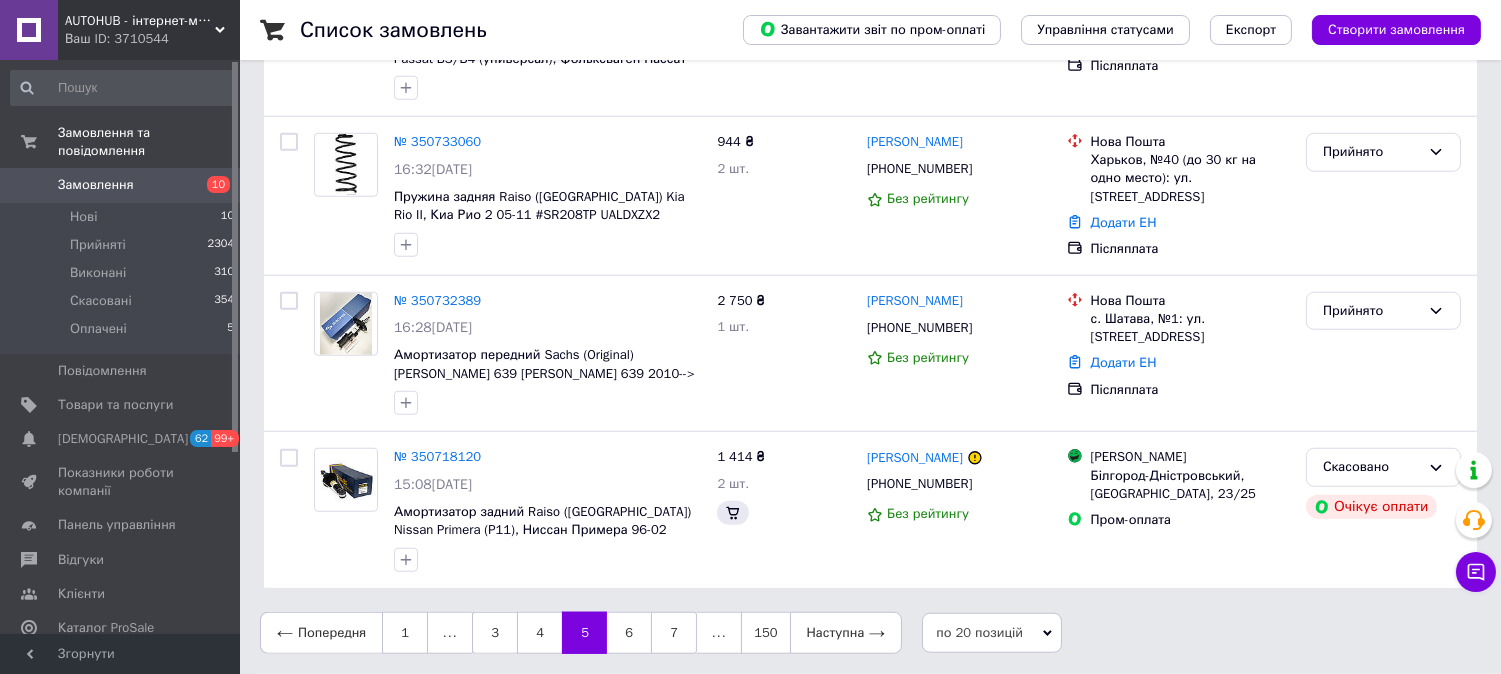 scroll, scrollTop: 0, scrollLeft: 0, axis: both 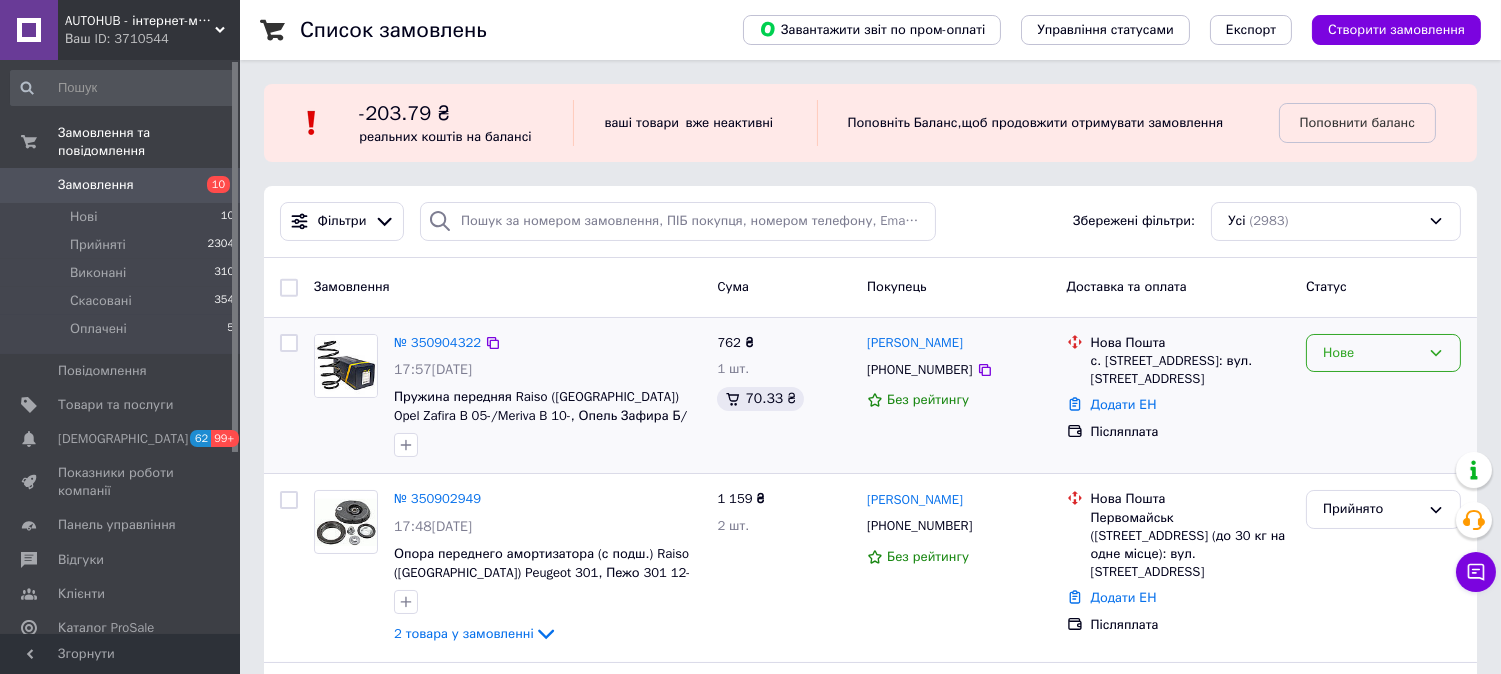 click on "Нове" at bounding box center [1383, 353] 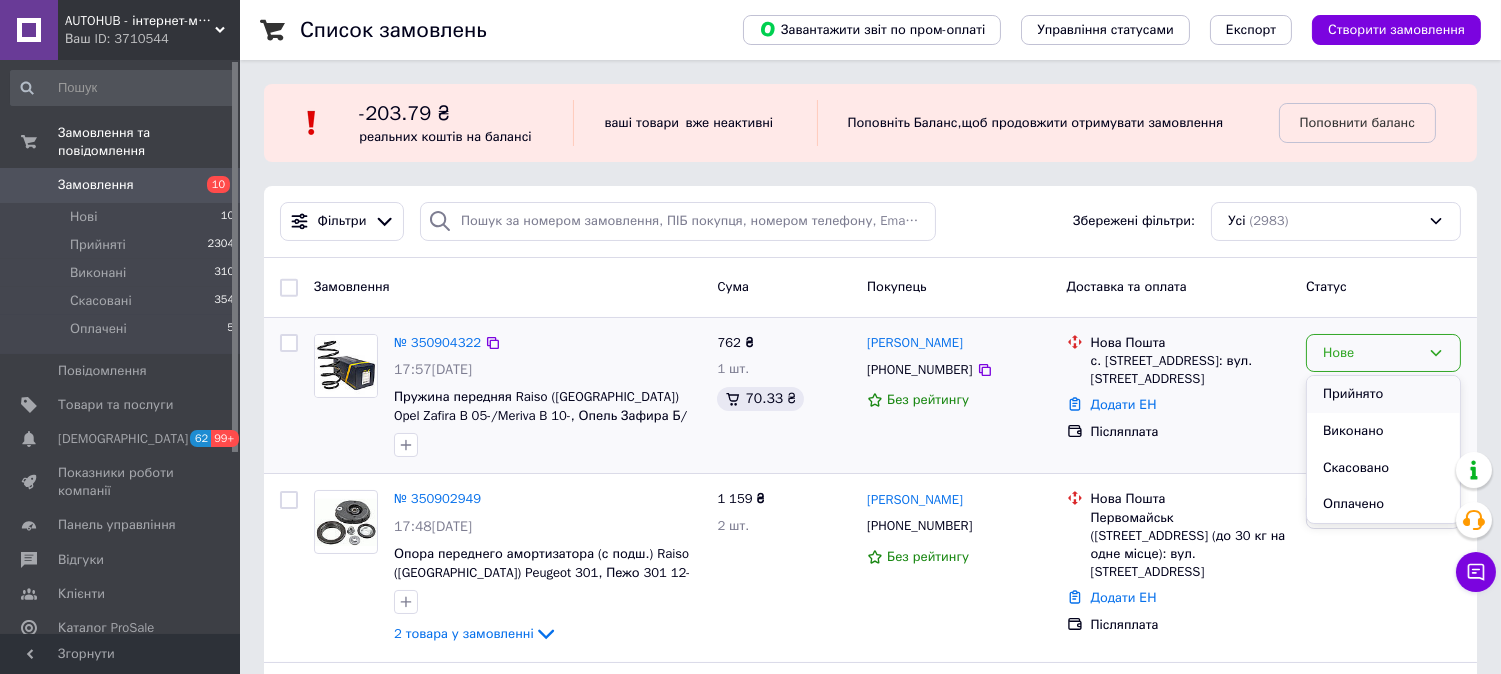 click on "Прийнято" at bounding box center [1383, 394] 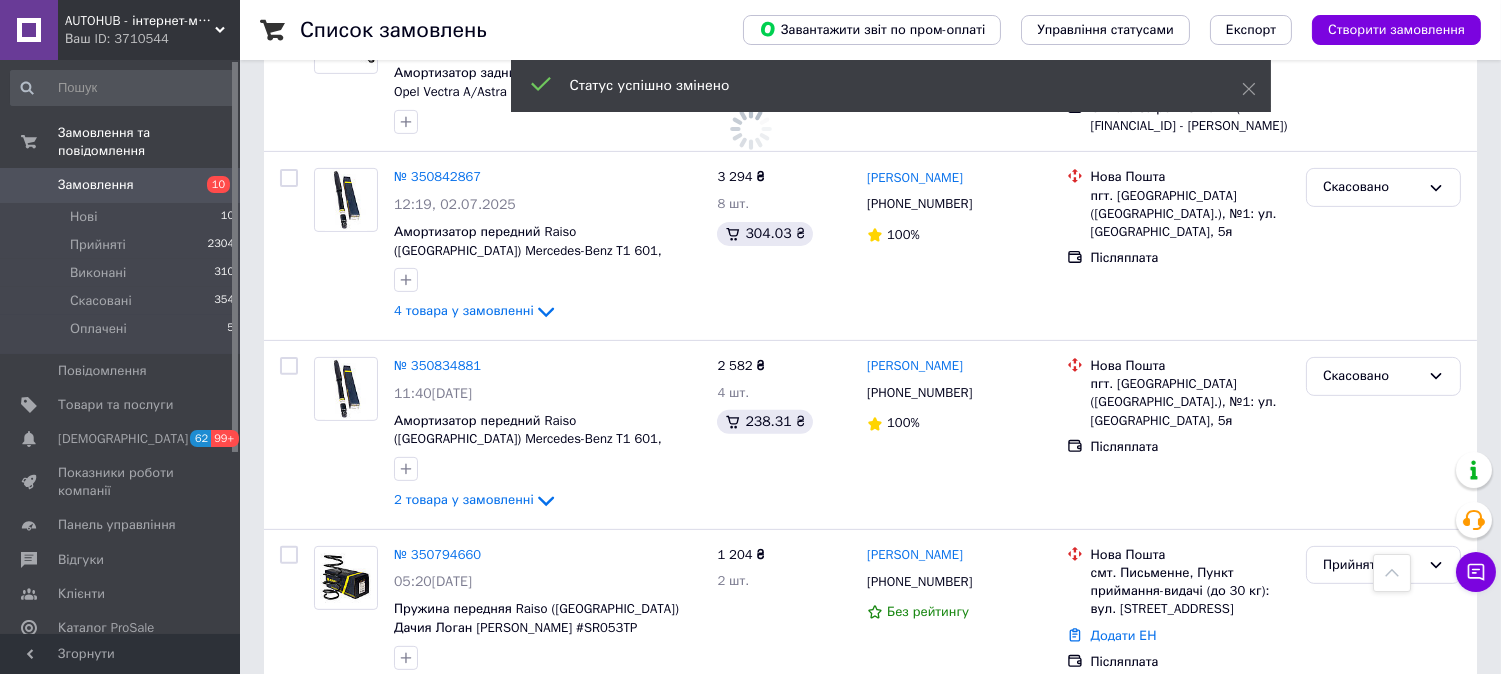 scroll, scrollTop: 888, scrollLeft: 0, axis: vertical 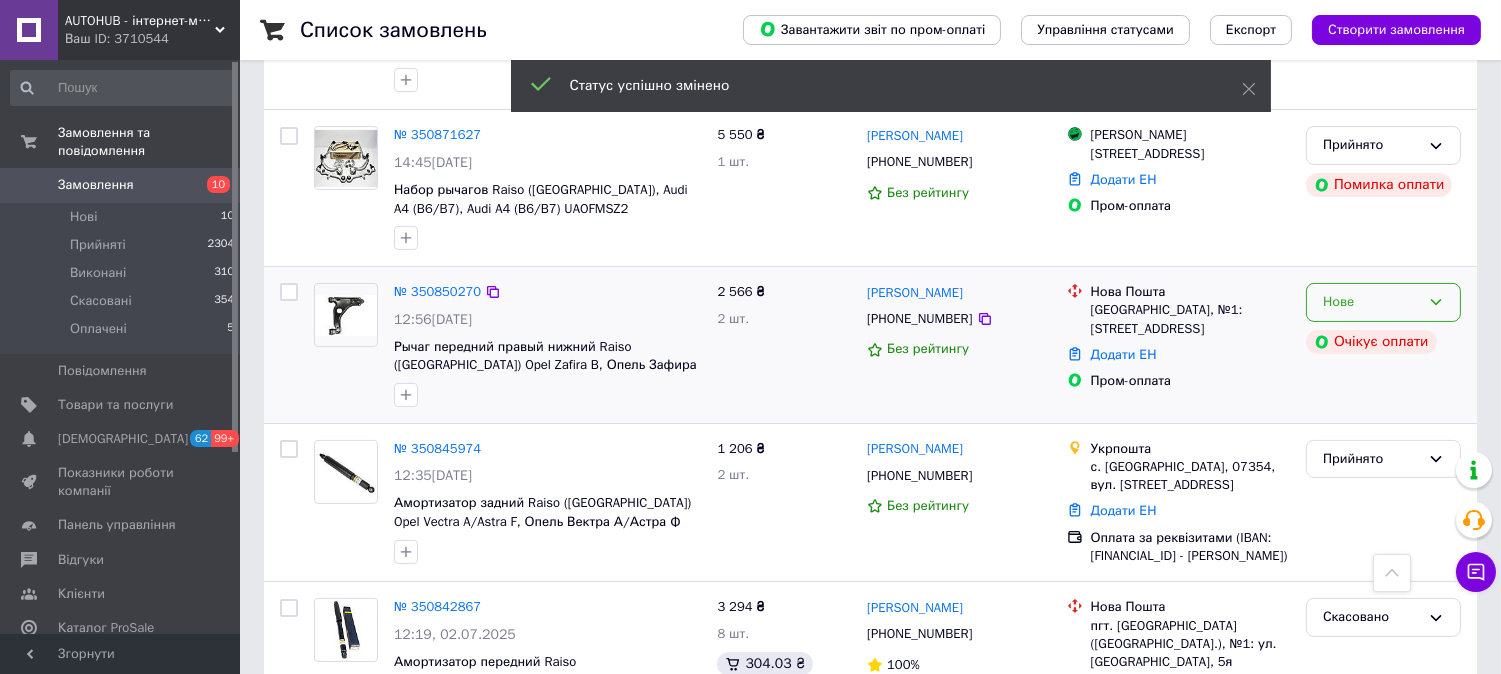click on "Нове" at bounding box center (1371, 302) 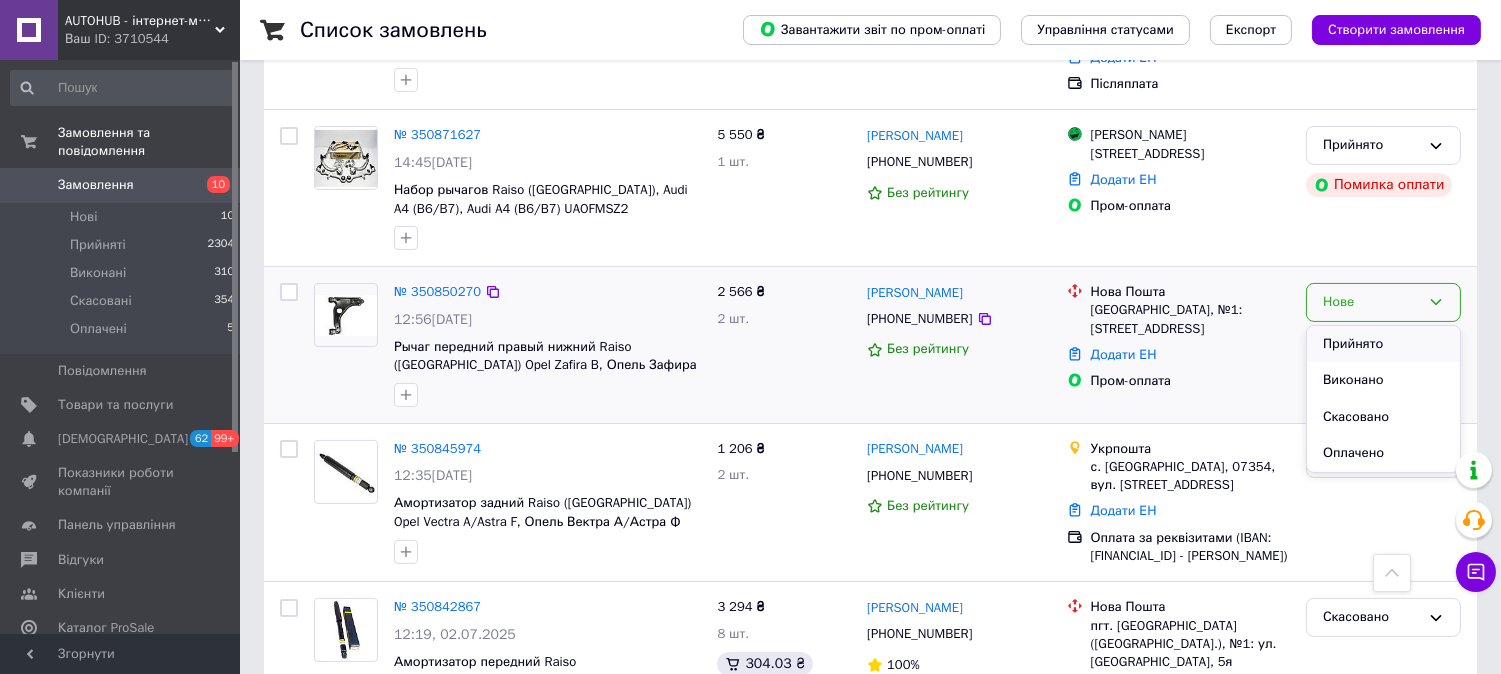 click on "Прийнято" at bounding box center (1383, 344) 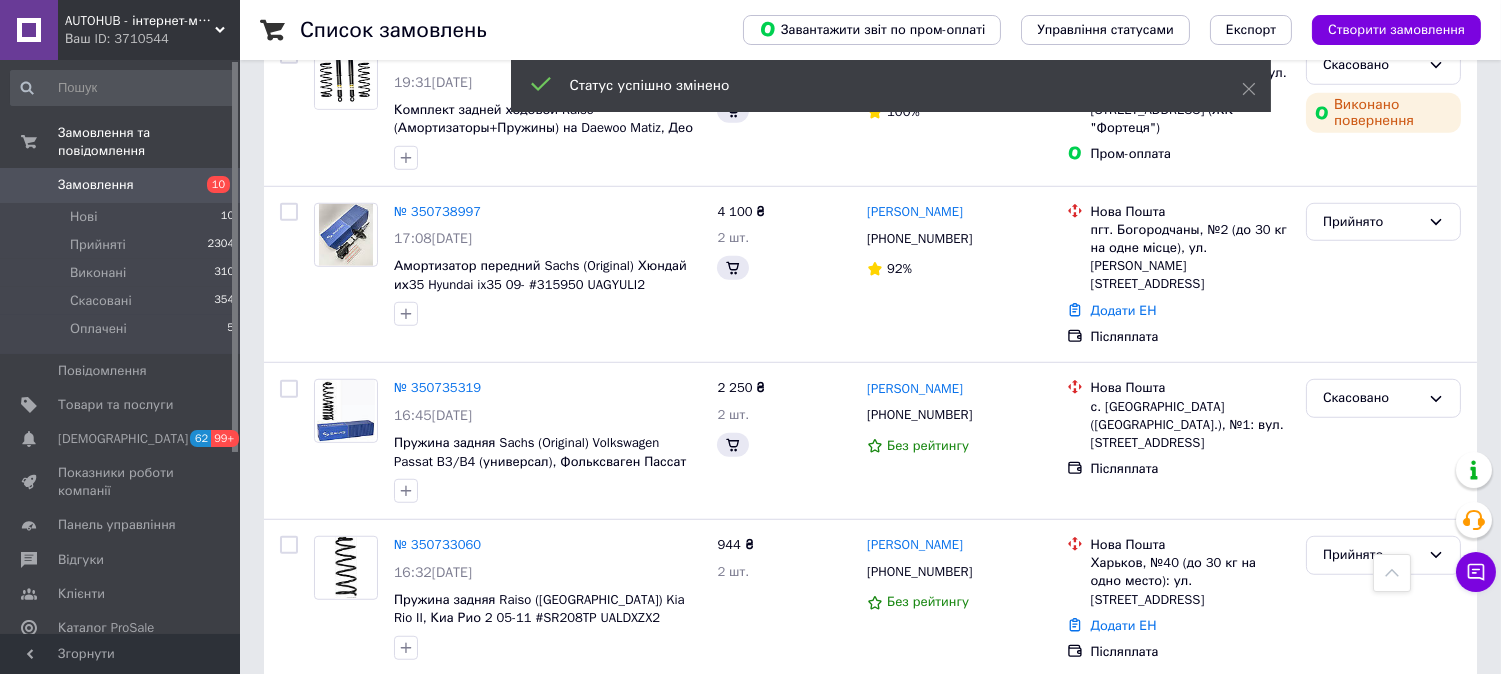 scroll, scrollTop: 3040, scrollLeft: 0, axis: vertical 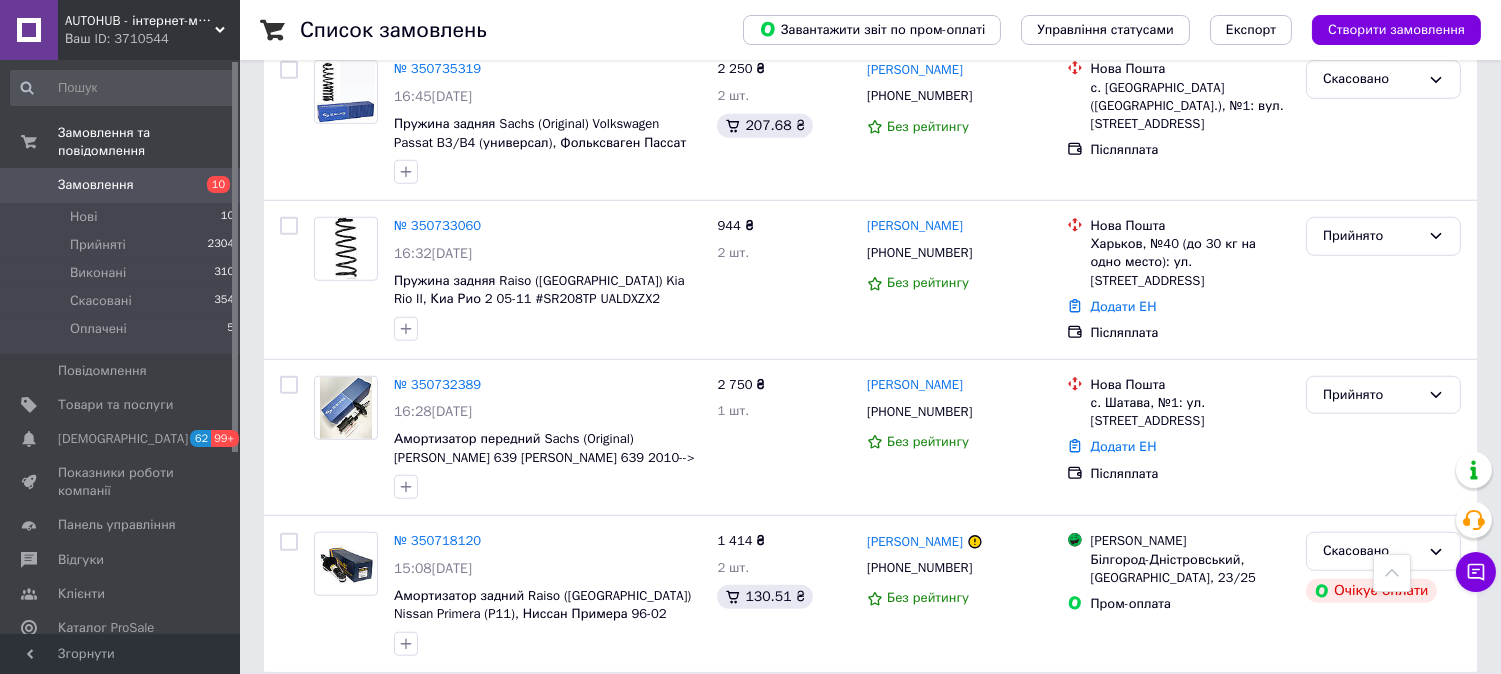 click on "6" at bounding box center (629, 717) 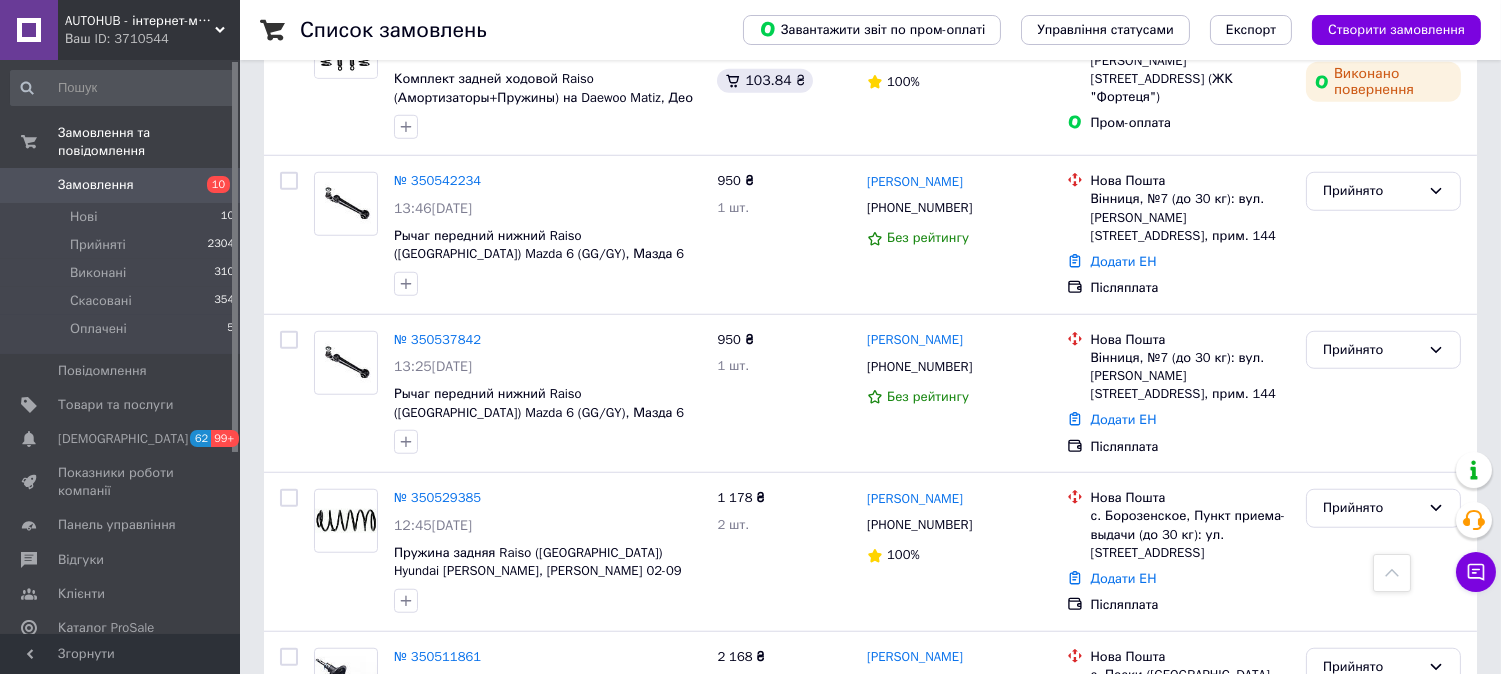 scroll, scrollTop: 3143, scrollLeft: 0, axis: vertical 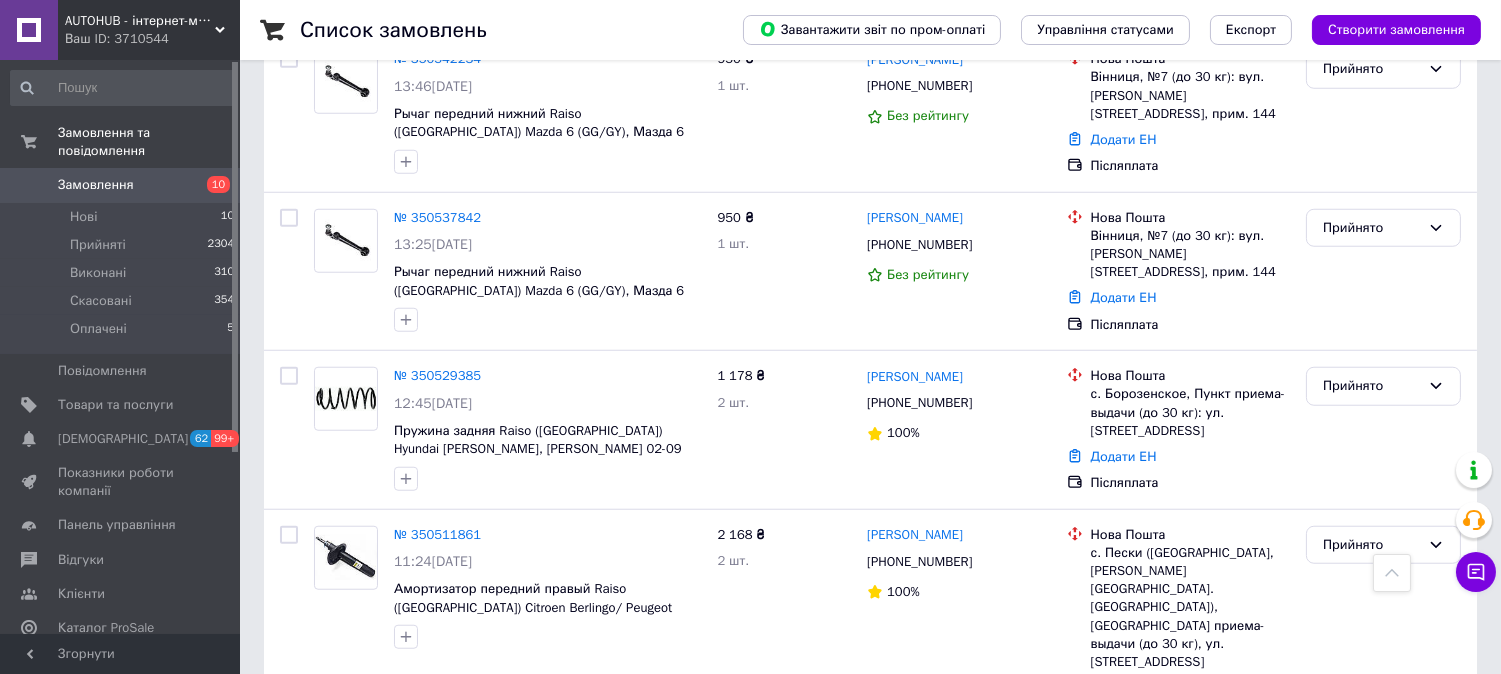 click on "7" at bounding box center (629, 785) 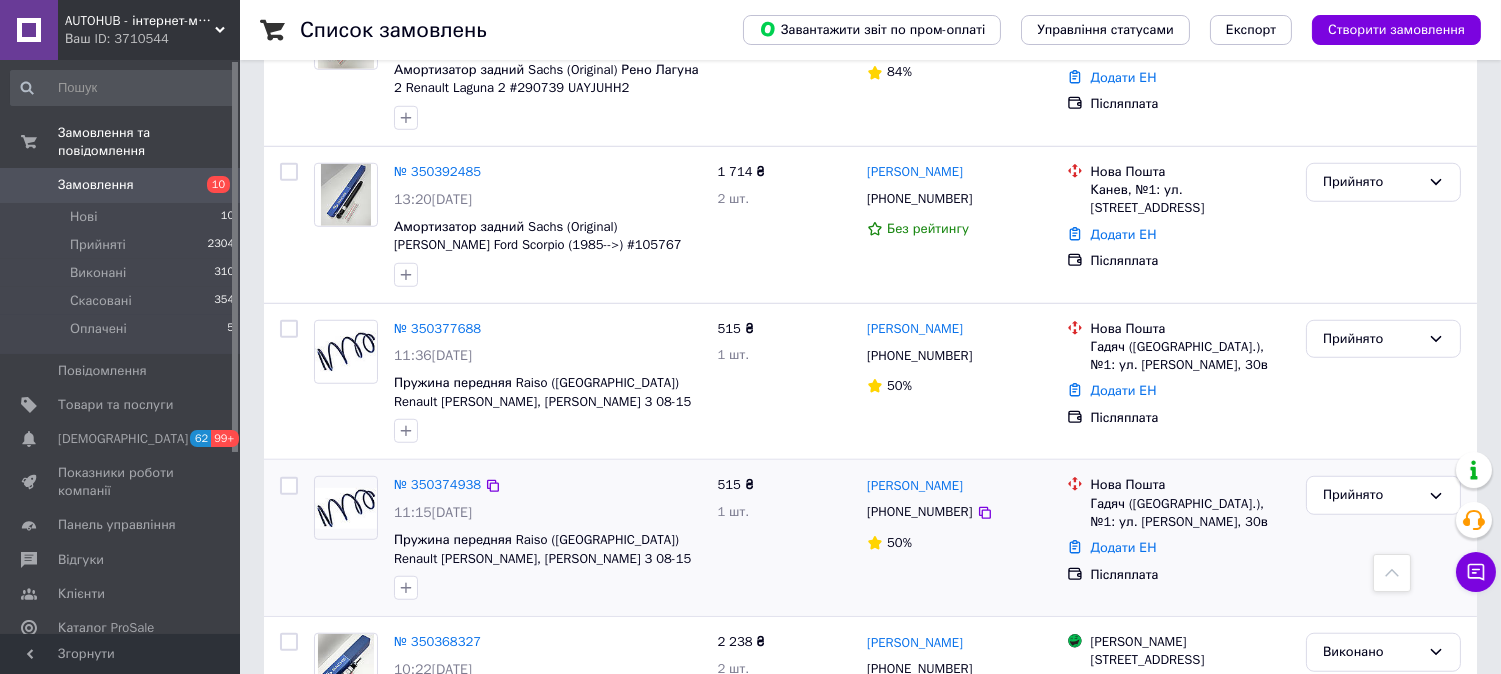 scroll, scrollTop: 2971, scrollLeft: 0, axis: vertical 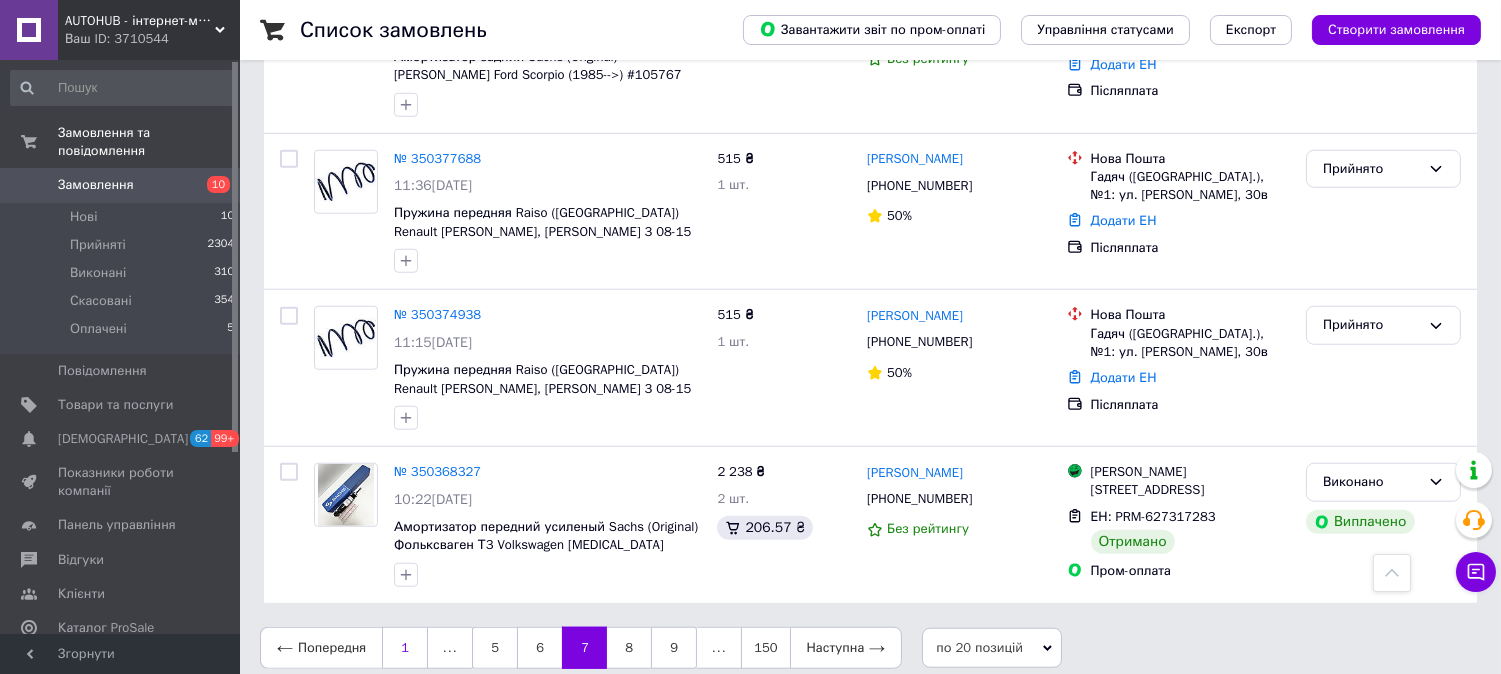 click on "1" at bounding box center [405, 648] 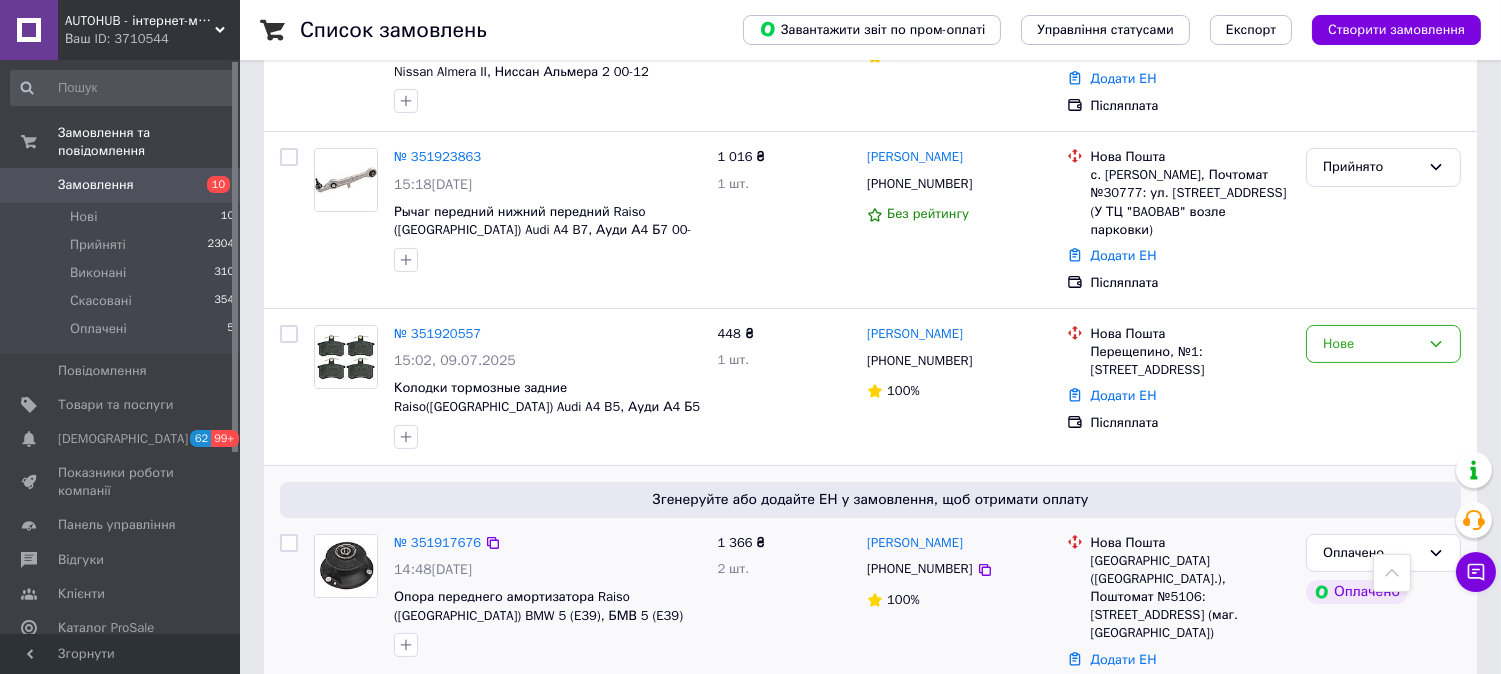 scroll, scrollTop: 555, scrollLeft: 0, axis: vertical 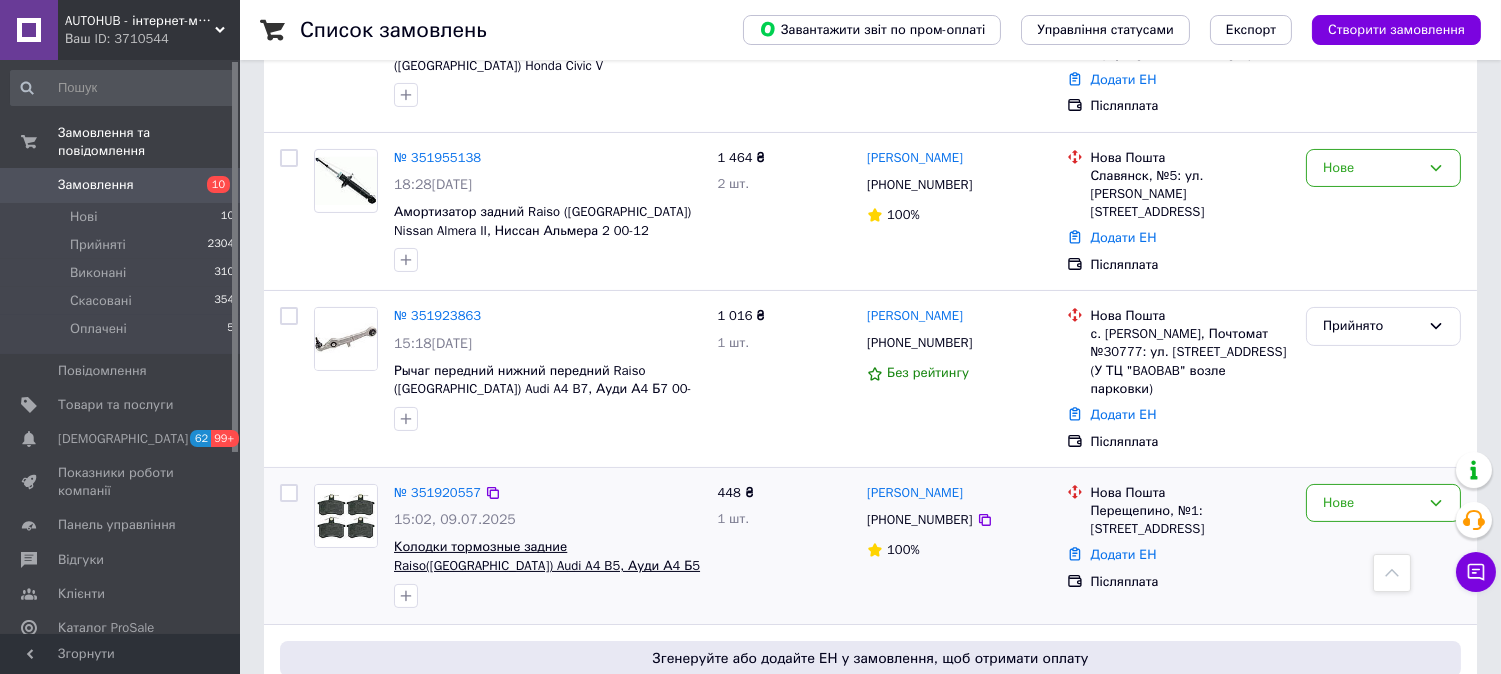 drag, startPoint x: 644, startPoint y: 538, endPoint x: 532, endPoint y: 542, distance: 112.0714 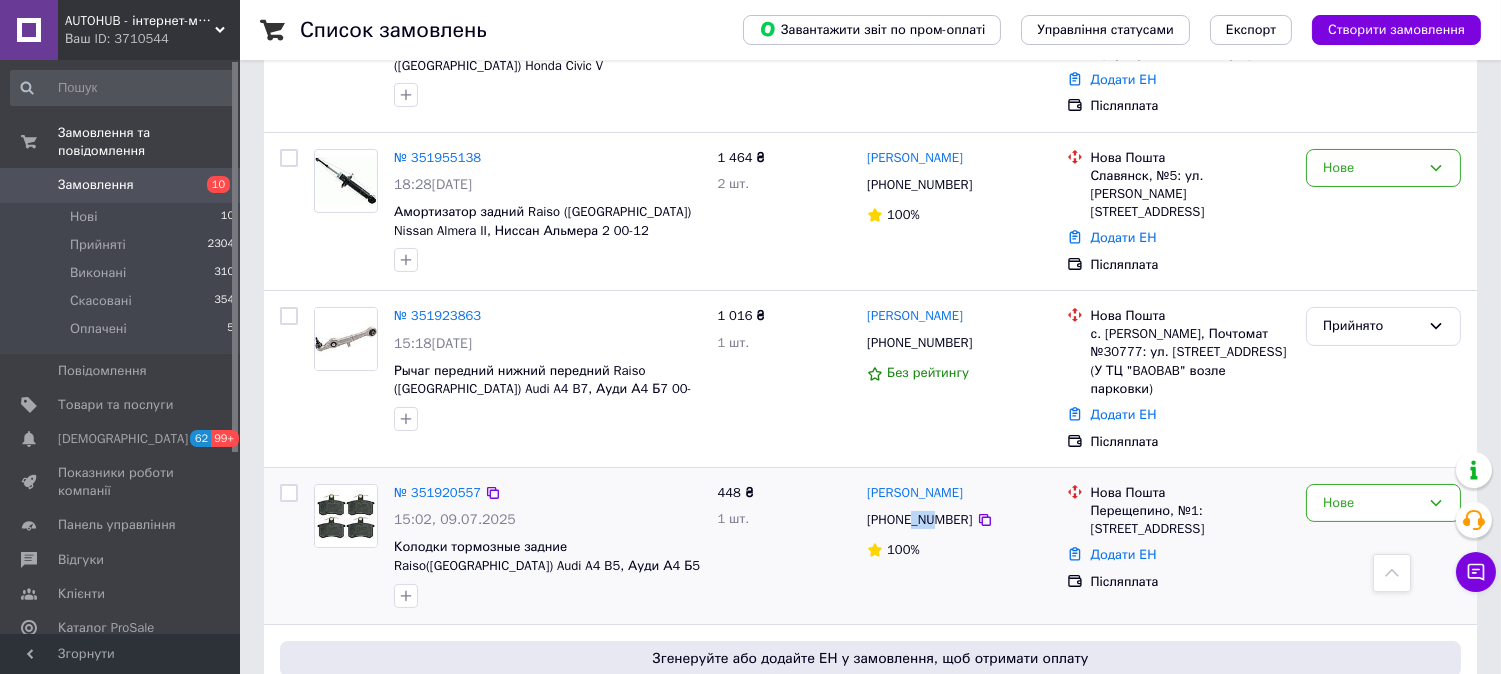 drag, startPoint x: 911, startPoint y: 491, endPoint x: 931, endPoint y: 493, distance: 20.09975 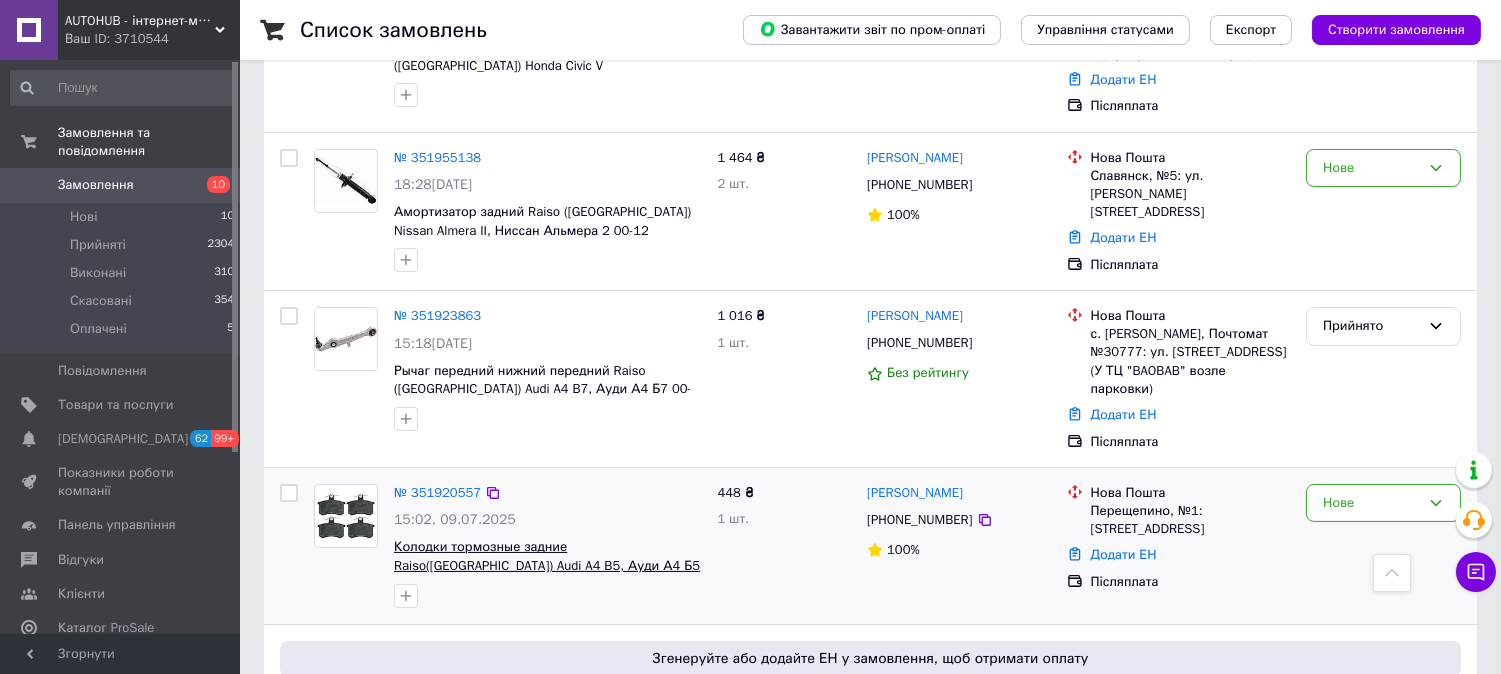 drag, startPoint x: 668, startPoint y: 541, endPoint x: 585, endPoint y: 540, distance: 83.00603 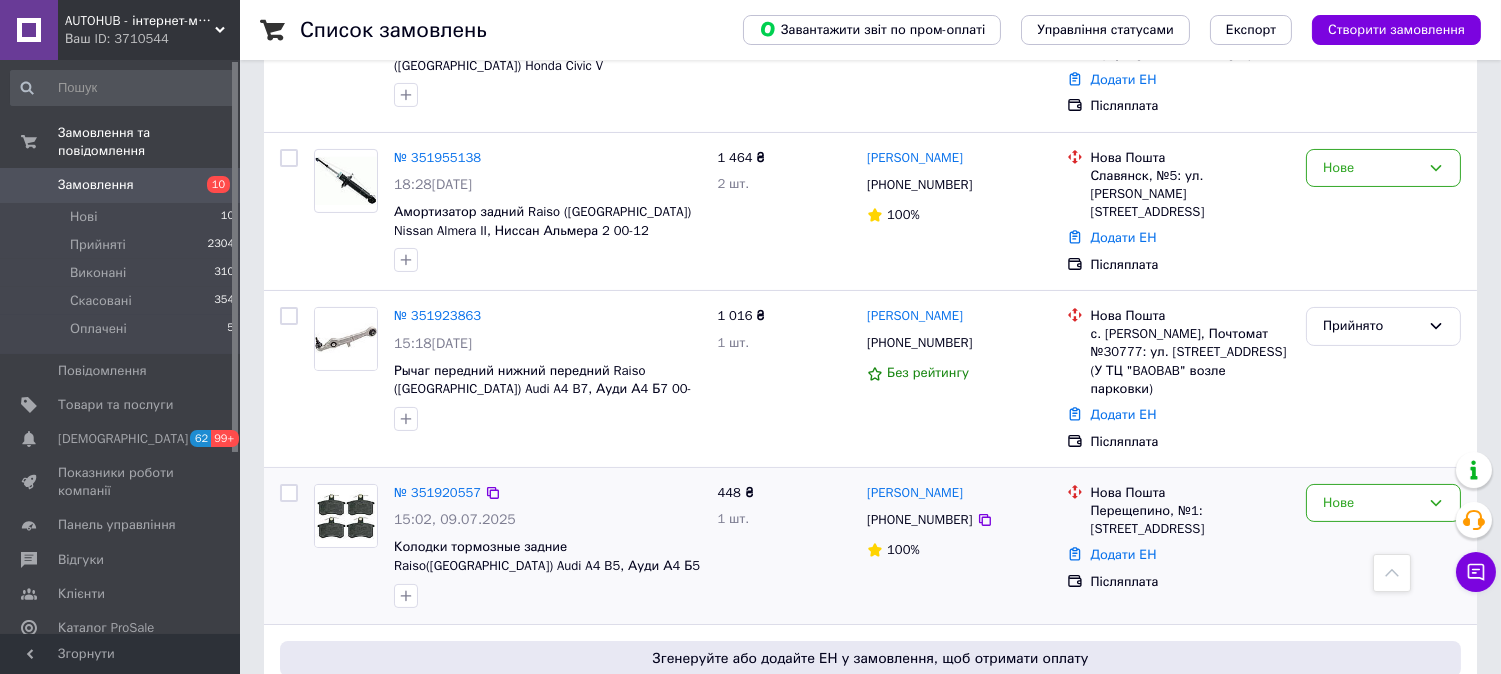 click on "Нове" at bounding box center [1383, 546] 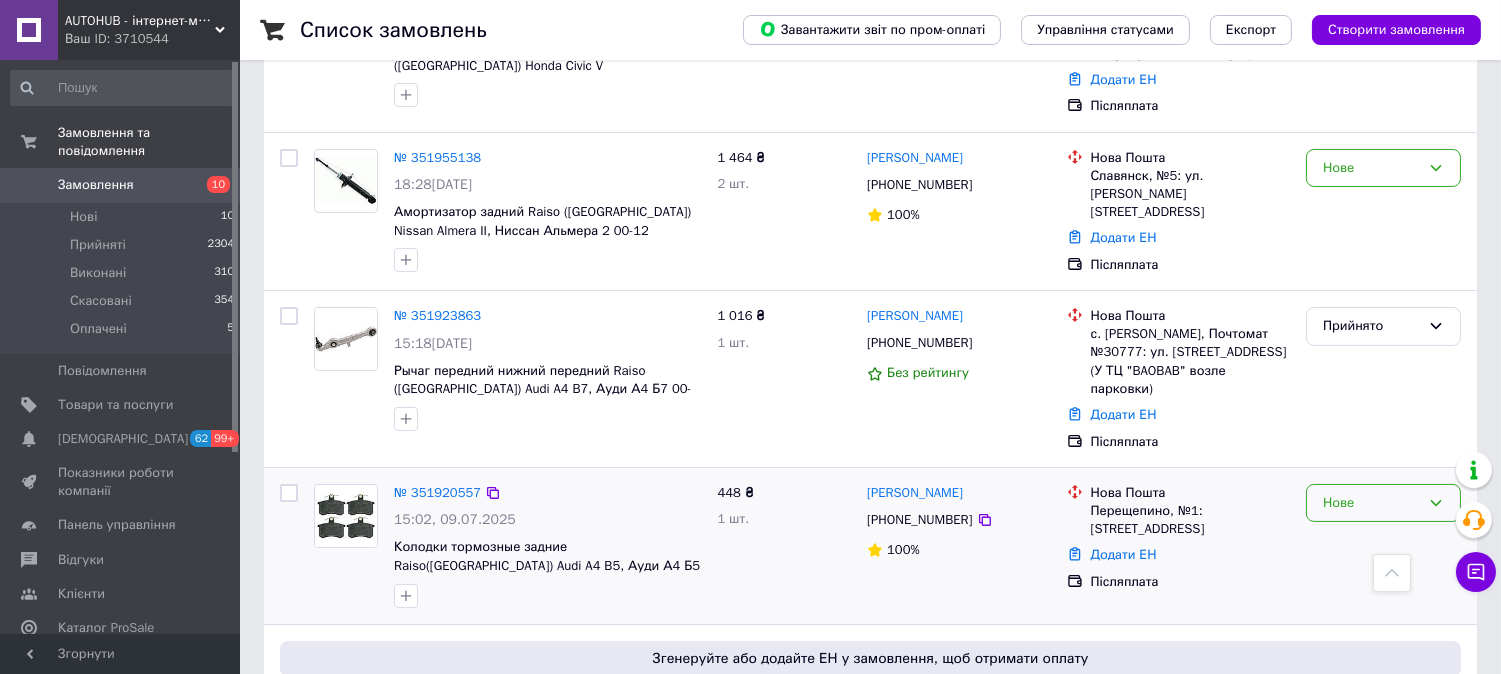 click on "Нове" at bounding box center (1383, 503) 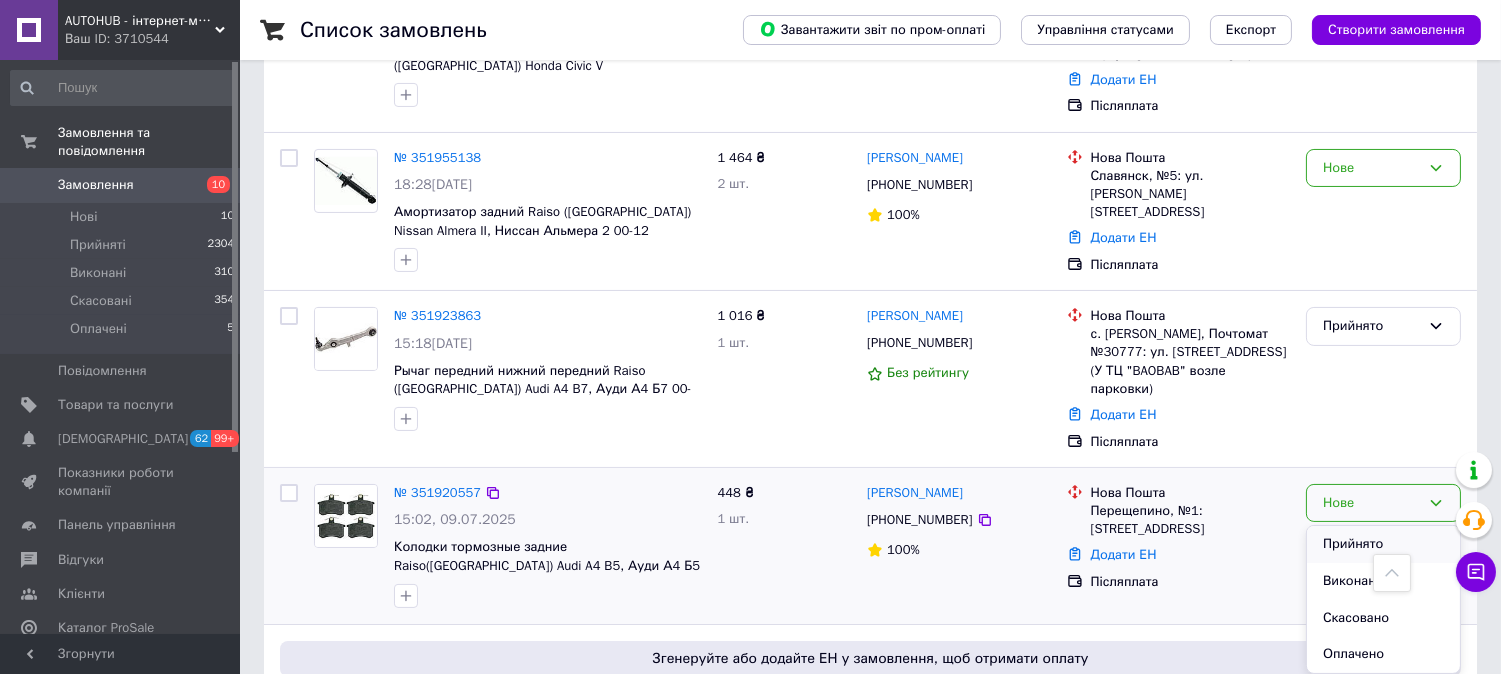 click on "Прийнято" at bounding box center (1383, 544) 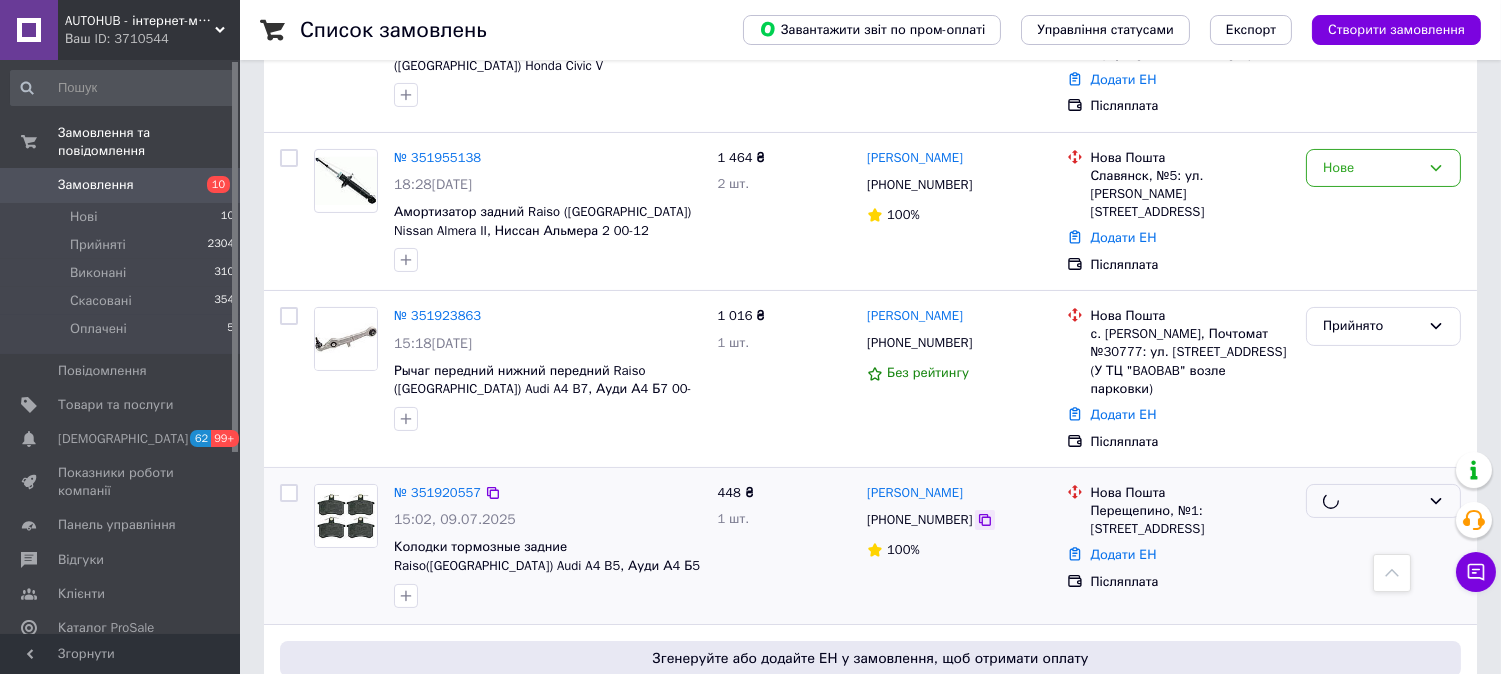 click 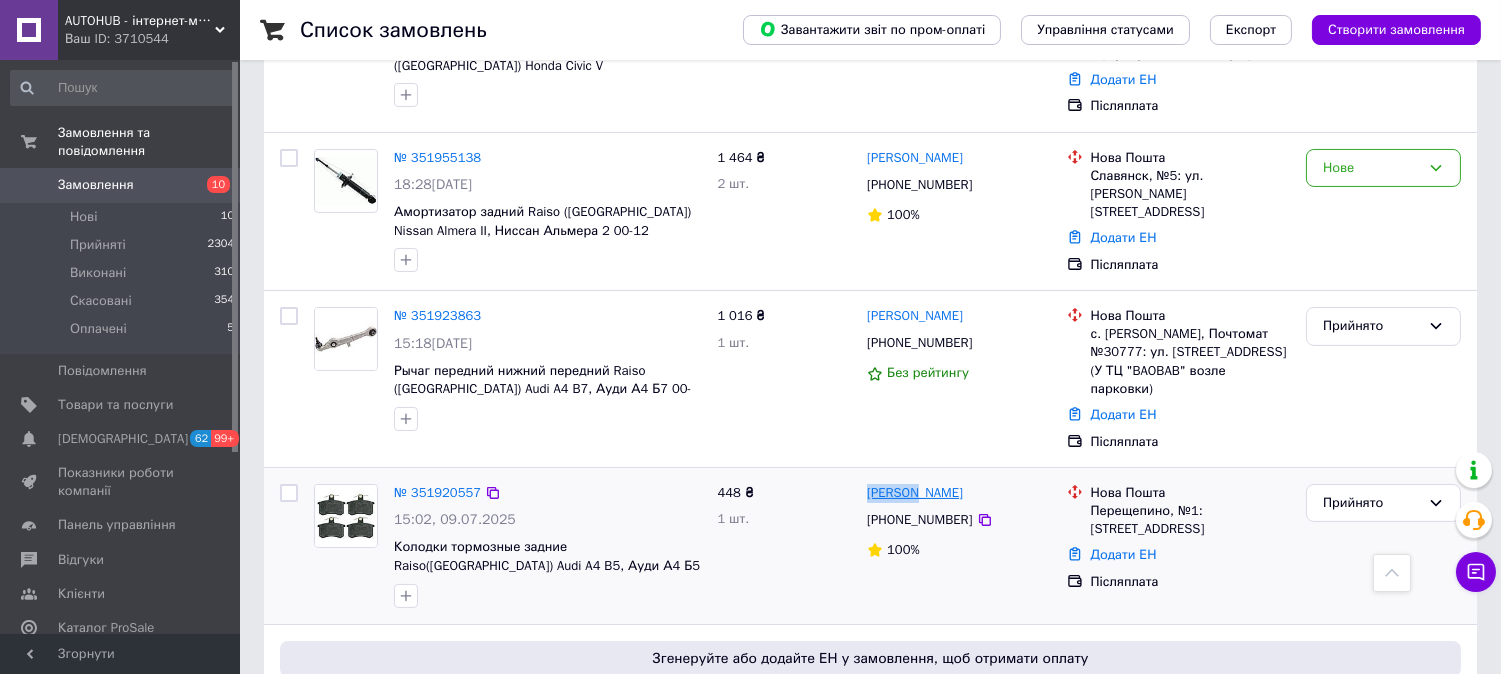 drag, startPoint x: 860, startPoint y: 462, endPoint x: 917, endPoint y: 471, distance: 57.706154 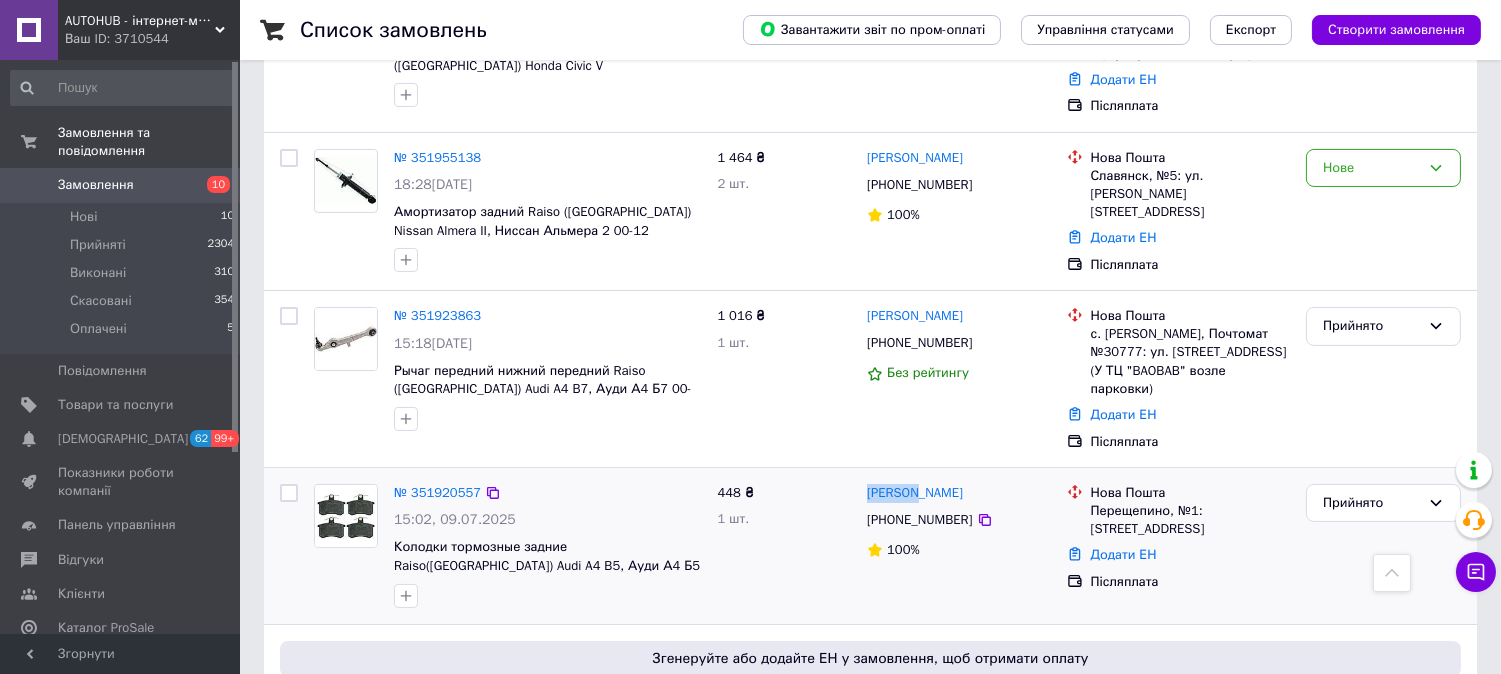 copy on "Дмитрий" 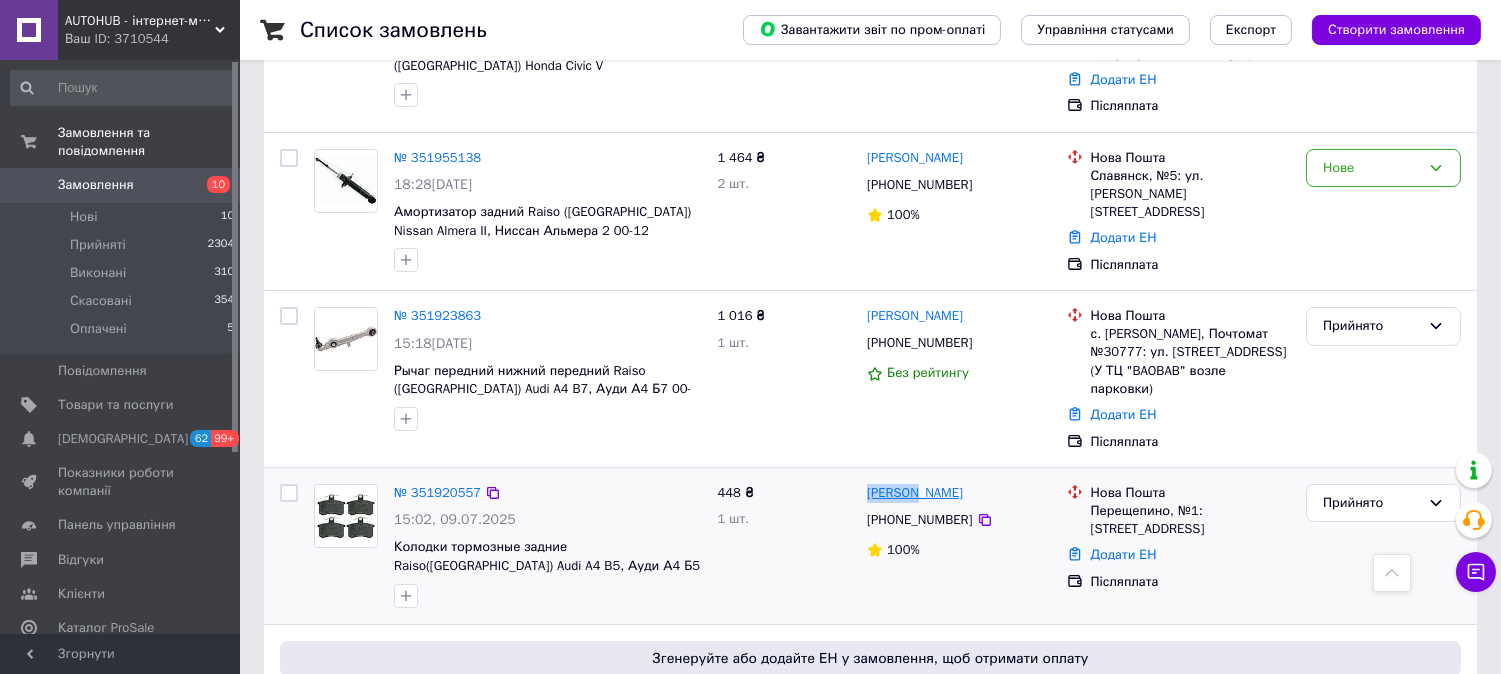 drag, startPoint x: 967, startPoint y: 471, endPoint x: 924, endPoint y: 471, distance: 43 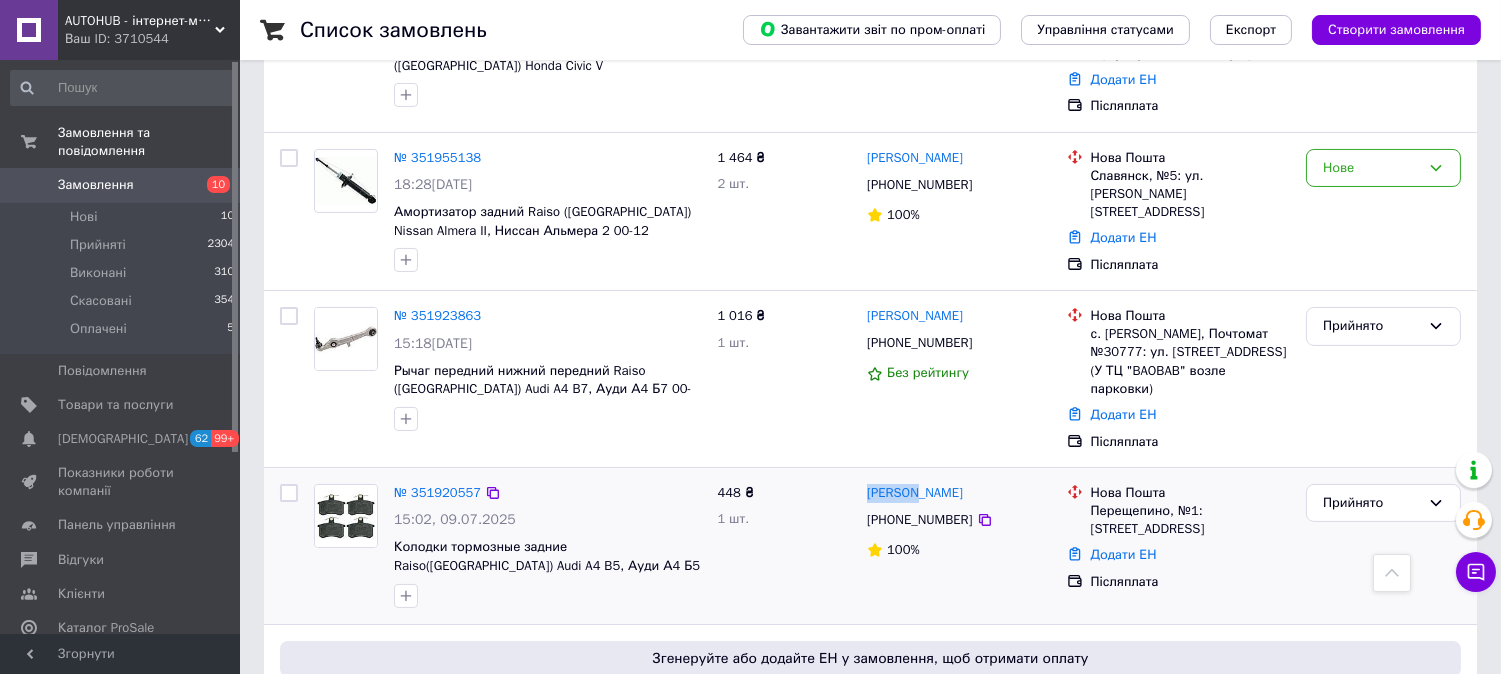 copy on "Батуев" 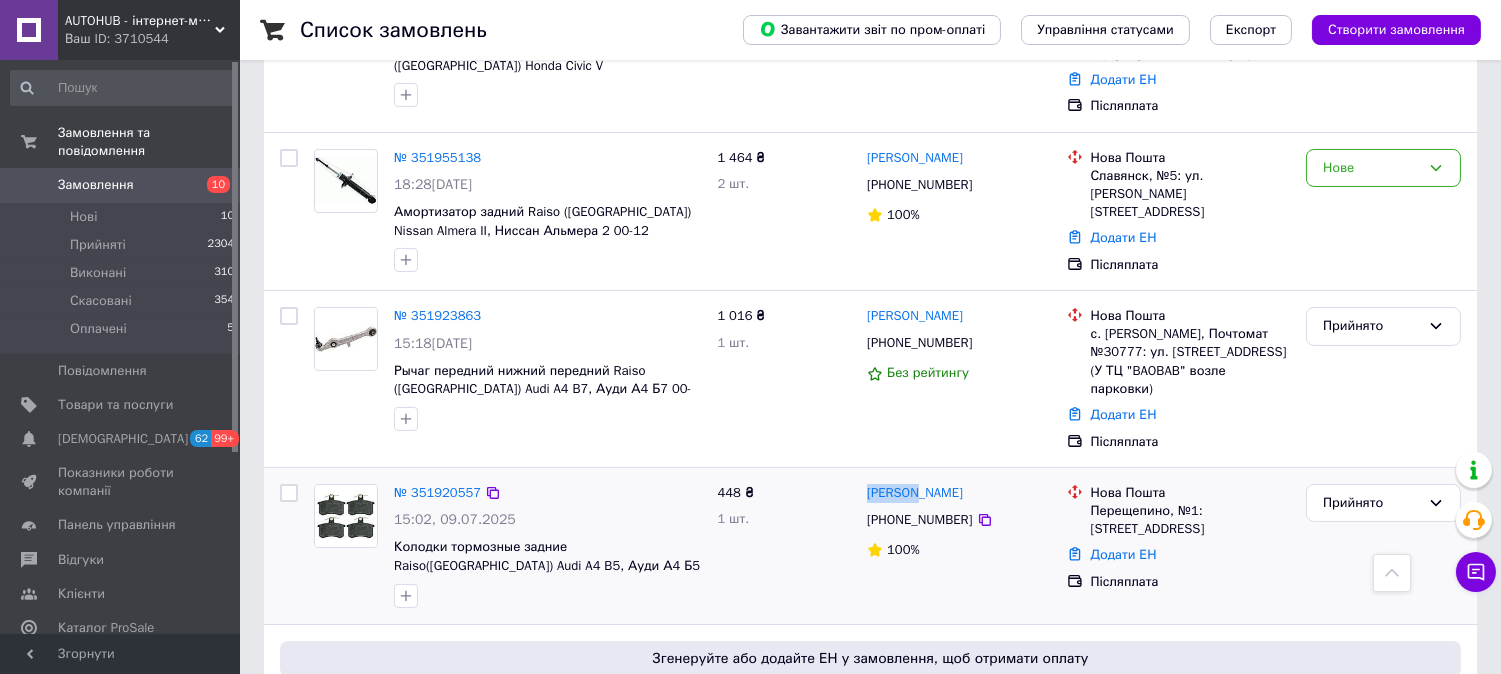 drag, startPoint x: 1093, startPoint y: 478, endPoint x: 1295, endPoint y: 507, distance: 204.07106 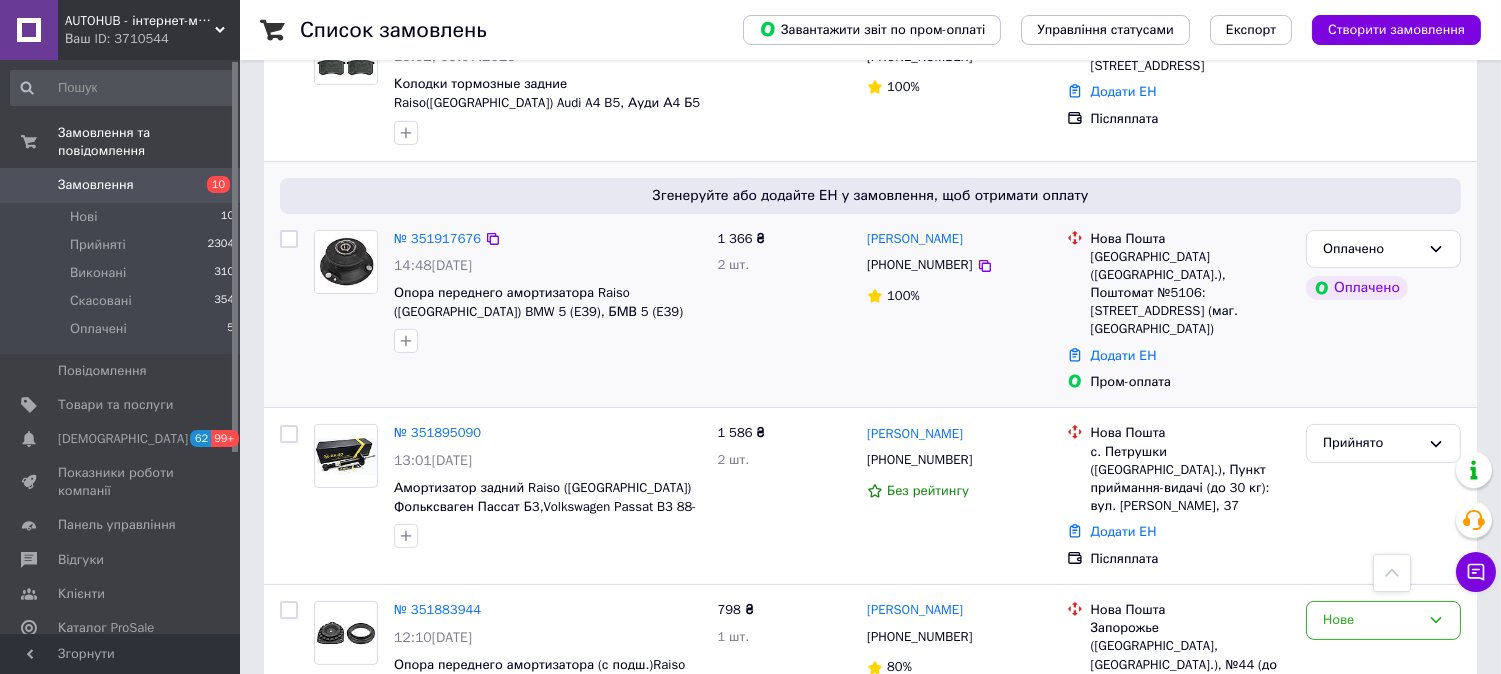 scroll, scrollTop: 1000, scrollLeft: 0, axis: vertical 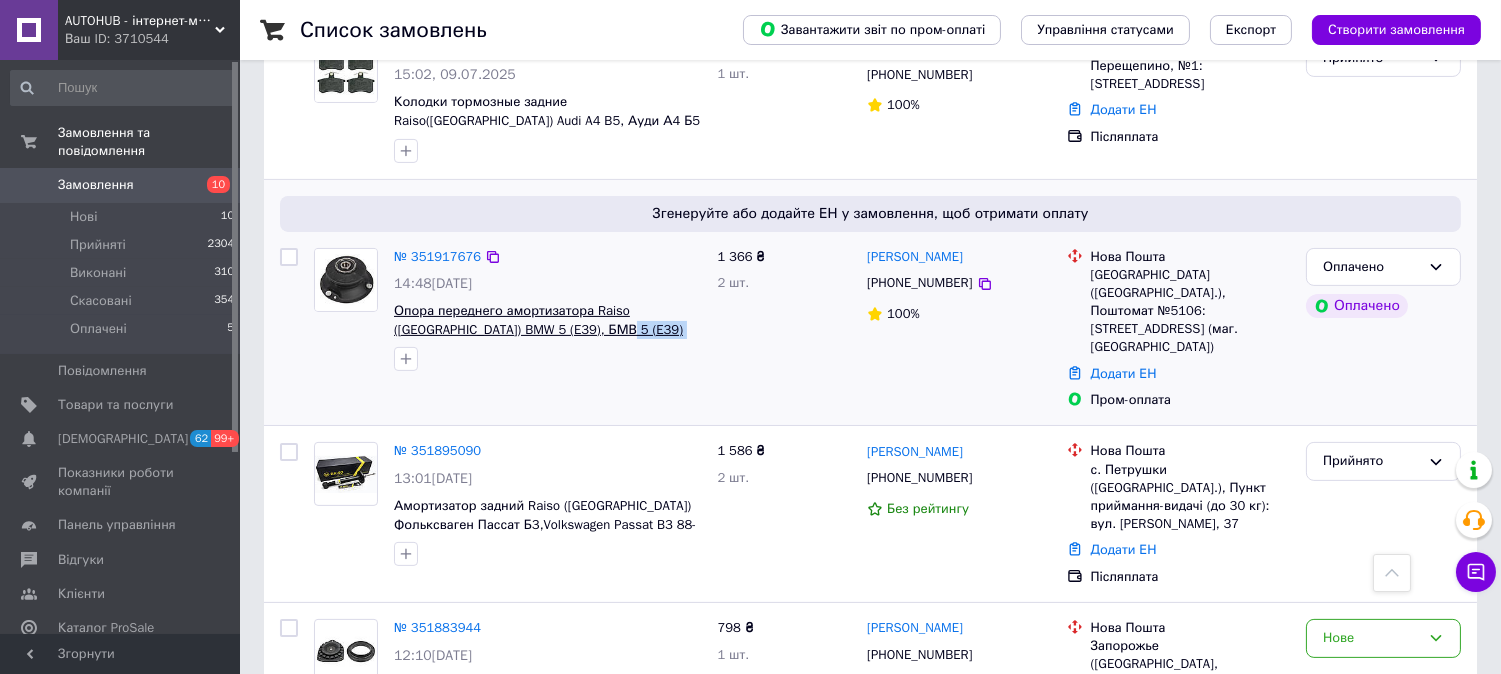 drag, startPoint x: 675, startPoint y: 298, endPoint x: 554, endPoint y: 304, distance: 121.14867 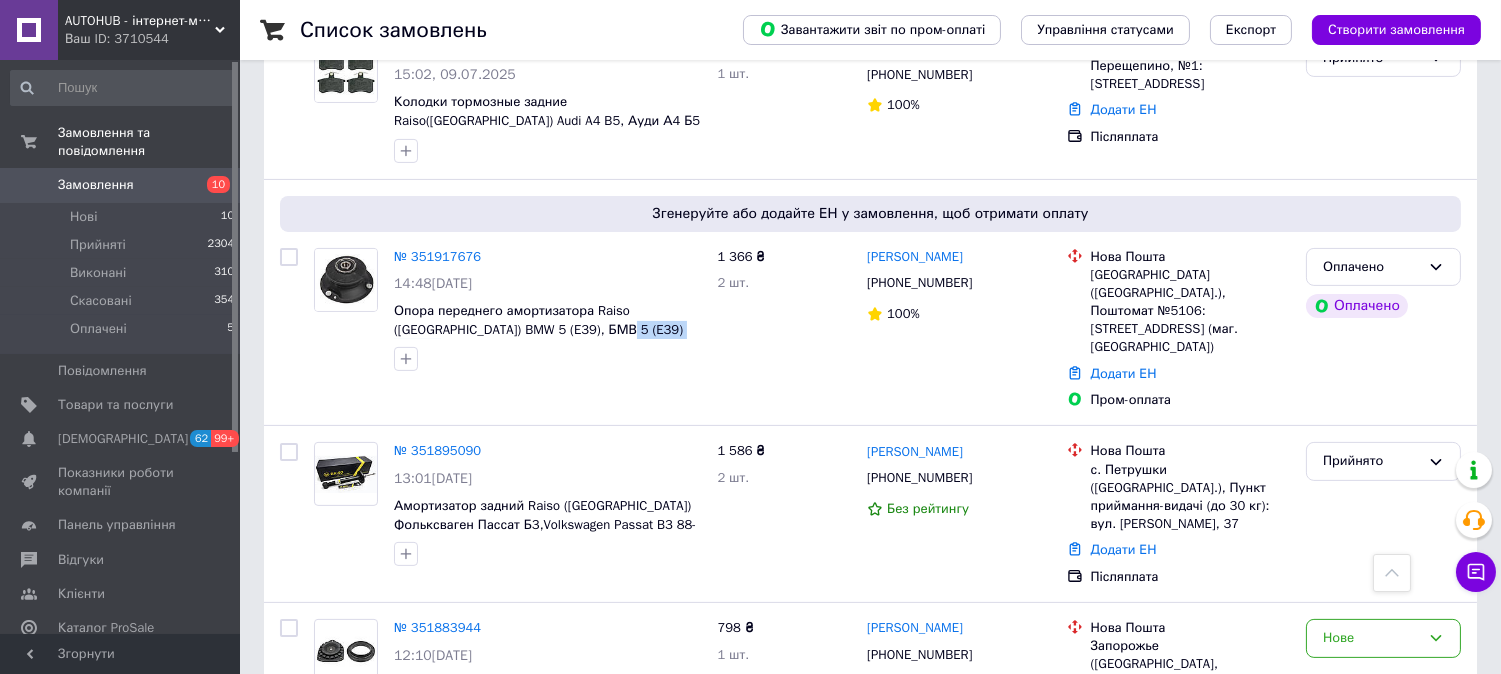 copy on "RC02186 UAQGLHL2" 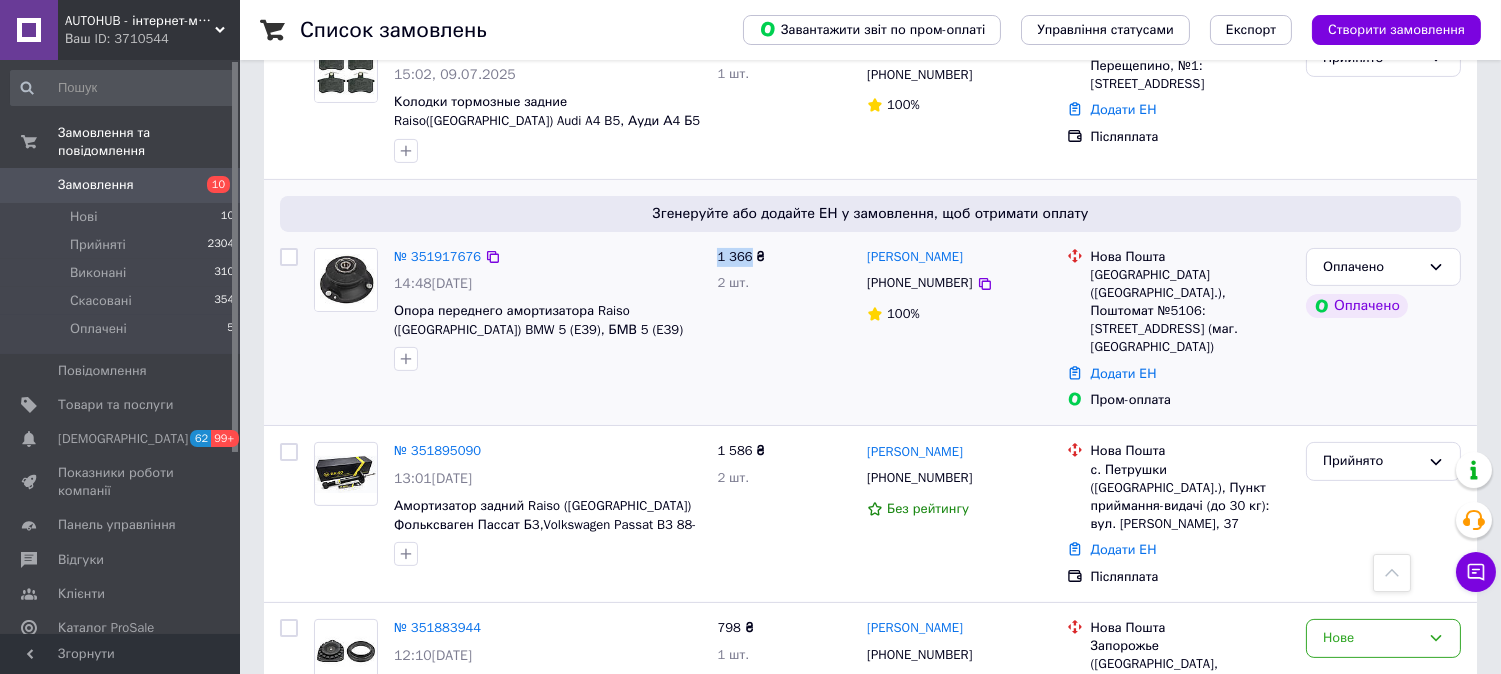 drag, startPoint x: 715, startPoint y: 230, endPoint x: 747, endPoint y: 230, distance: 32 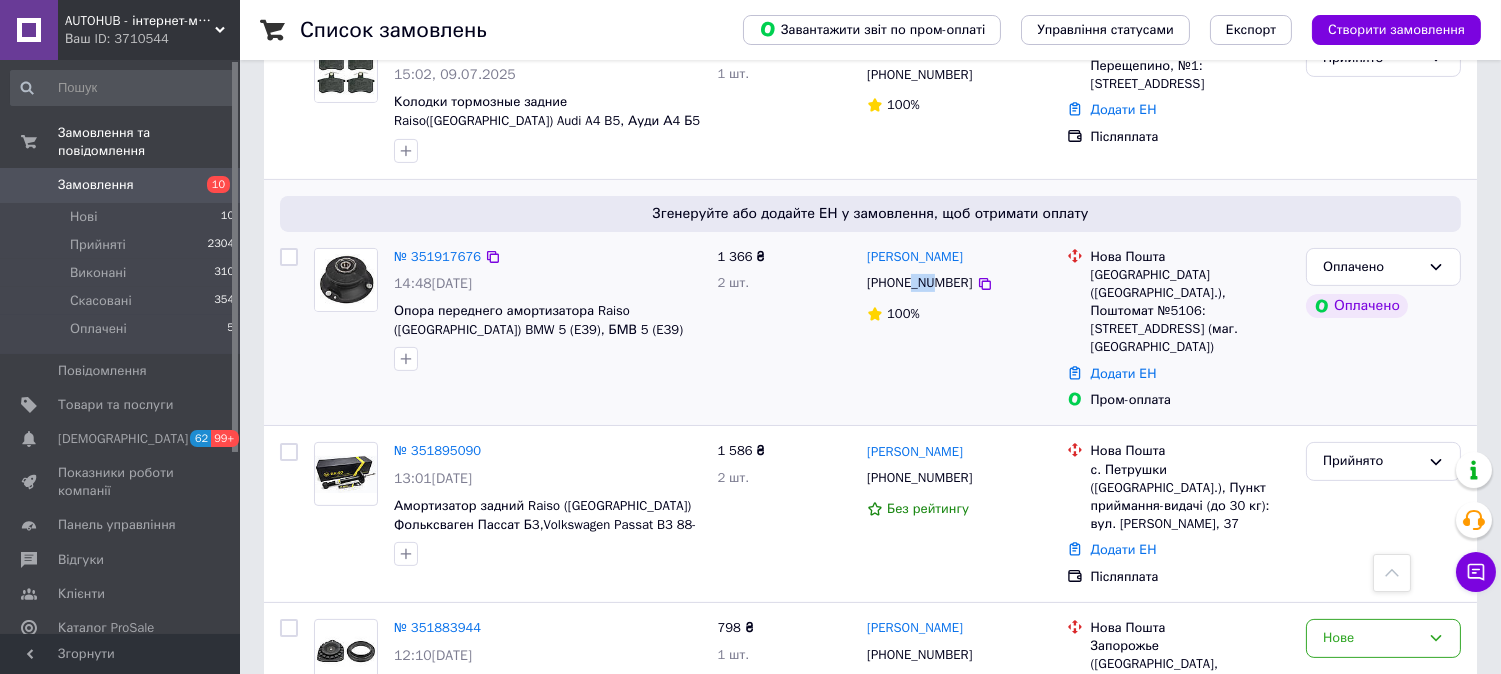 drag, startPoint x: 912, startPoint y: 261, endPoint x: 930, endPoint y: 263, distance: 18.110771 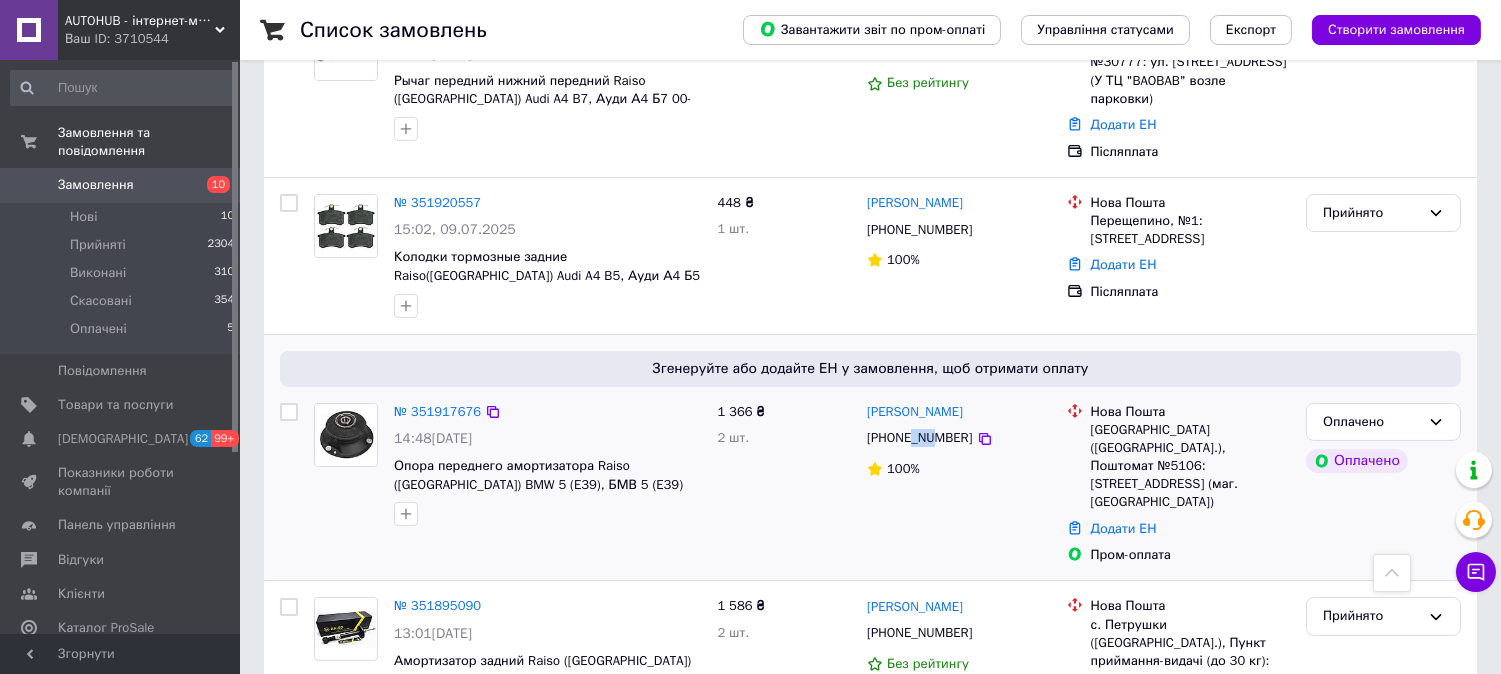 scroll, scrollTop: 888, scrollLeft: 0, axis: vertical 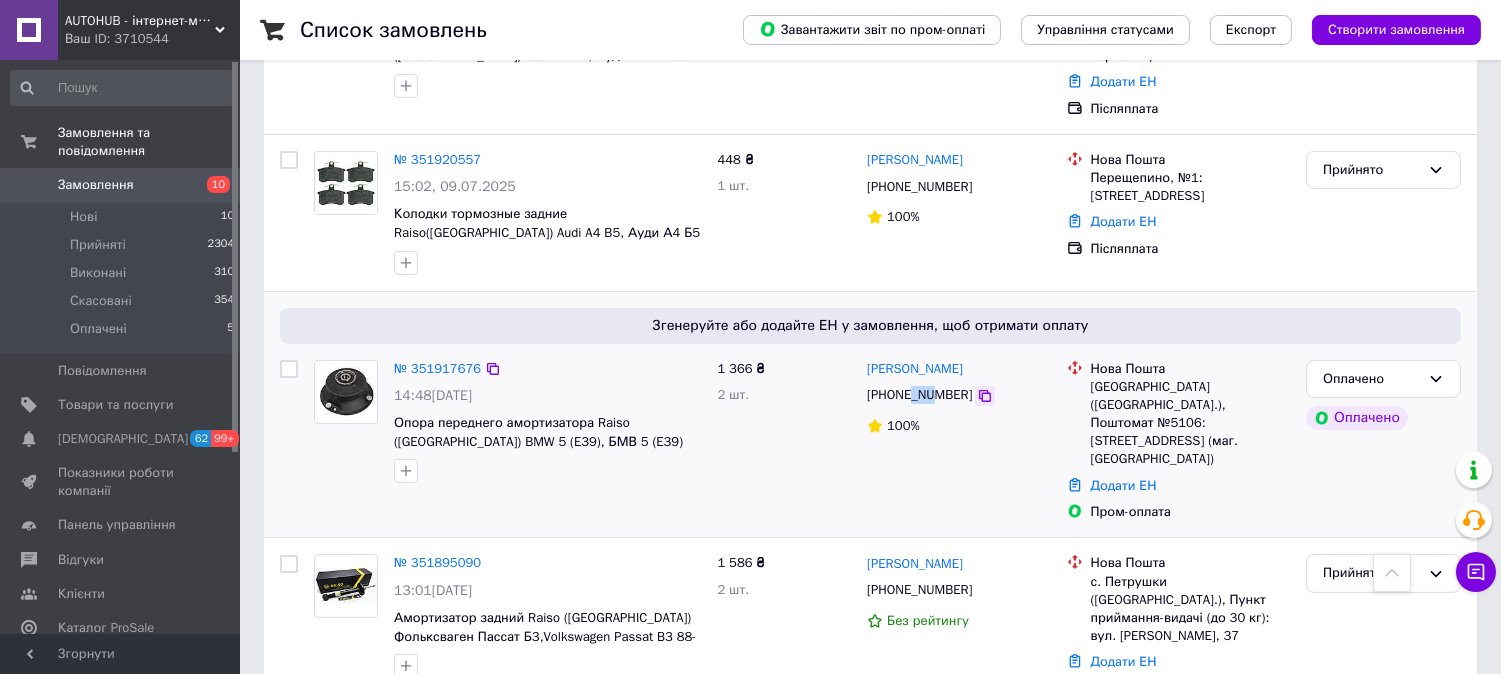 click 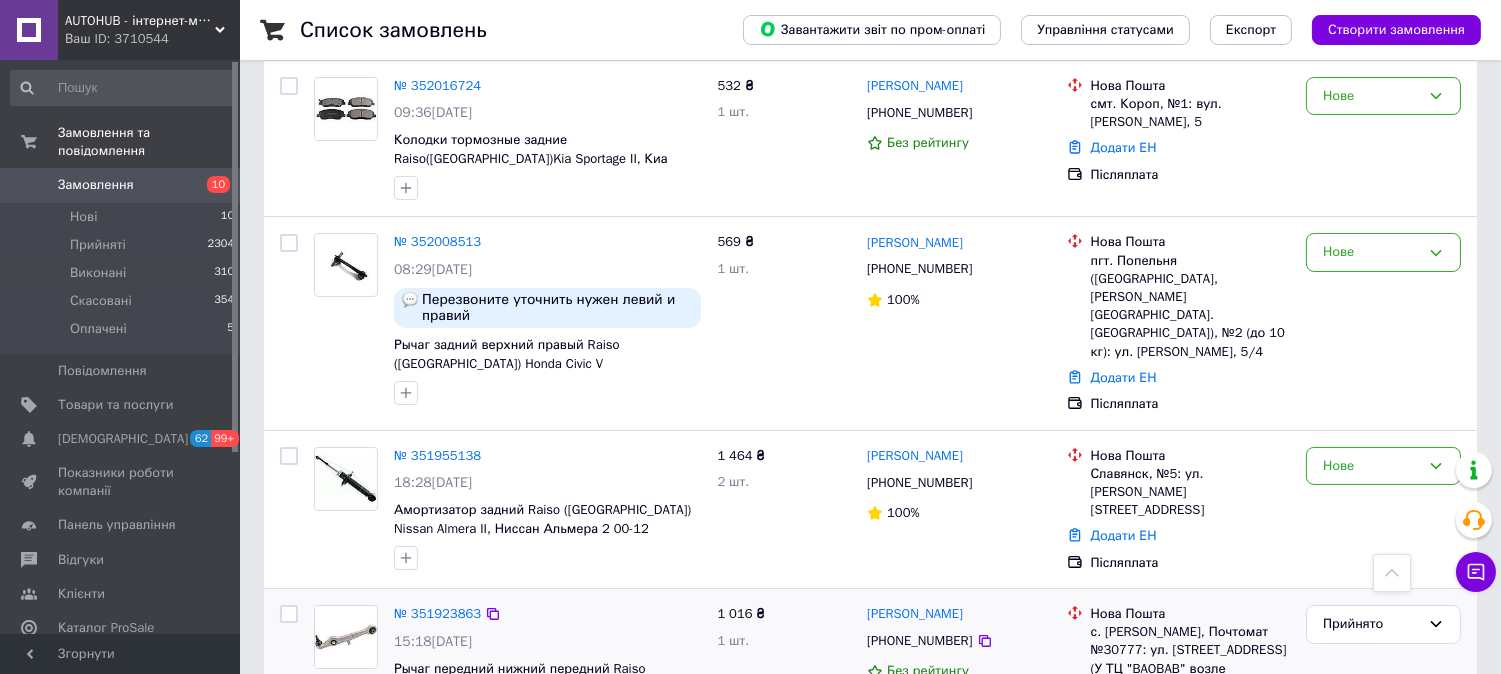 scroll, scrollTop: 222, scrollLeft: 0, axis: vertical 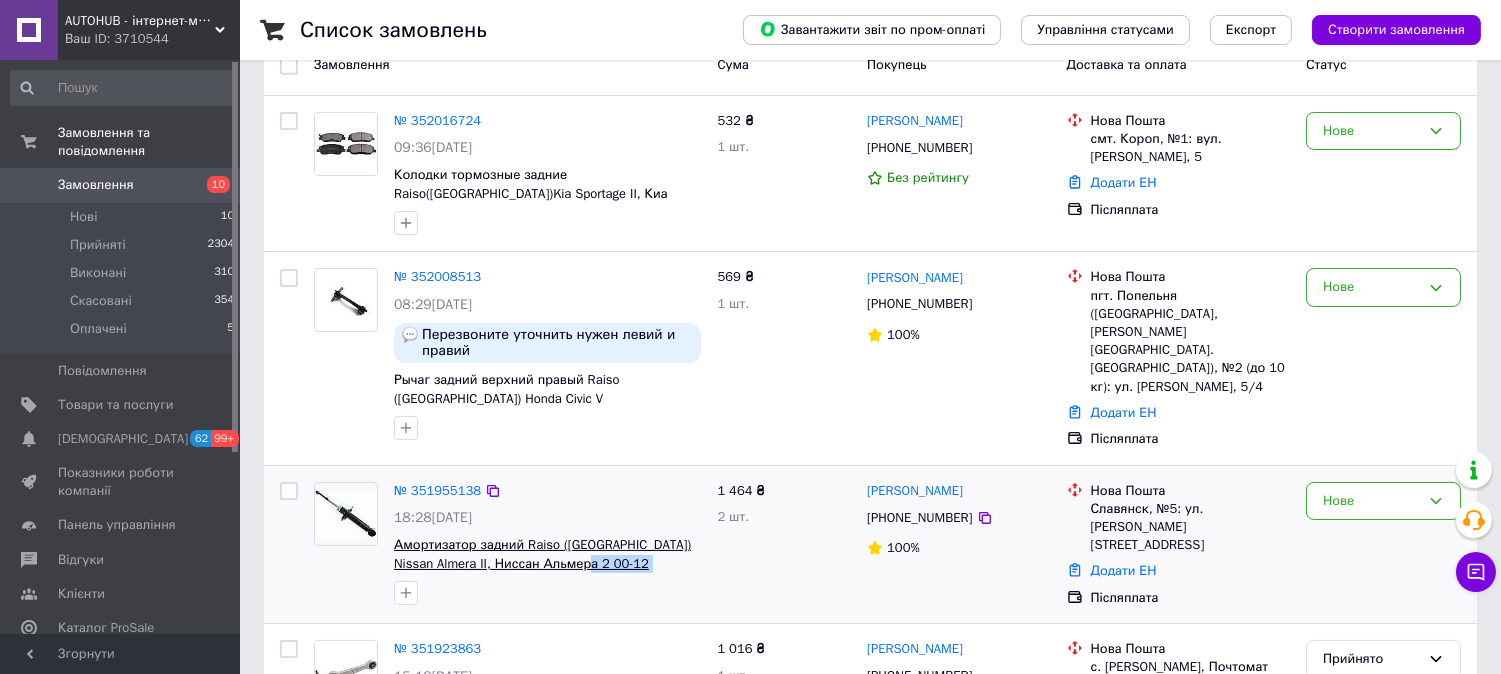 drag, startPoint x: 690, startPoint y: 555, endPoint x: 567, endPoint y: 557, distance: 123.01626 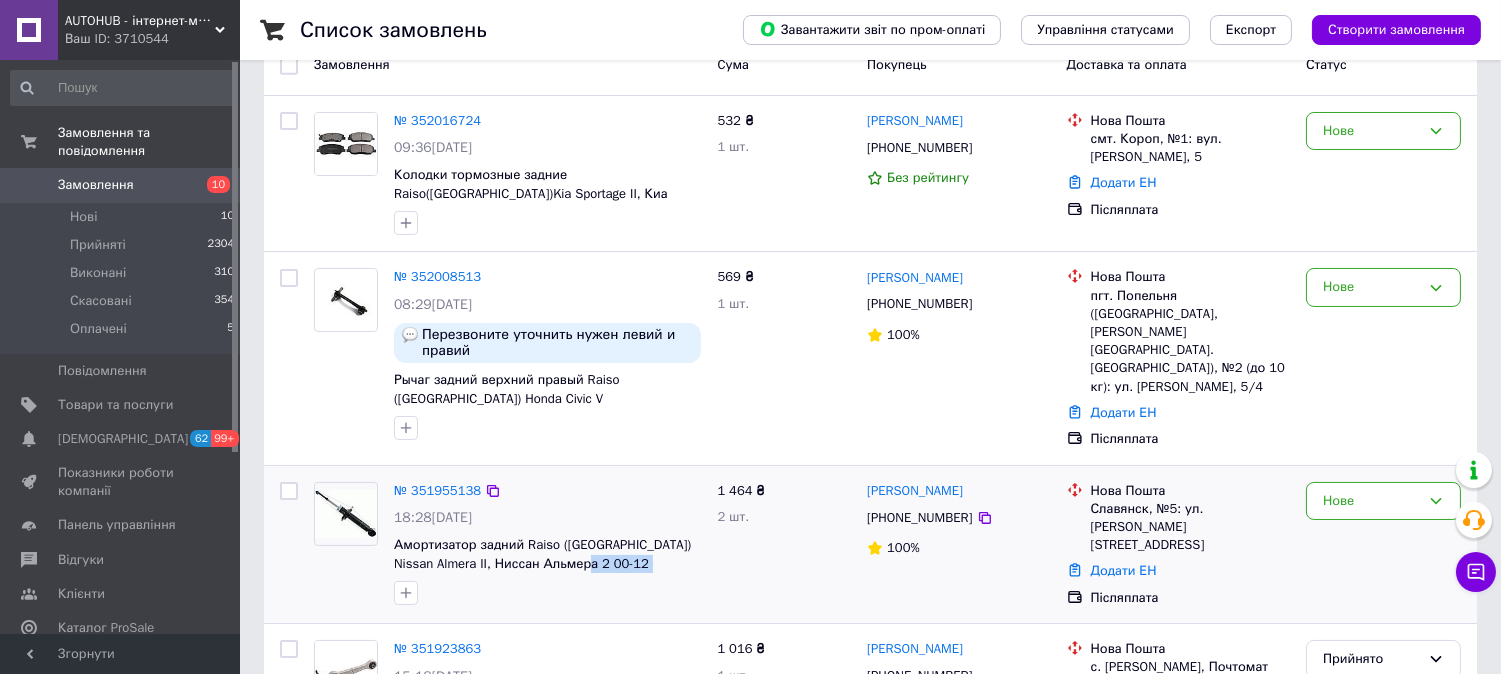 copy on "RS312761 UATEQEZ2" 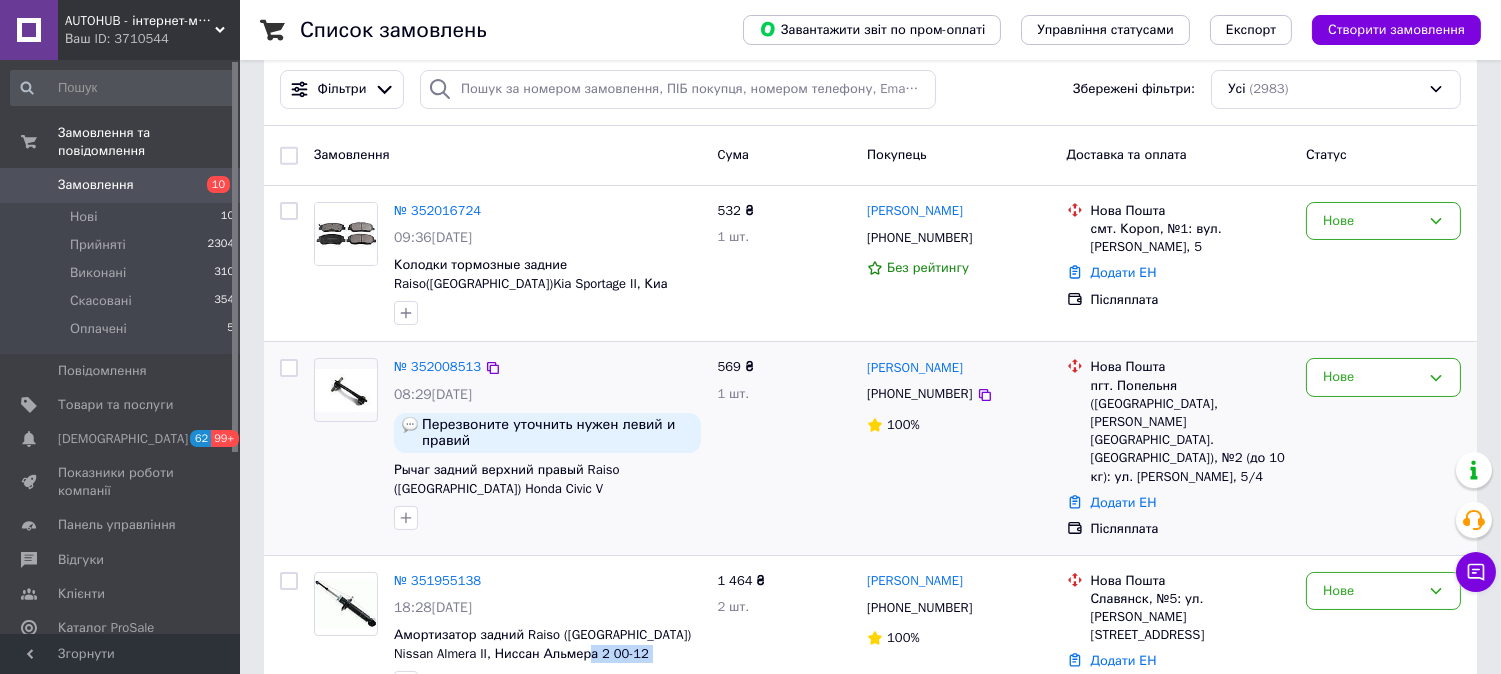 scroll, scrollTop: 111, scrollLeft: 0, axis: vertical 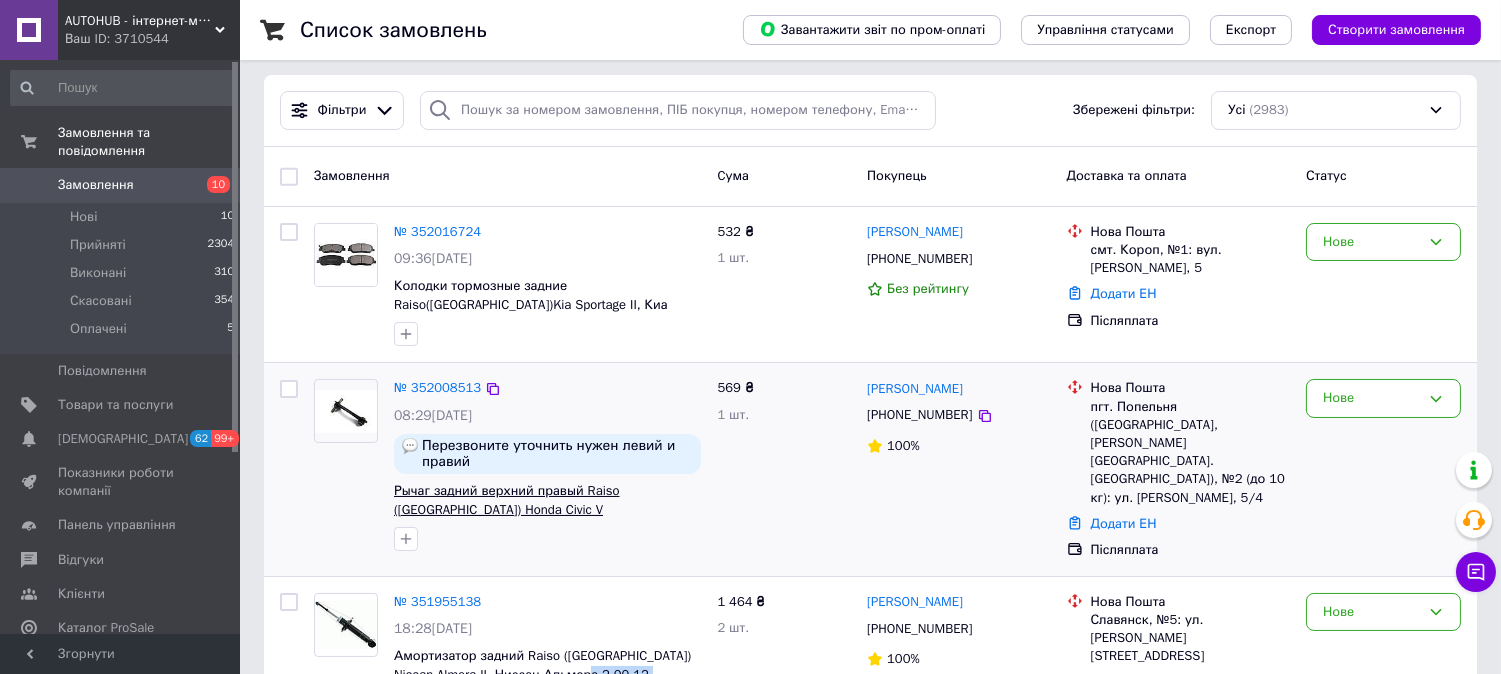 click on "Рычаг задний верхний правый Raiso ([GEOGRAPHIC_DATA]) Honda Civic V [GEOGRAPHIC_DATA], Хонда Сивик 5 Седан 91- #RL-523903H UALHKXO2" at bounding box center (544, 518) 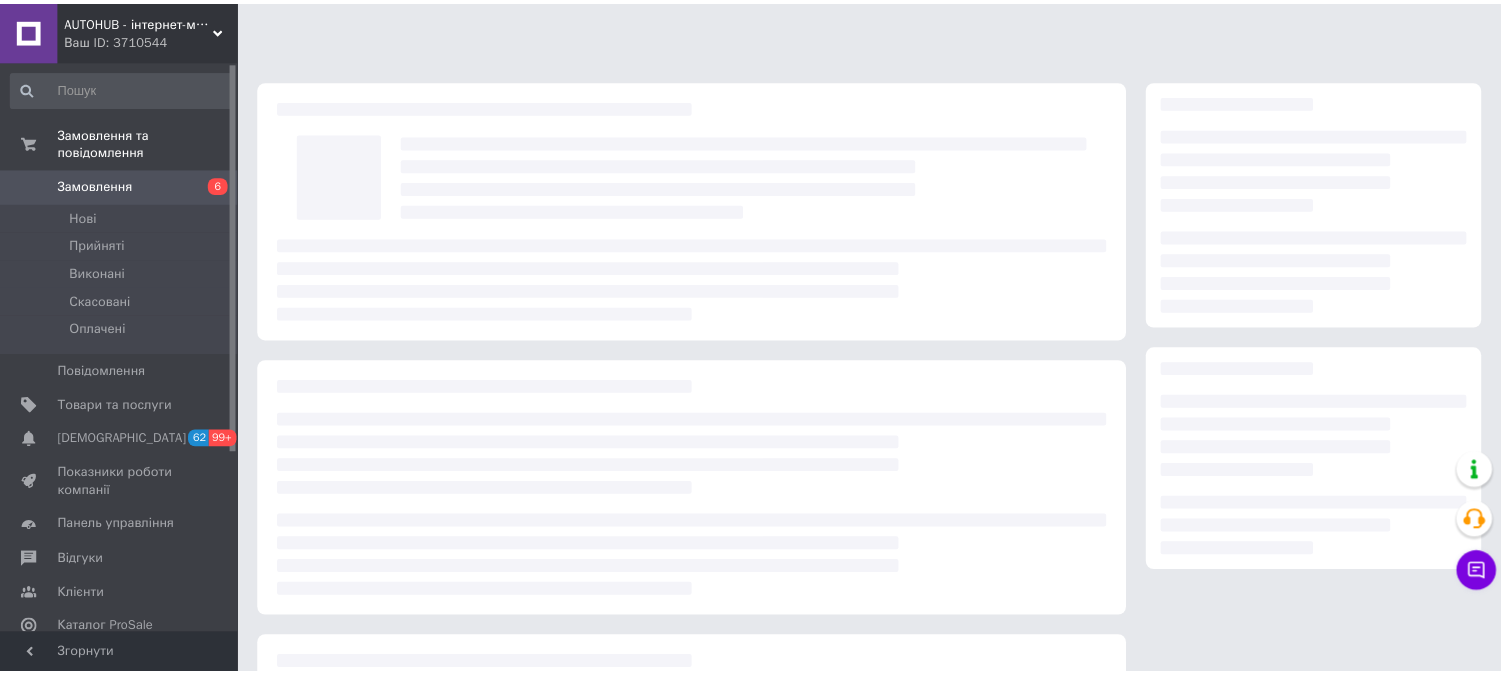scroll, scrollTop: 0, scrollLeft: 0, axis: both 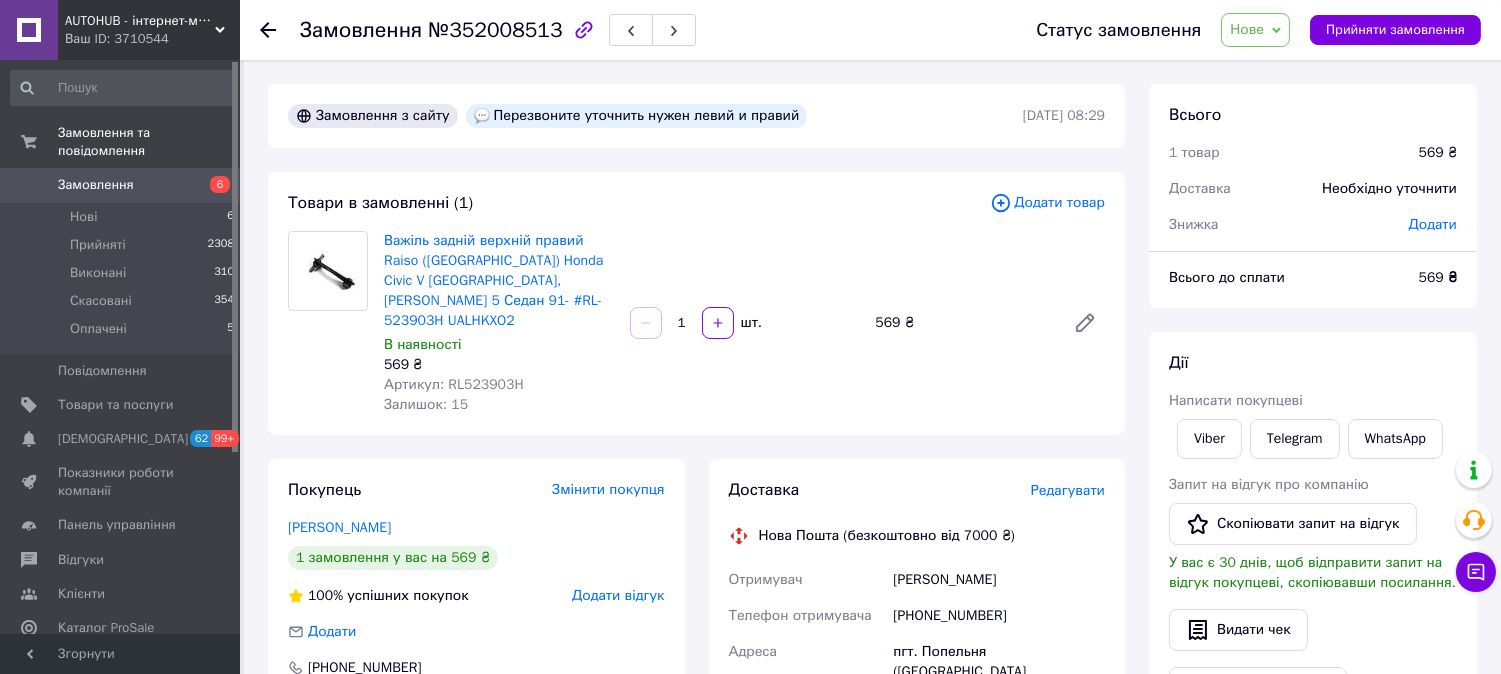 click on "Артикул: RL523903H" at bounding box center [454, 384] 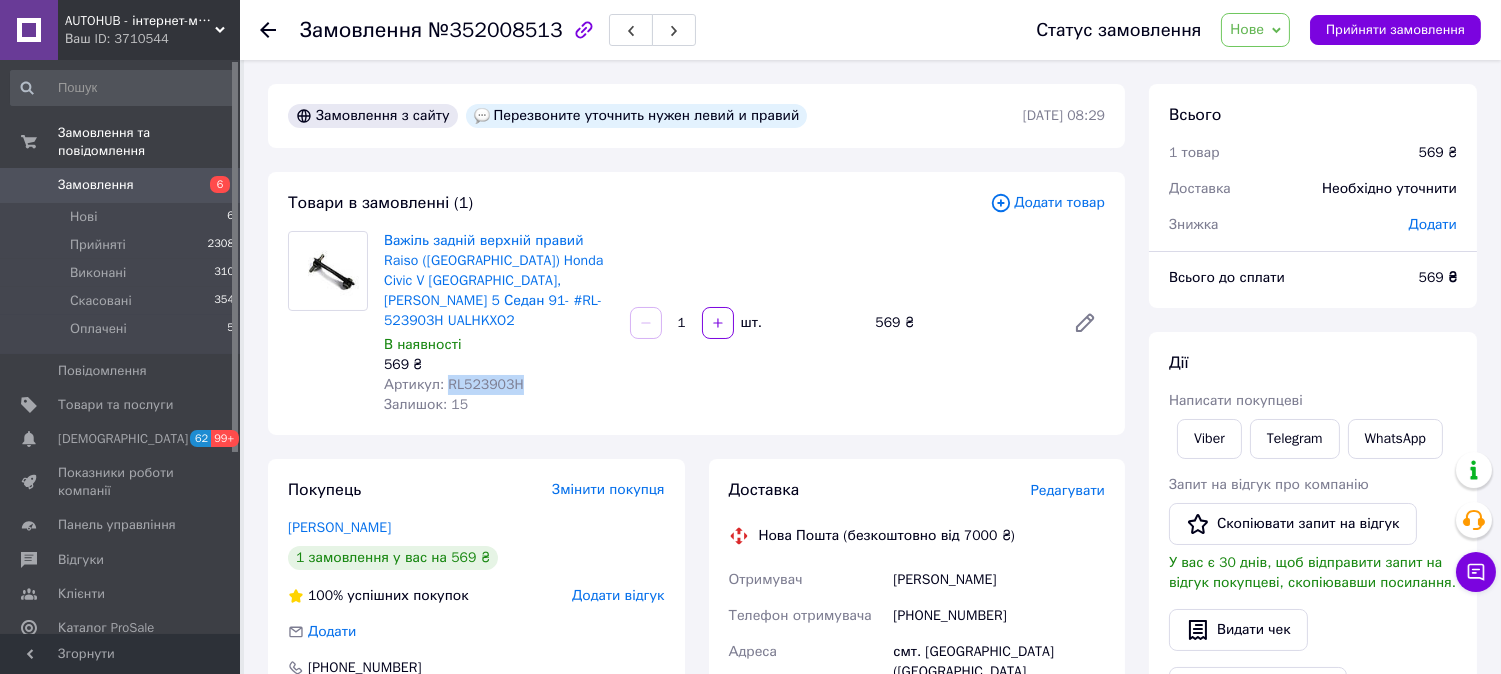 copy on "RL523903H" 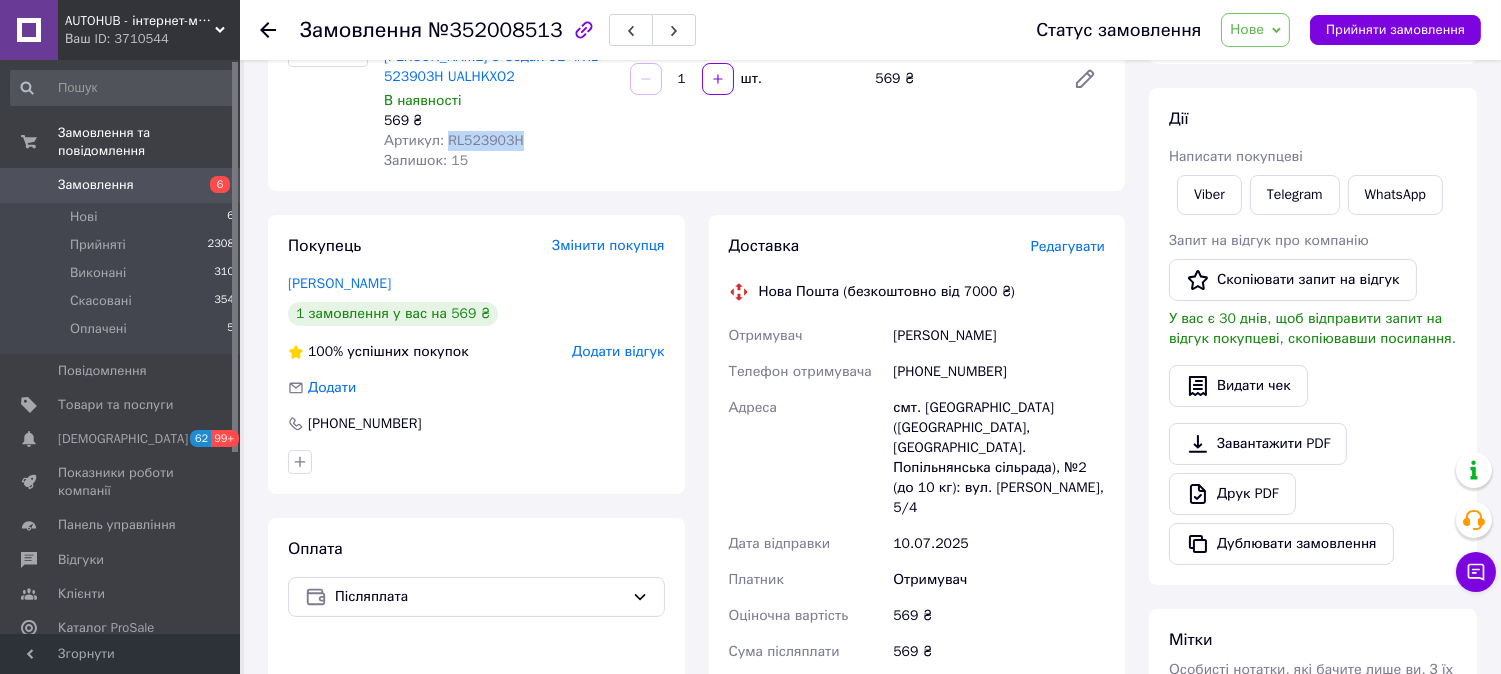 scroll, scrollTop: 333, scrollLeft: 0, axis: vertical 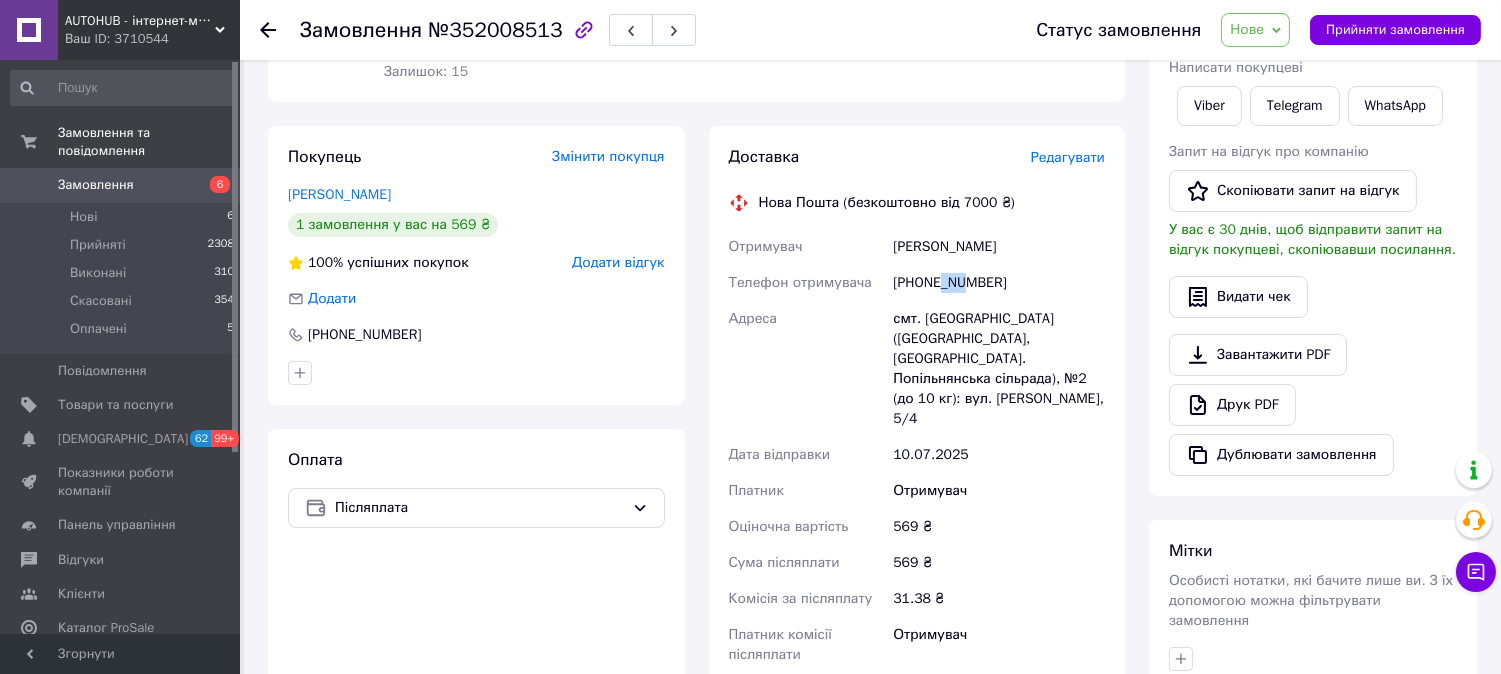 drag, startPoint x: 938, startPoint y: 262, endPoint x: 961, endPoint y: 264, distance: 23.086792 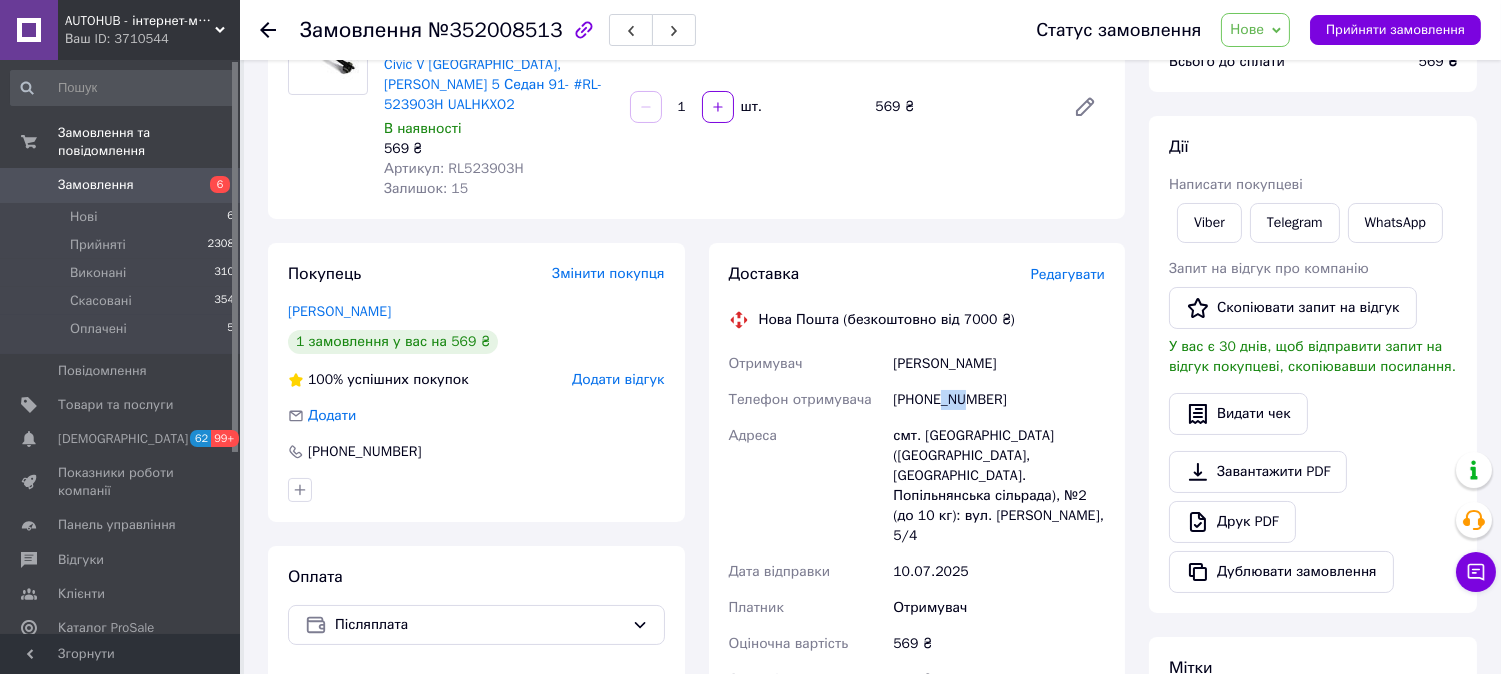 scroll, scrollTop: 111, scrollLeft: 0, axis: vertical 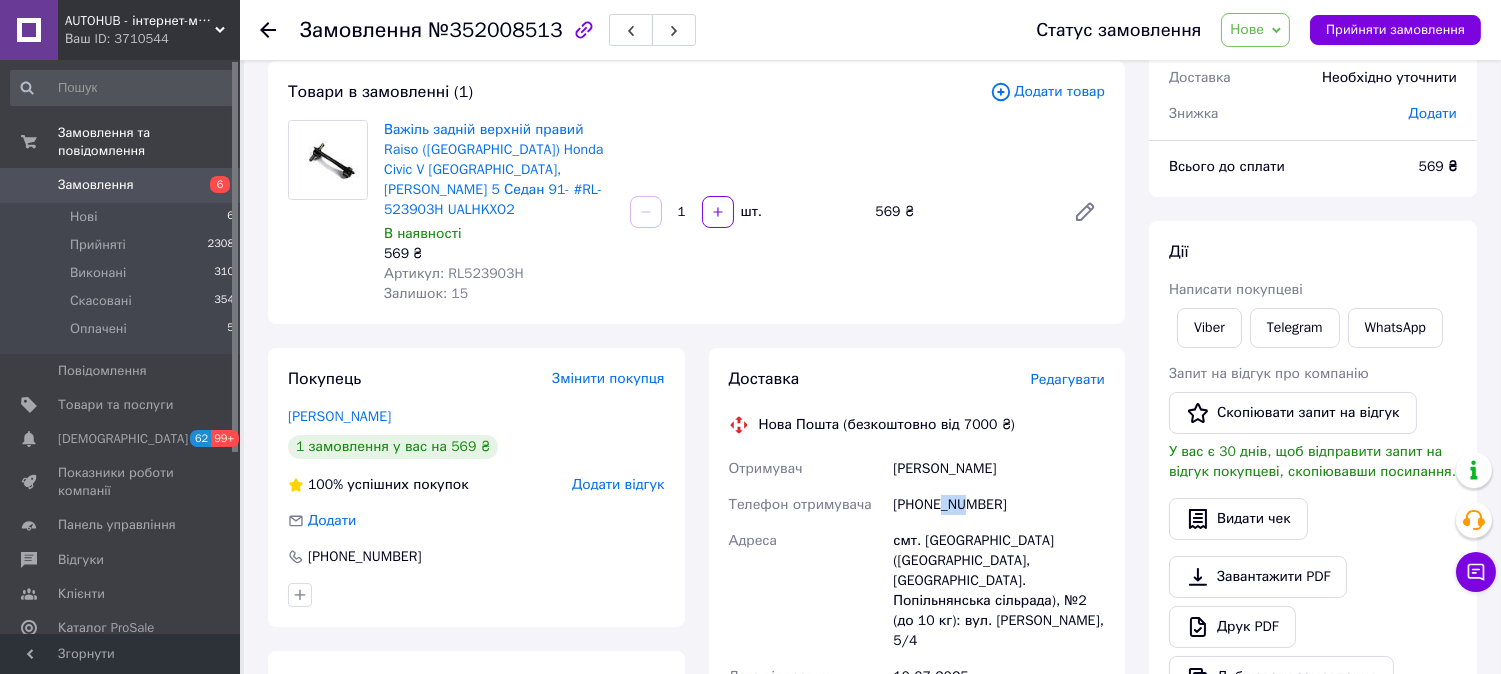 click on "Замовлення" at bounding box center [121, 185] 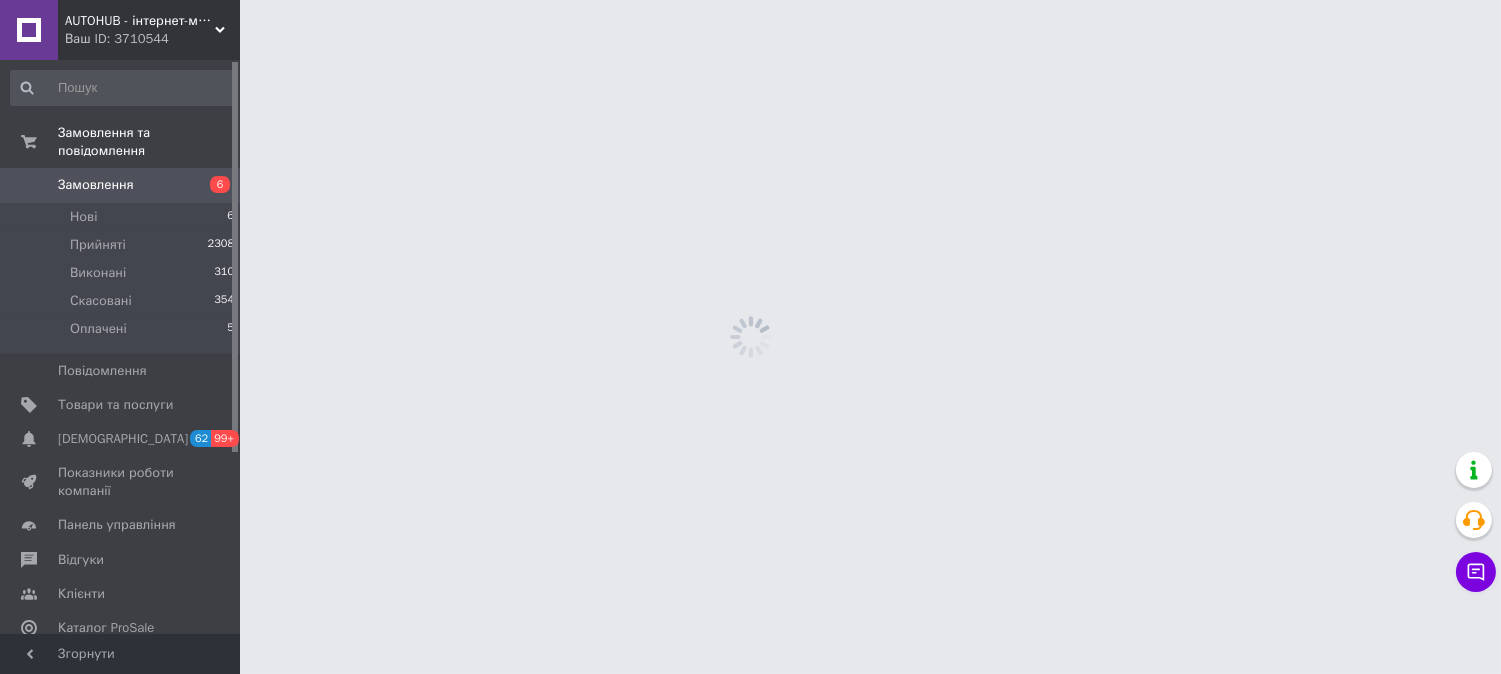scroll, scrollTop: 0, scrollLeft: 0, axis: both 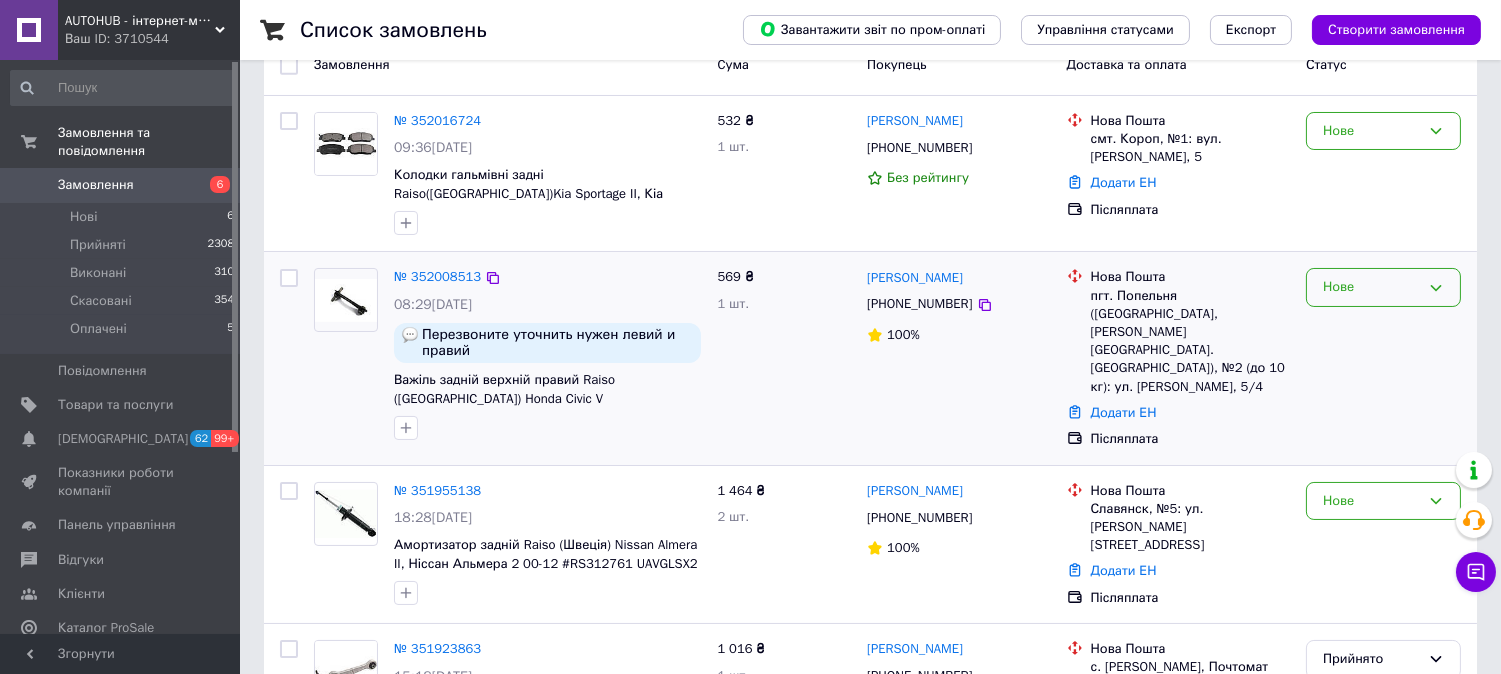 click on "Нове" at bounding box center (1383, 287) 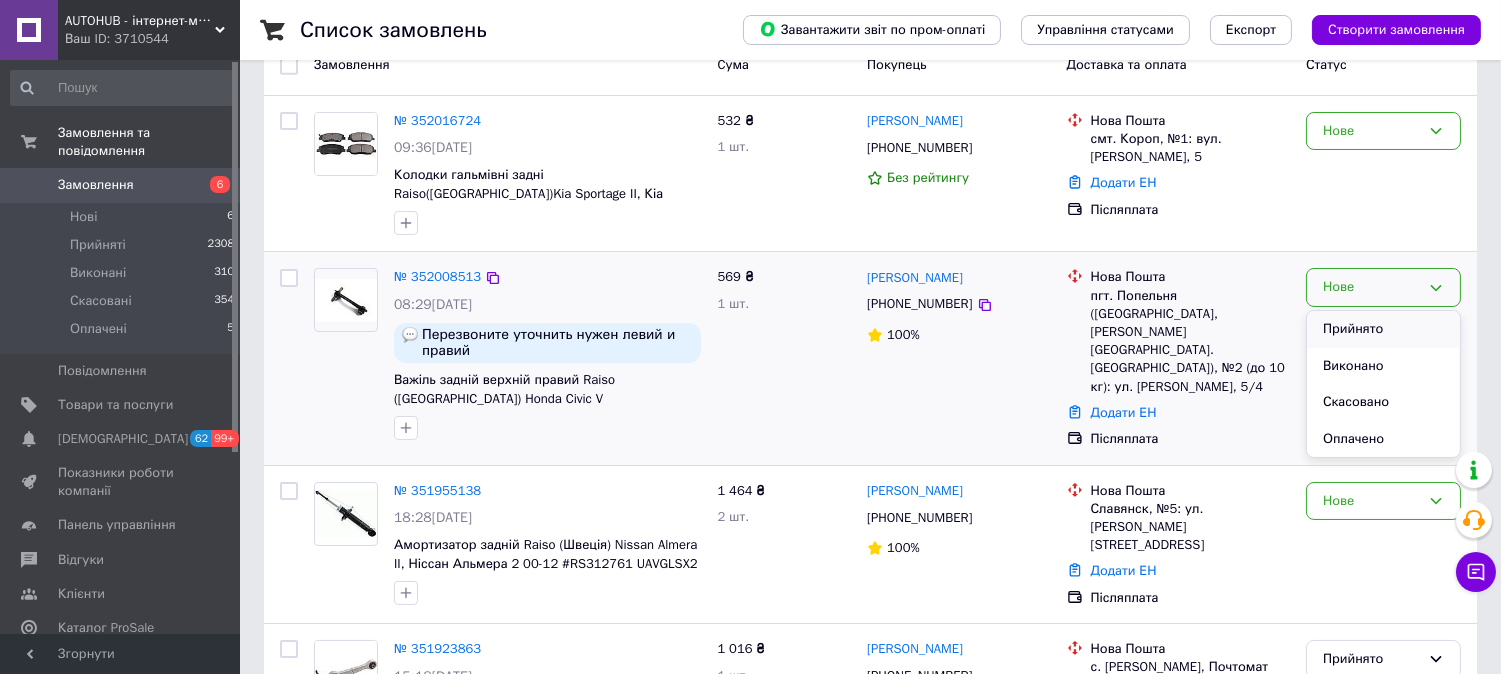 click on "Прийнято" at bounding box center [1383, 329] 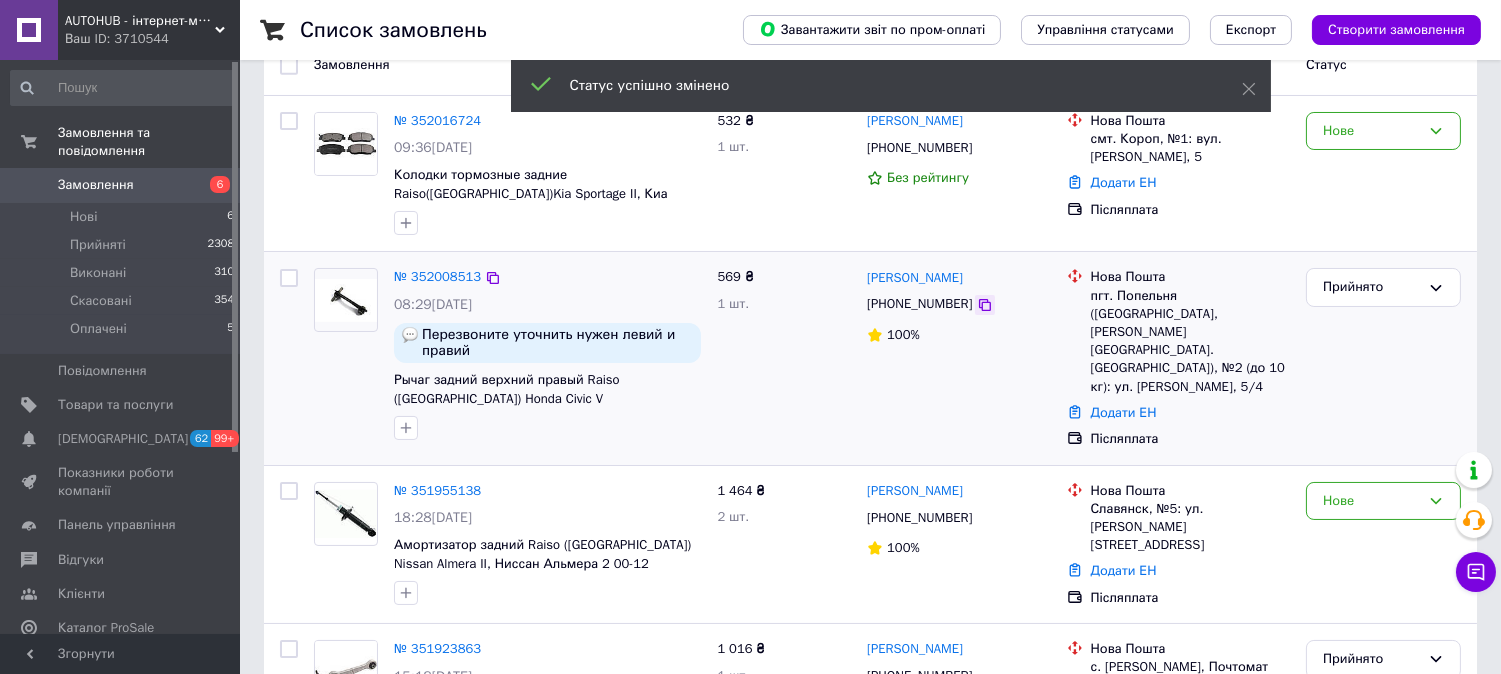 click 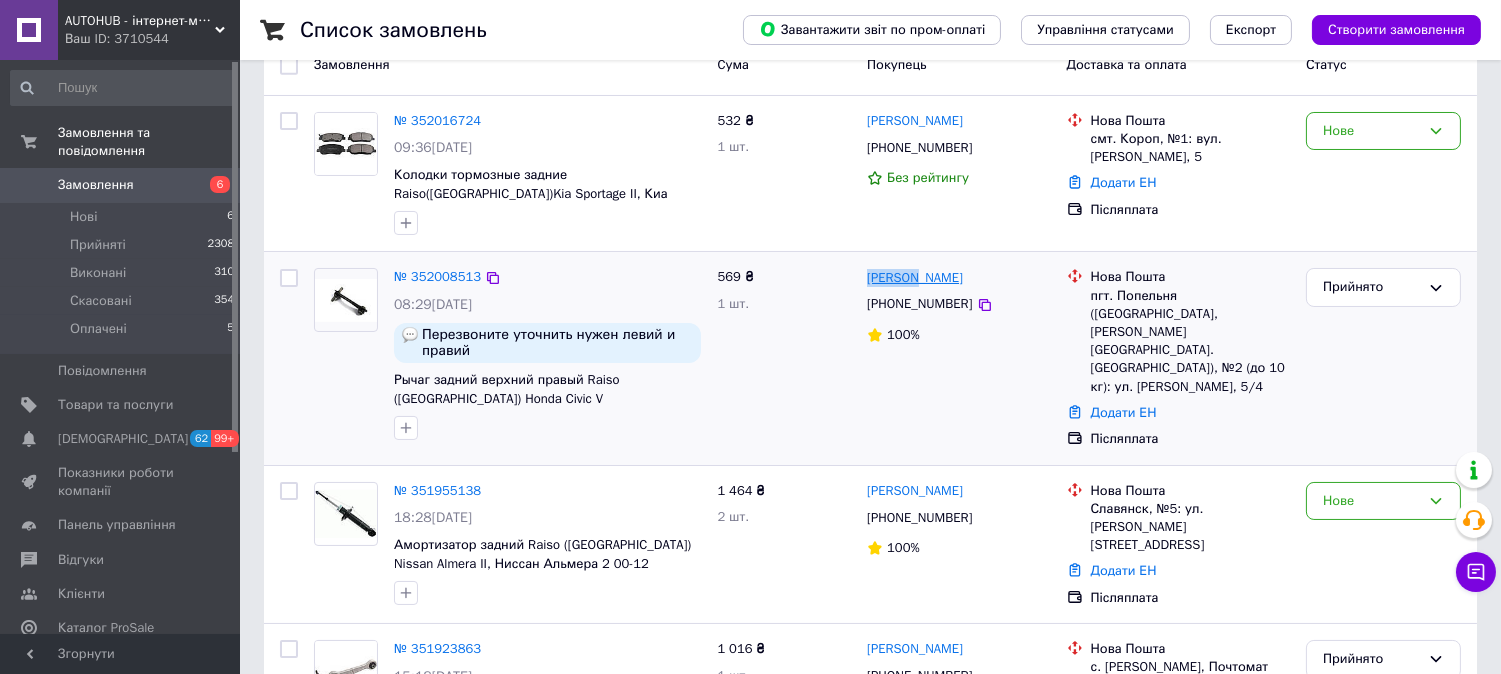 drag, startPoint x: 874, startPoint y: 276, endPoint x: 904, endPoint y: 278, distance: 30.066593 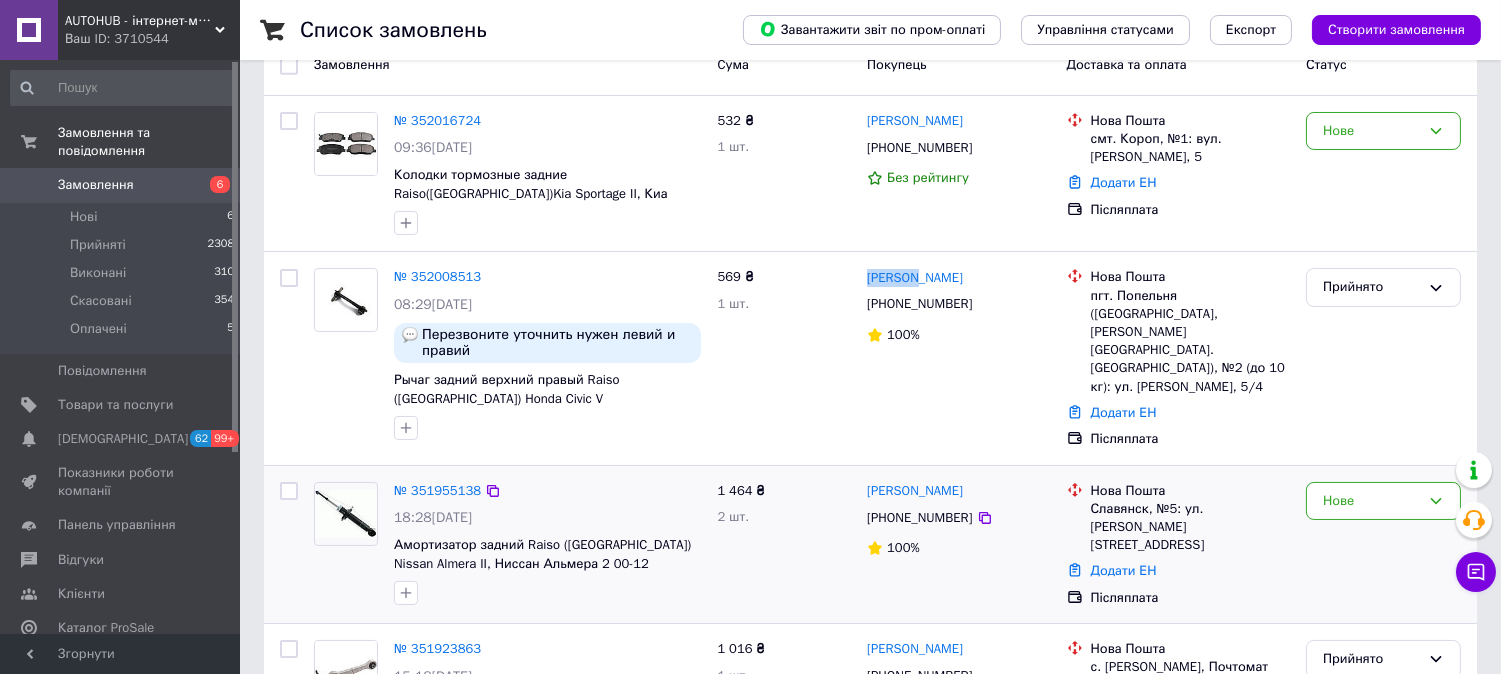 copy on "Віталій" 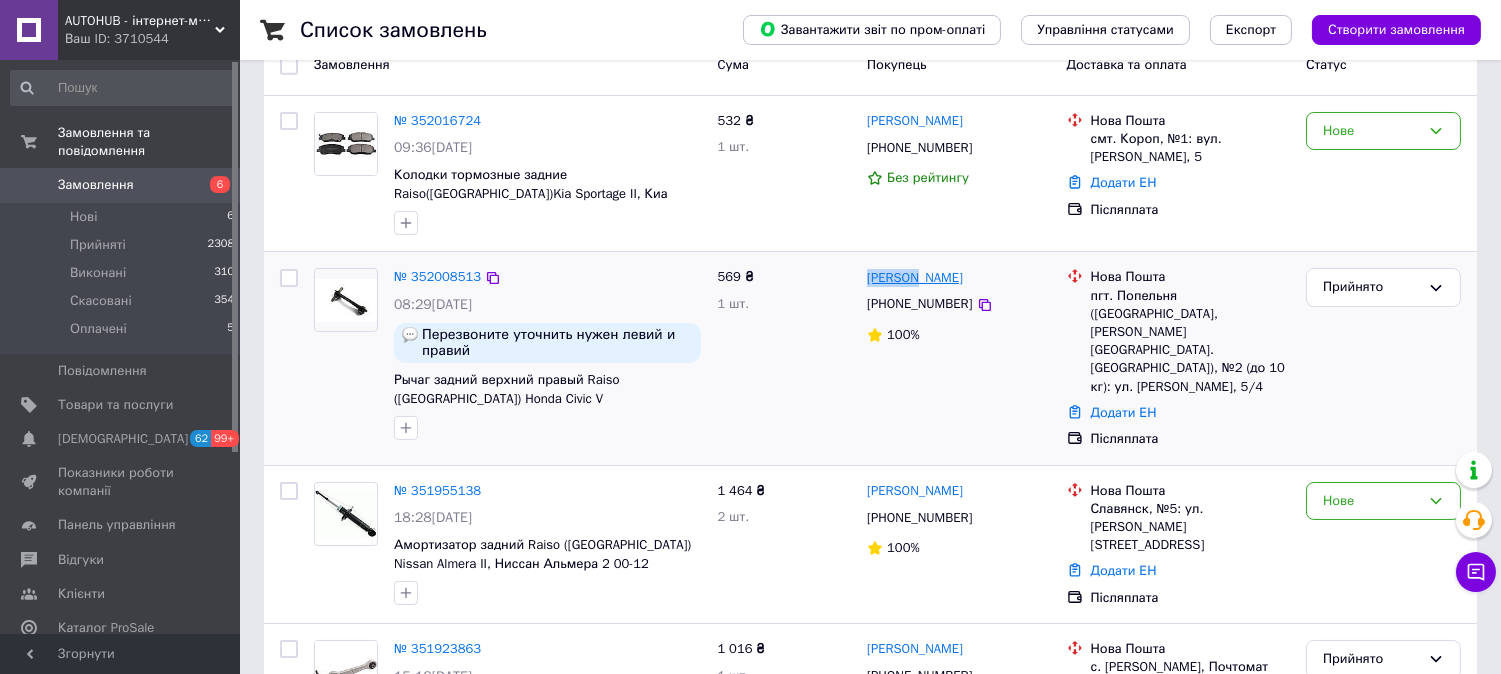 drag, startPoint x: 928, startPoint y: 274, endPoint x: 912, endPoint y: 274, distance: 16 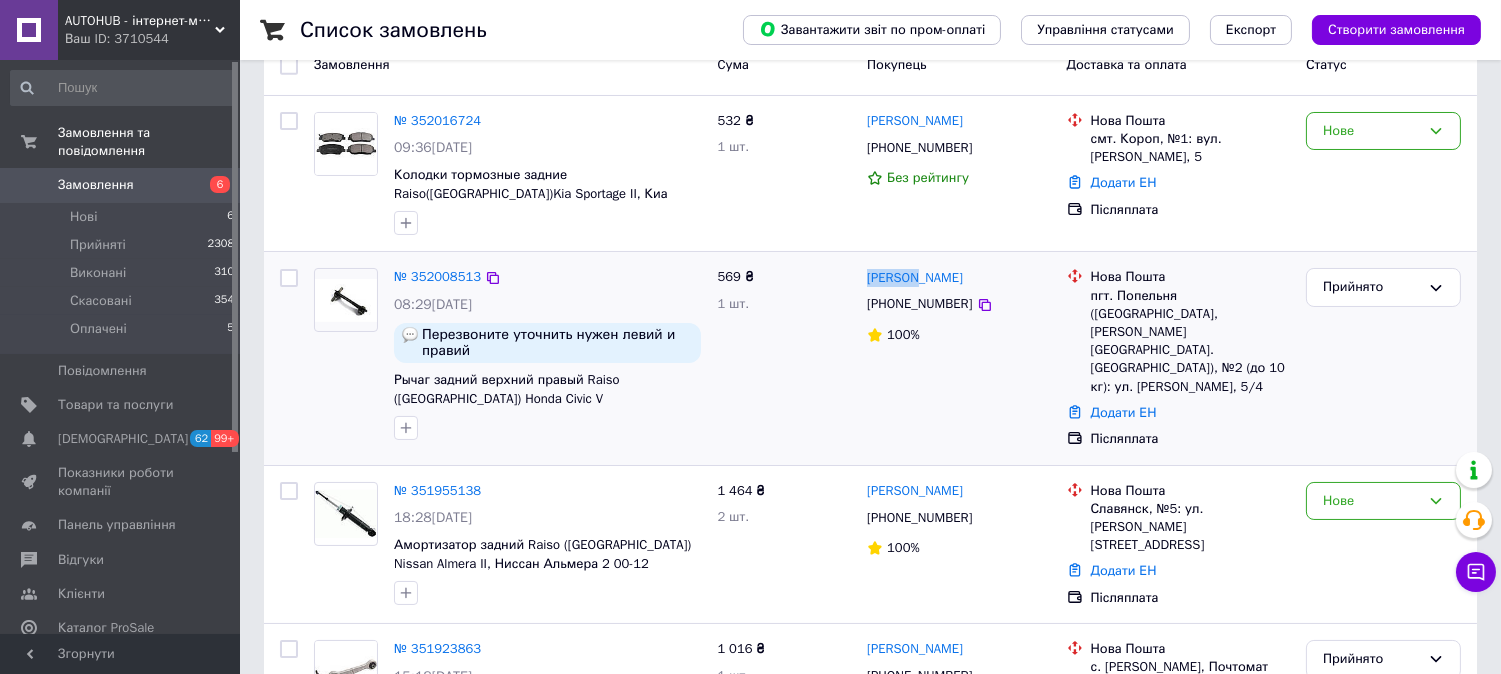 copy on "Кручок" 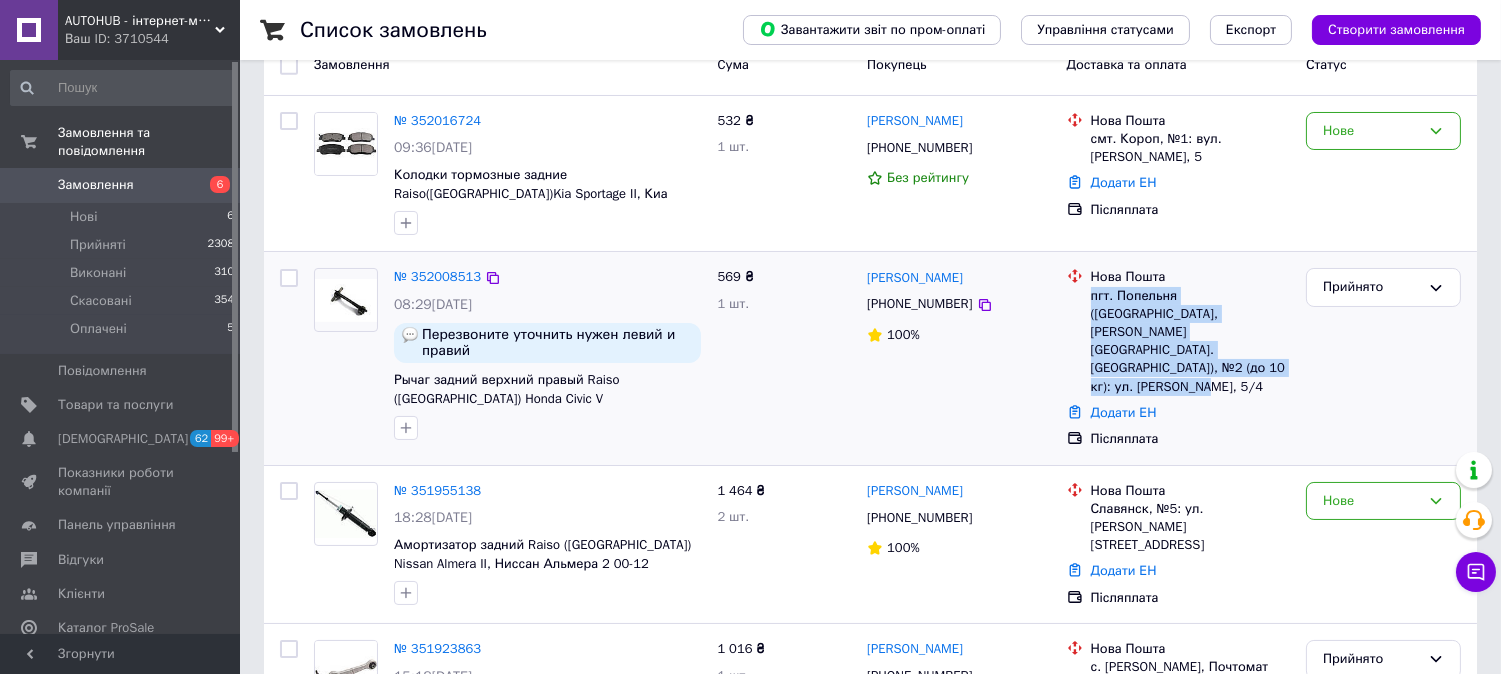 drag, startPoint x: 1087, startPoint y: 293, endPoint x: 1123, endPoint y: 376, distance: 90.47099 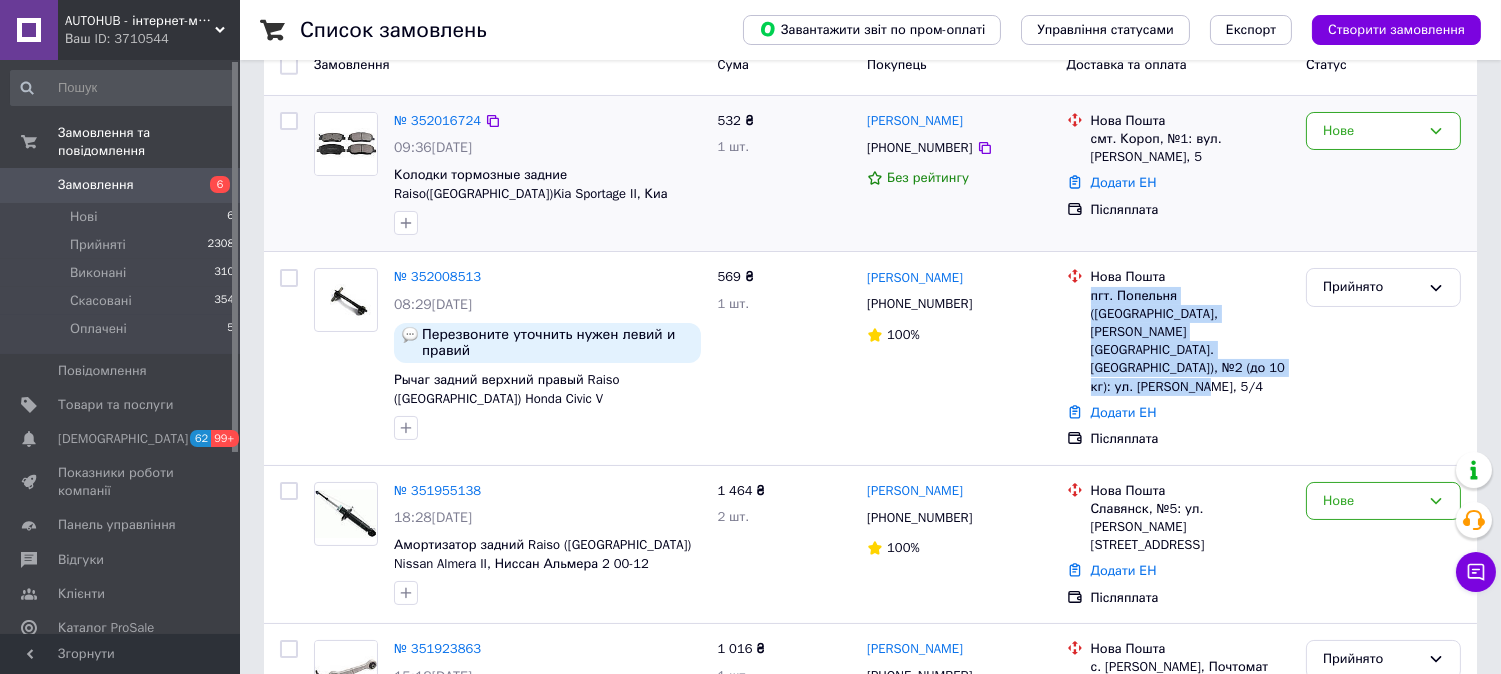 copy on "пгт. Попельня ([STREET_ADDRESS][PERSON_NAME] (до 10 кг): [STREET_ADDRESS][PERSON_NAME]" 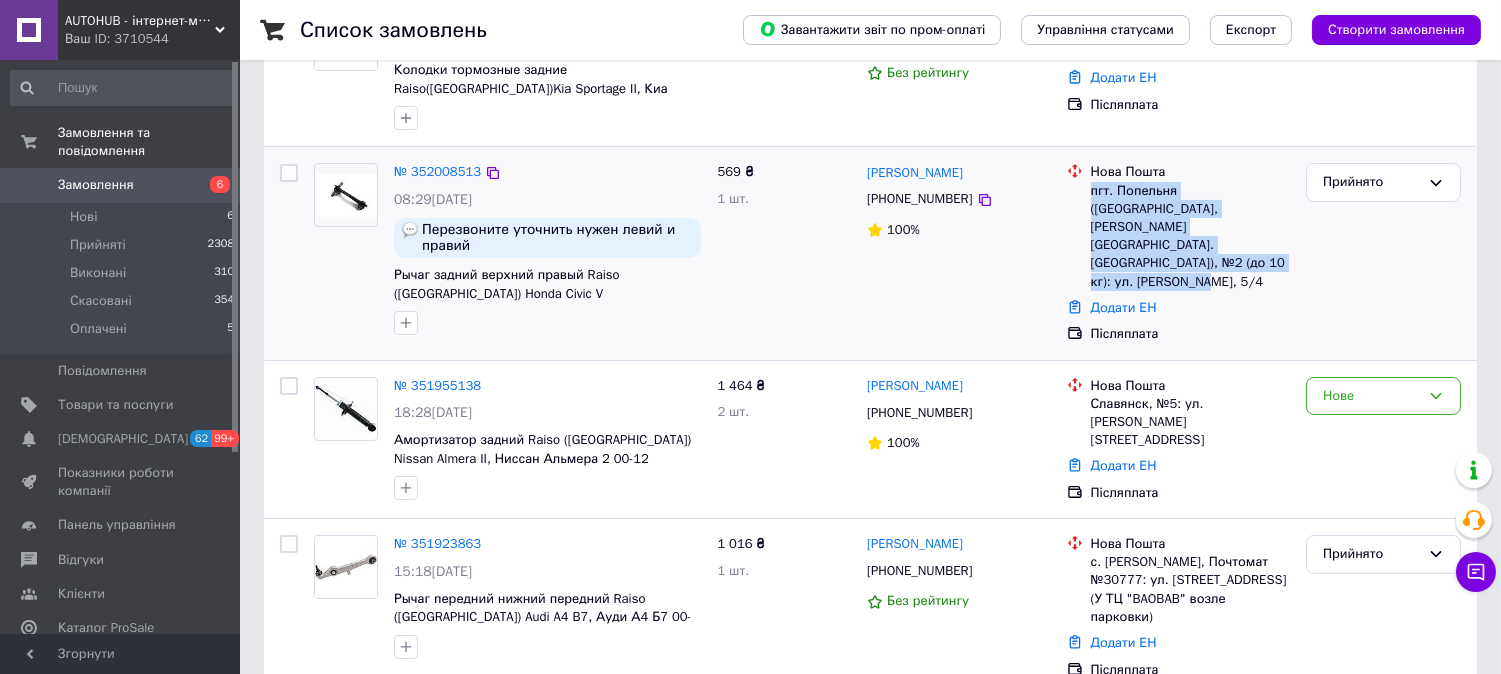 scroll, scrollTop: 444, scrollLeft: 0, axis: vertical 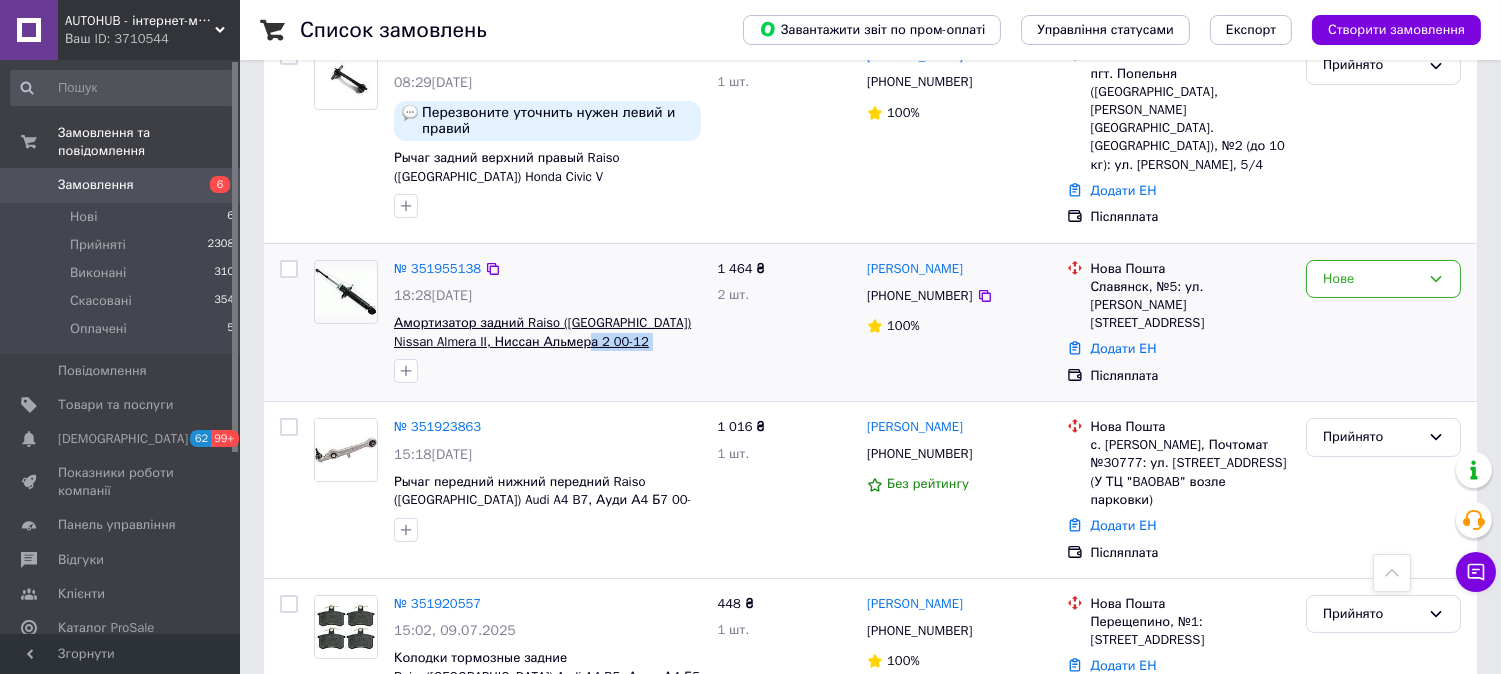 drag, startPoint x: 696, startPoint y: 334, endPoint x: 564, endPoint y: 333, distance: 132.00378 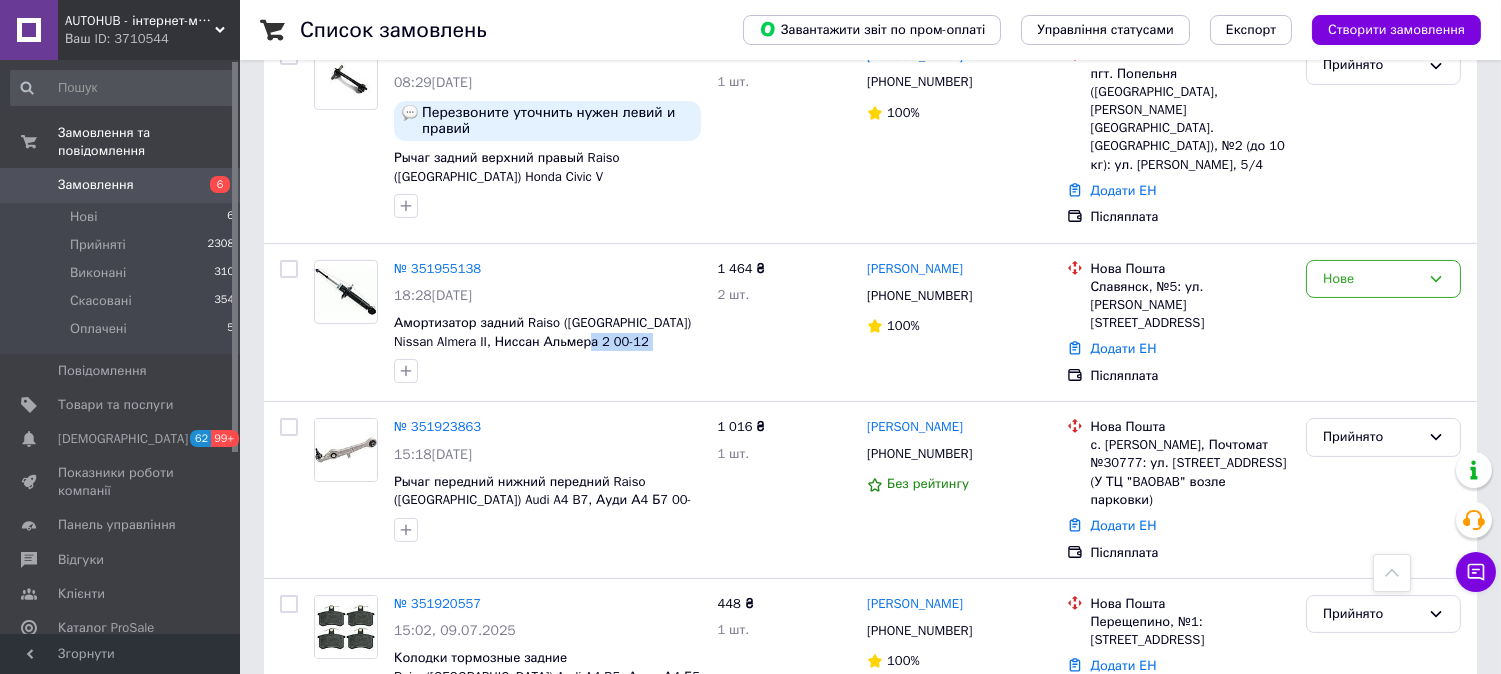 copy on "RS312761 UATEQEZ2" 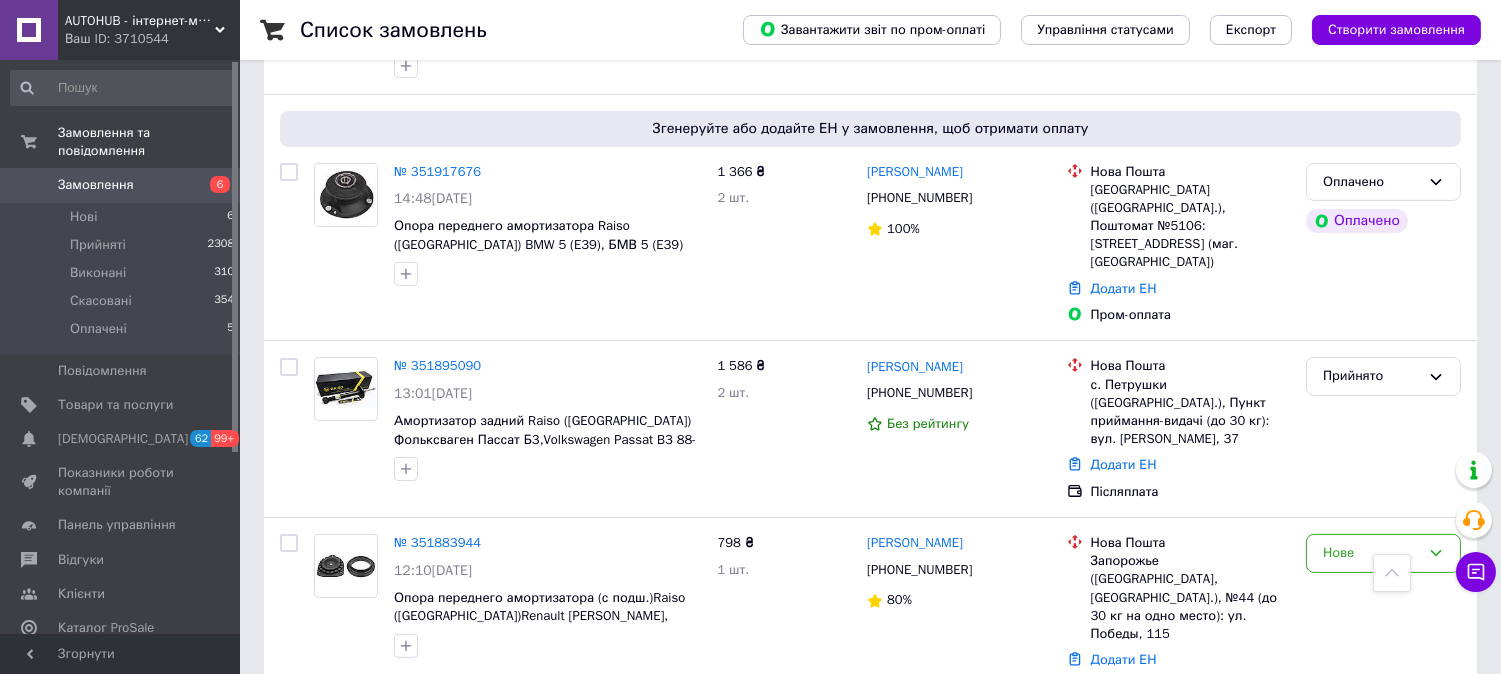 scroll, scrollTop: 832, scrollLeft: 0, axis: vertical 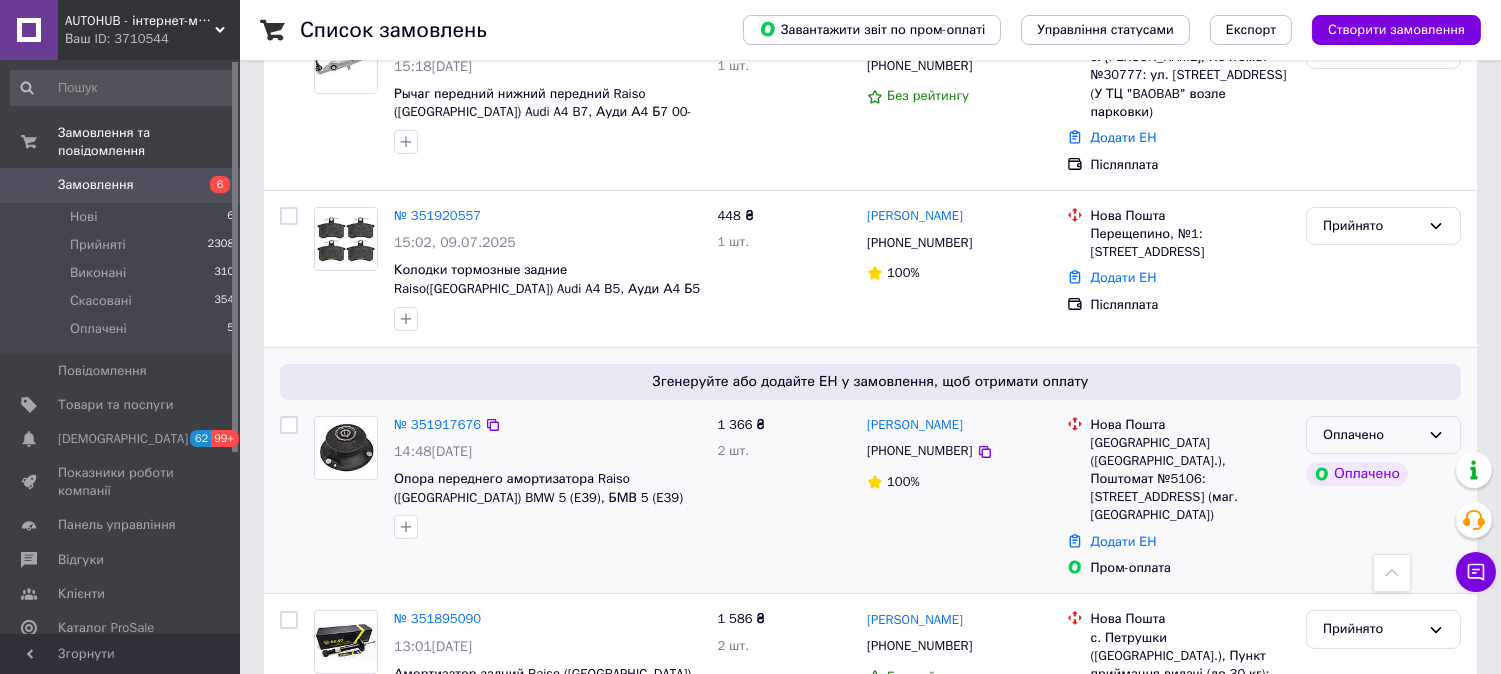 drag, startPoint x: 1313, startPoint y: 405, endPoint x: 1321, endPoint y: 420, distance: 17 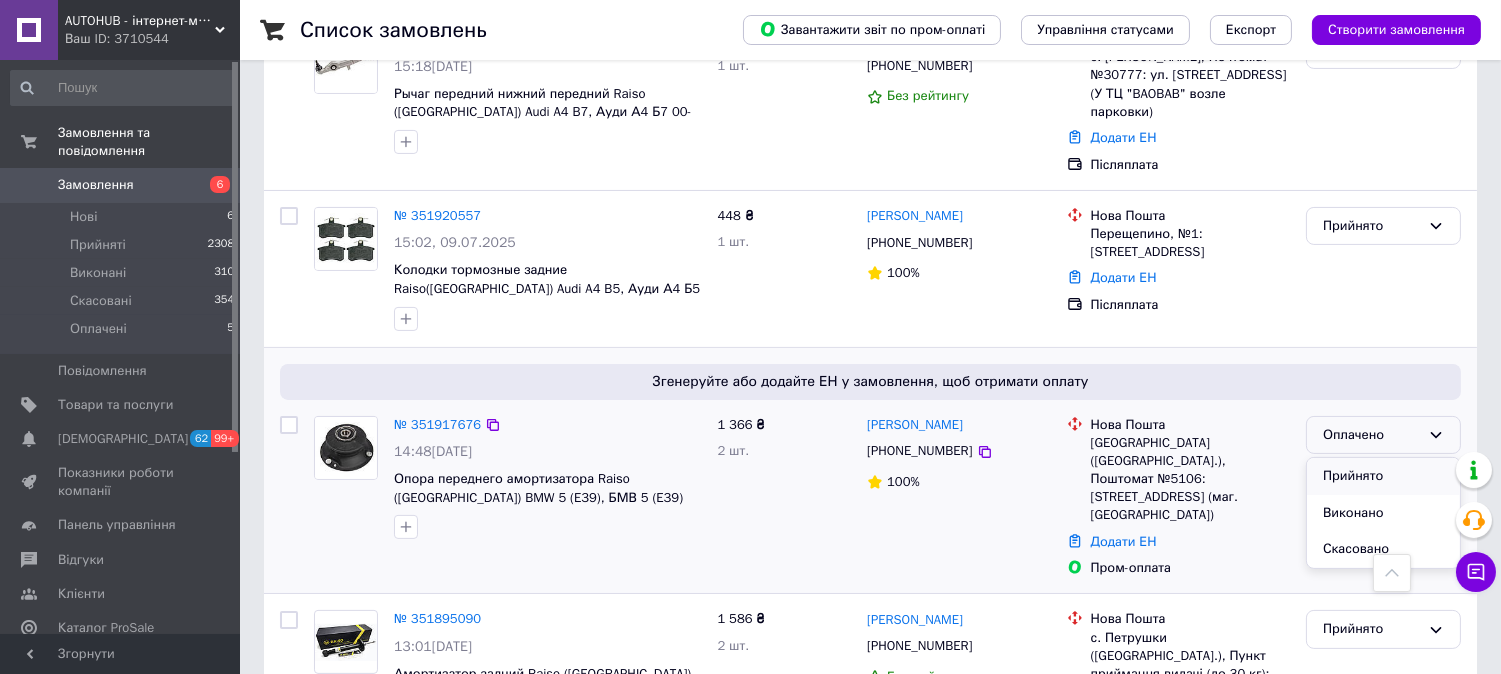 click on "Прийнято" at bounding box center [1383, 476] 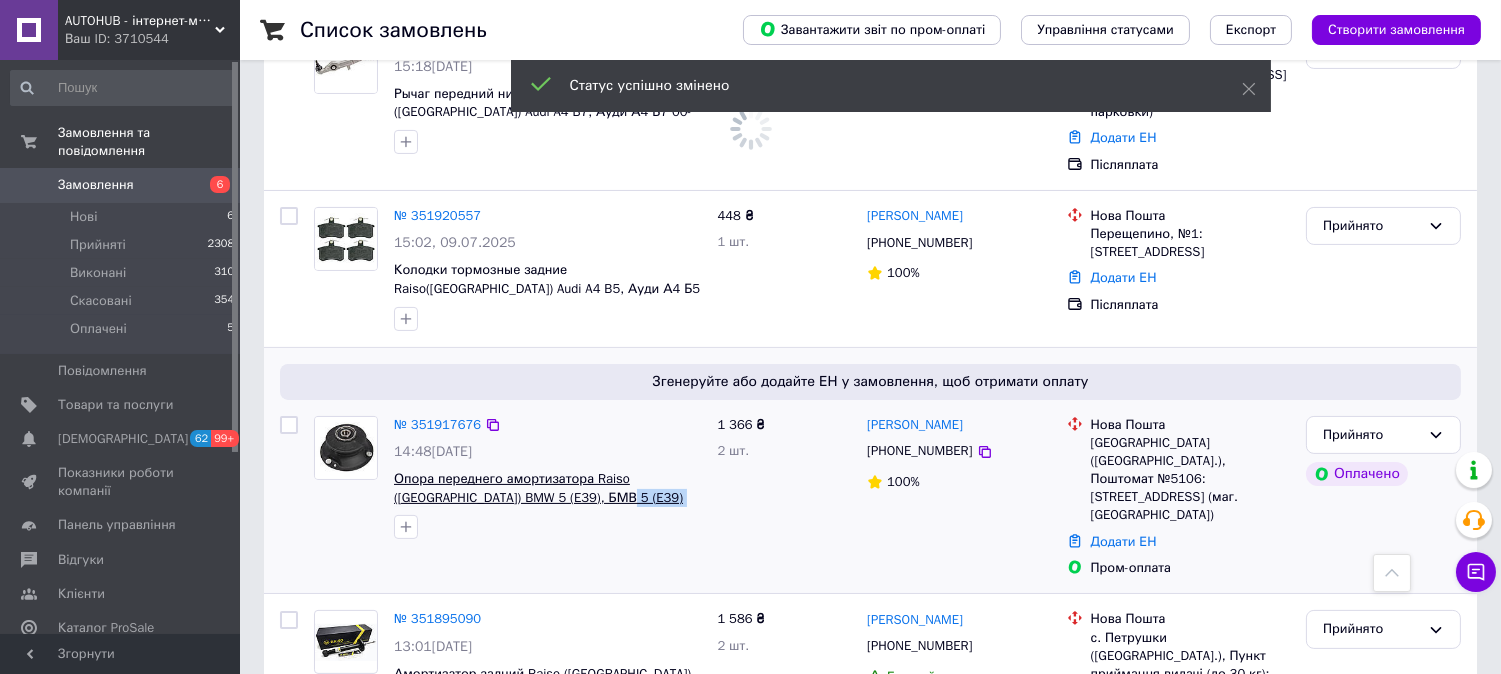 drag, startPoint x: 685, startPoint y: 464, endPoint x: 555, endPoint y: 468, distance: 130.06152 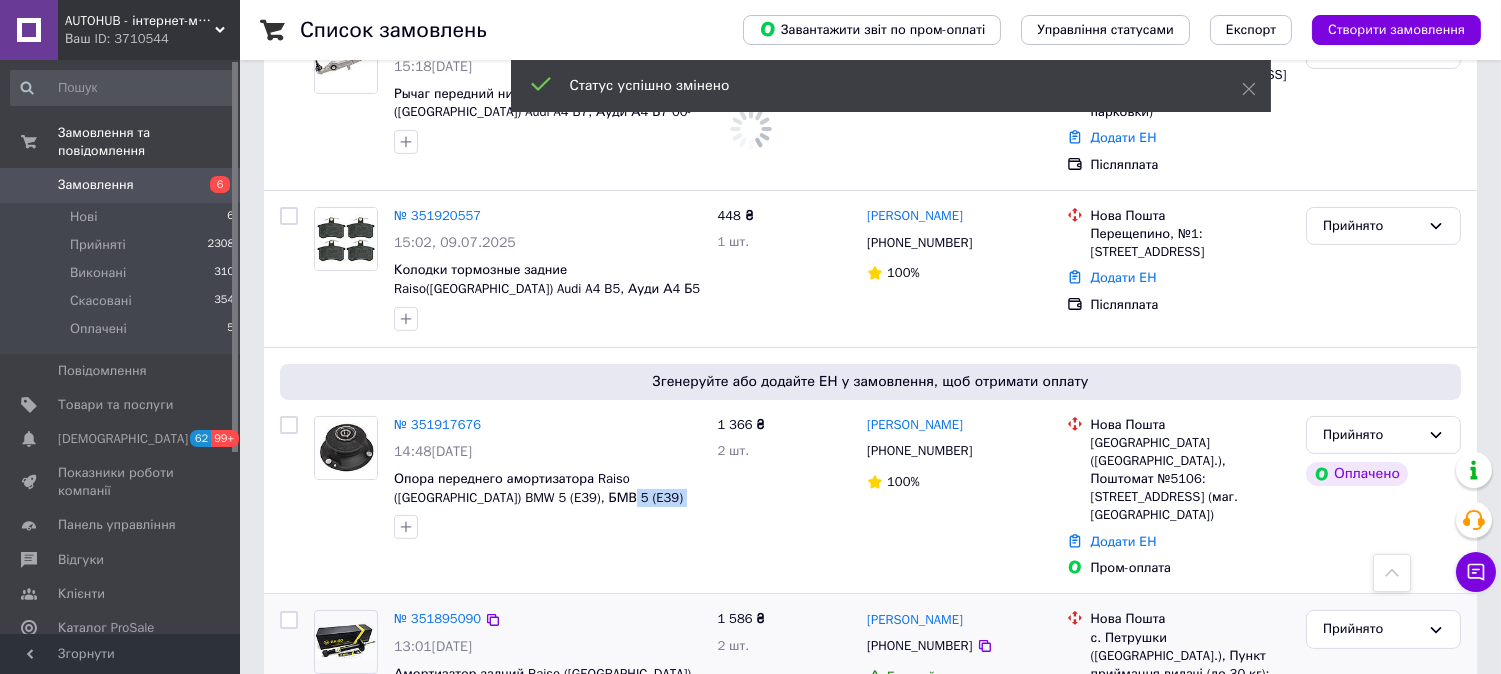 copy on "RC02186 UAQGLHL2" 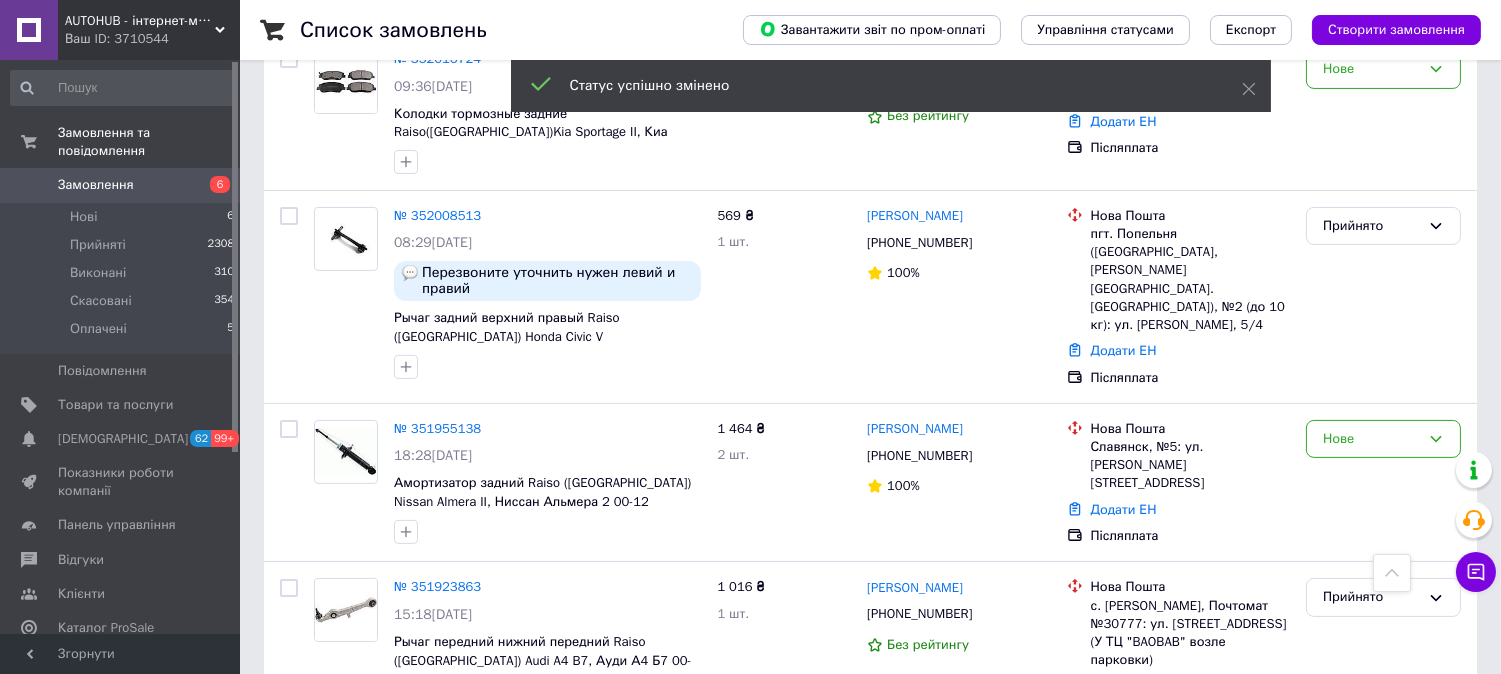 scroll, scrollTop: 1322, scrollLeft: 0, axis: vertical 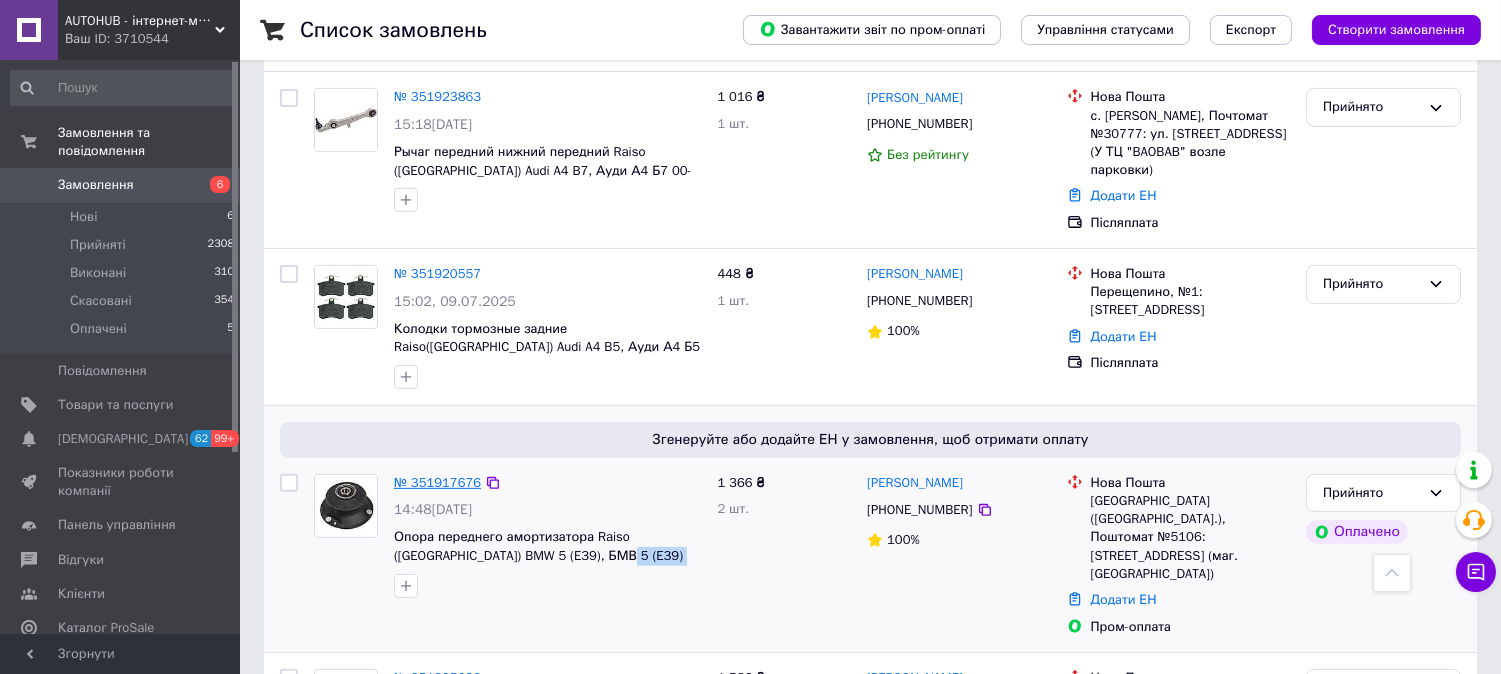 click on "№ 351917676" at bounding box center (437, 482) 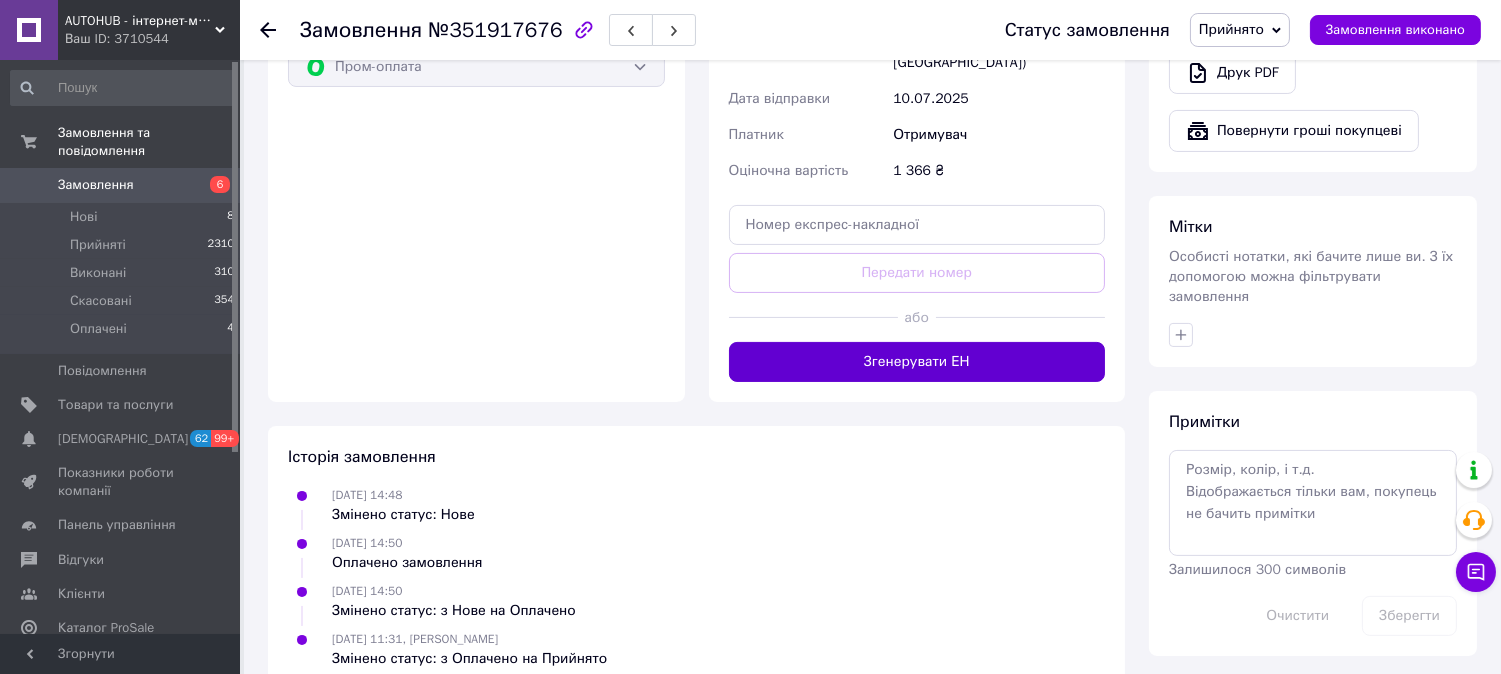 click on "Згенерувати ЕН" at bounding box center (917, 362) 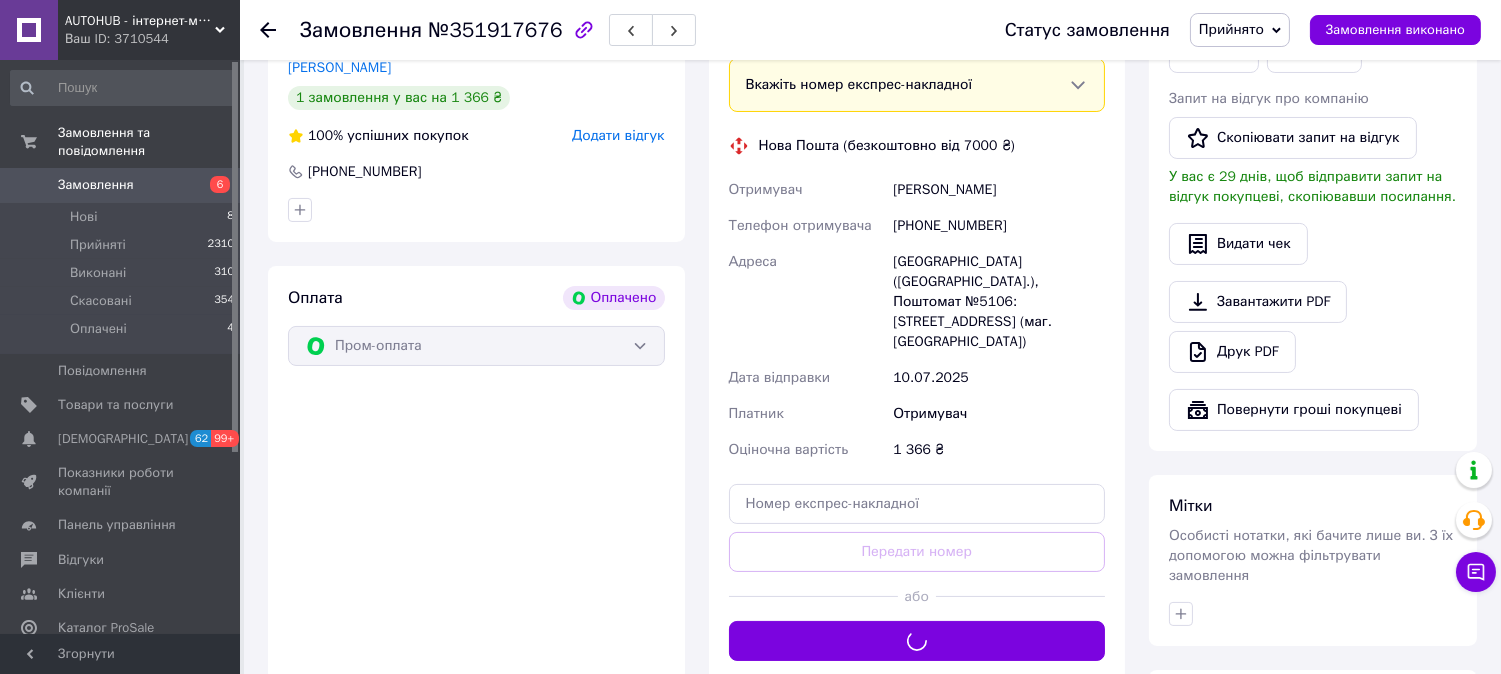 scroll, scrollTop: 296, scrollLeft: 0, axis: vertical 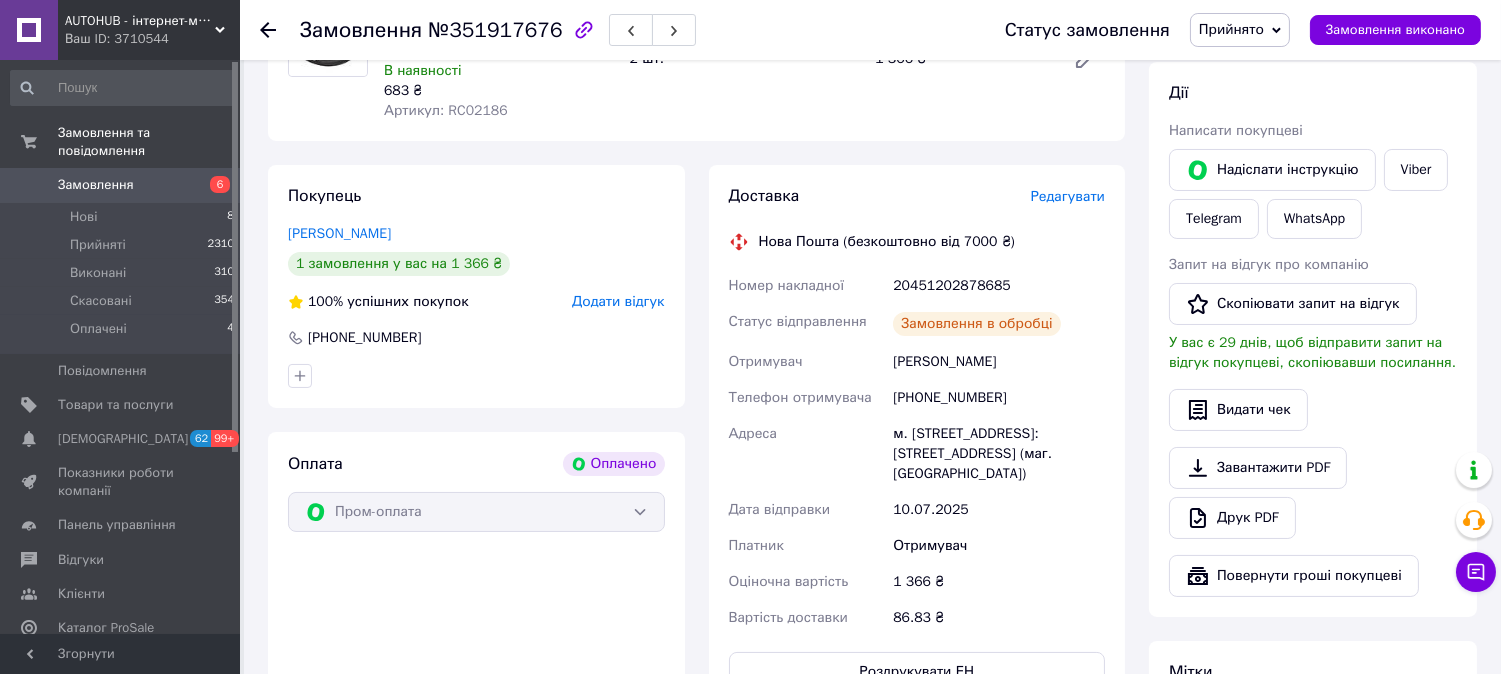 click on "20451202878685" at bounding box center (999, 286) 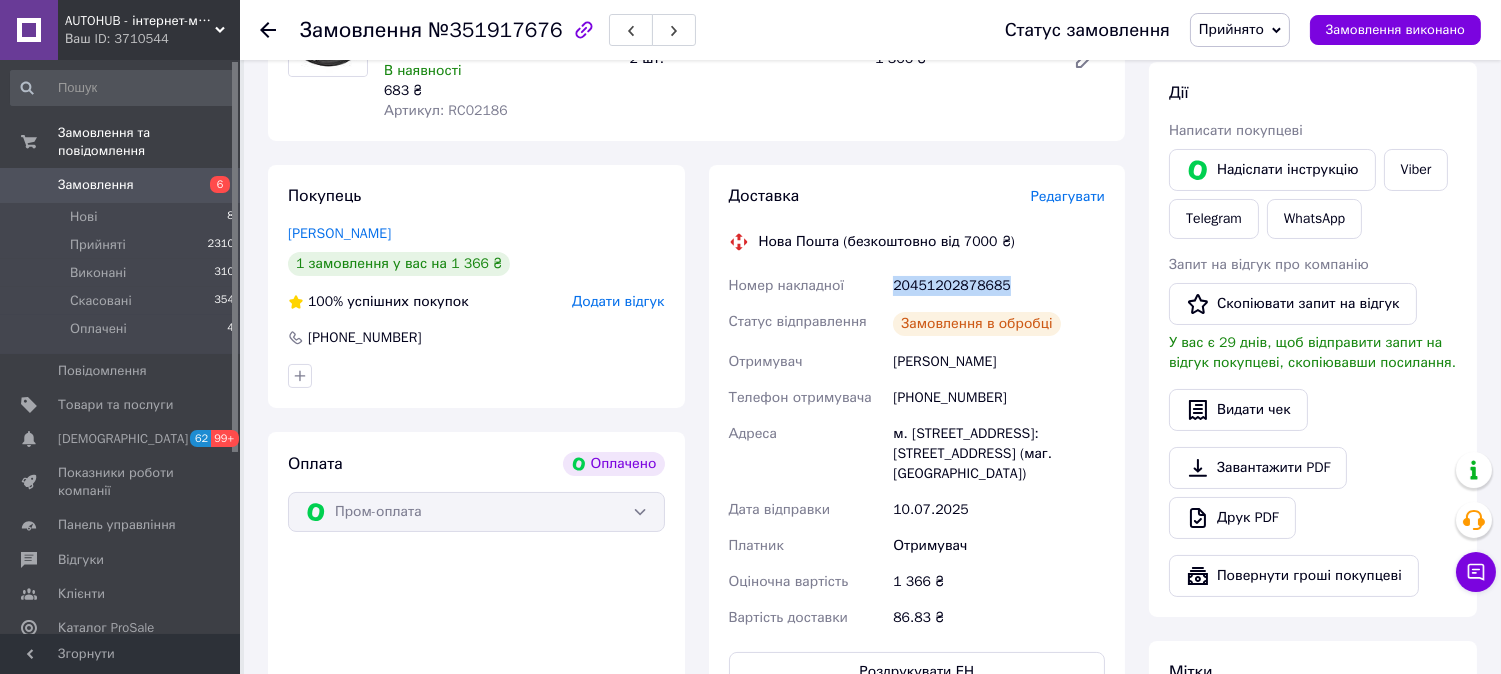 click on "20451202878685" at bounding box center (999, 286) 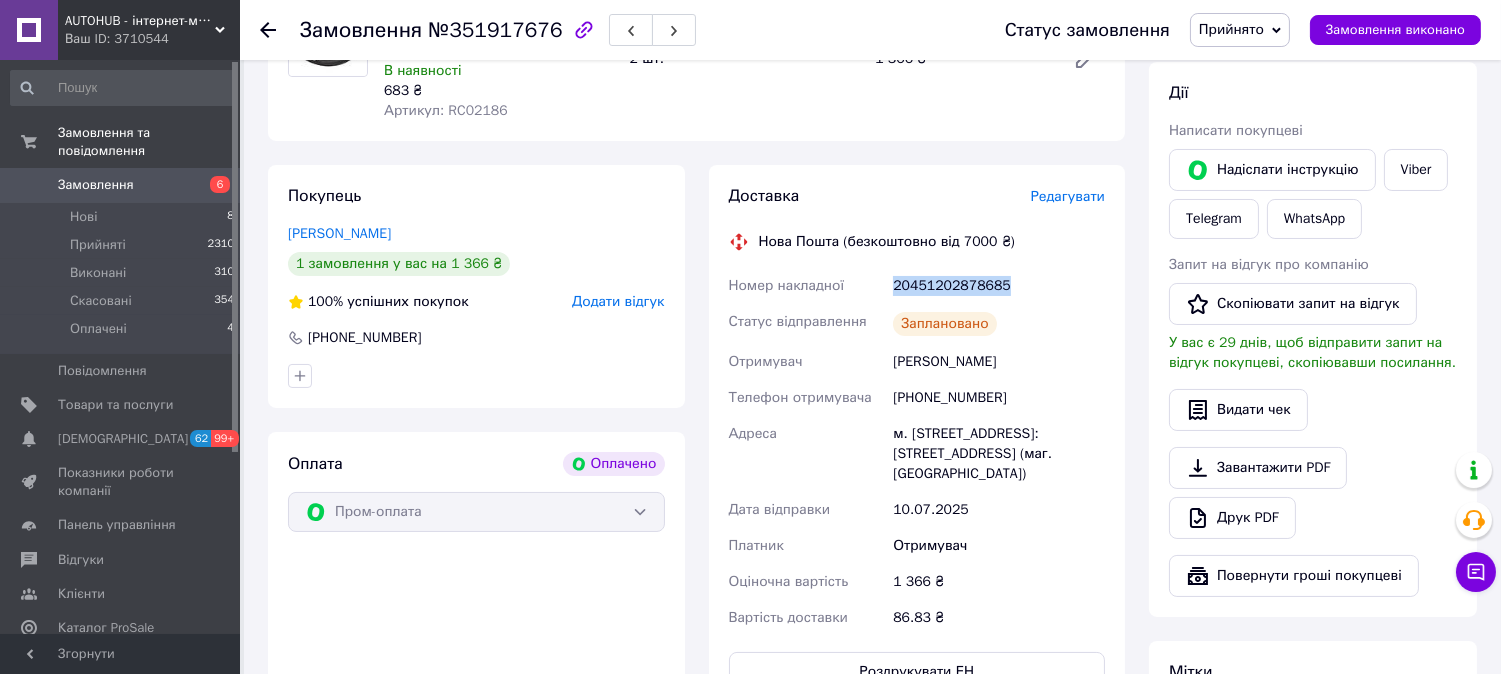 copy on "20451202878685" 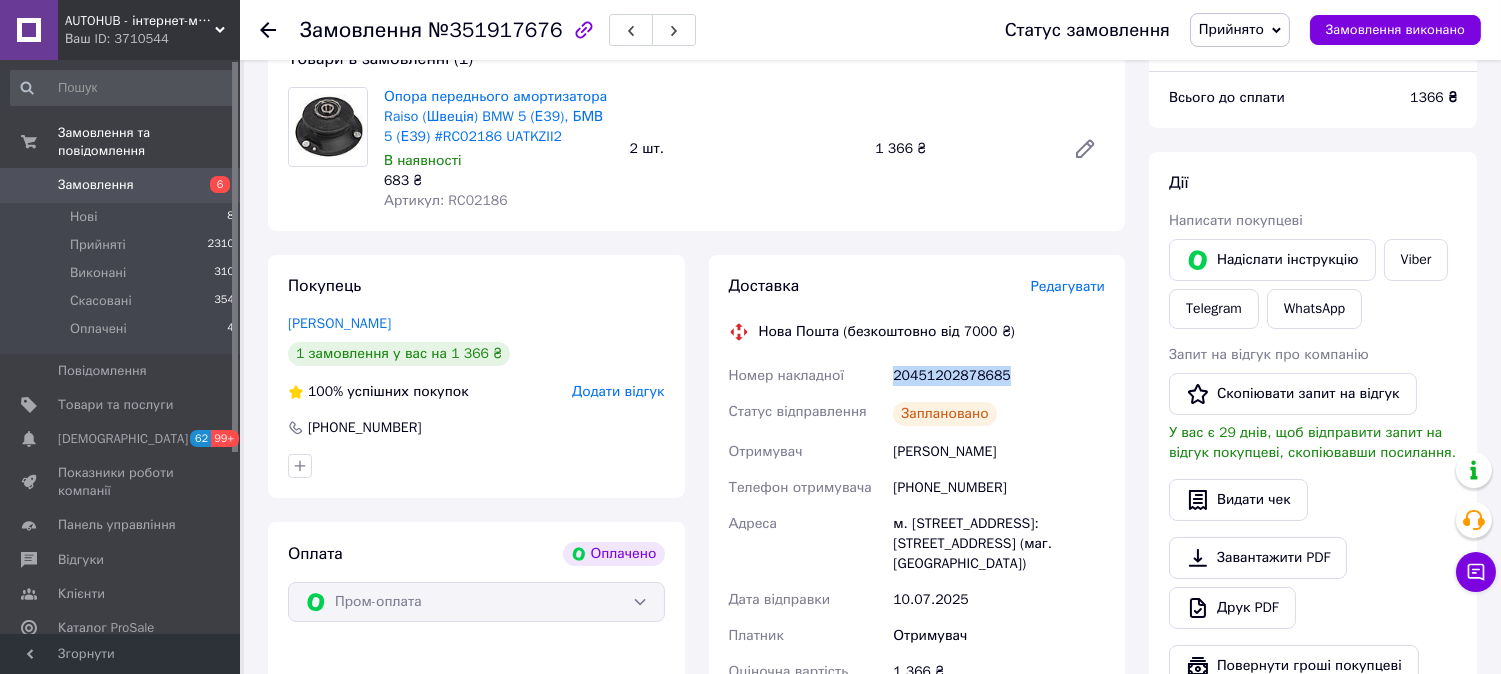 scroll, scrollTop: 185, scrollLeft: 0, axis: vertical 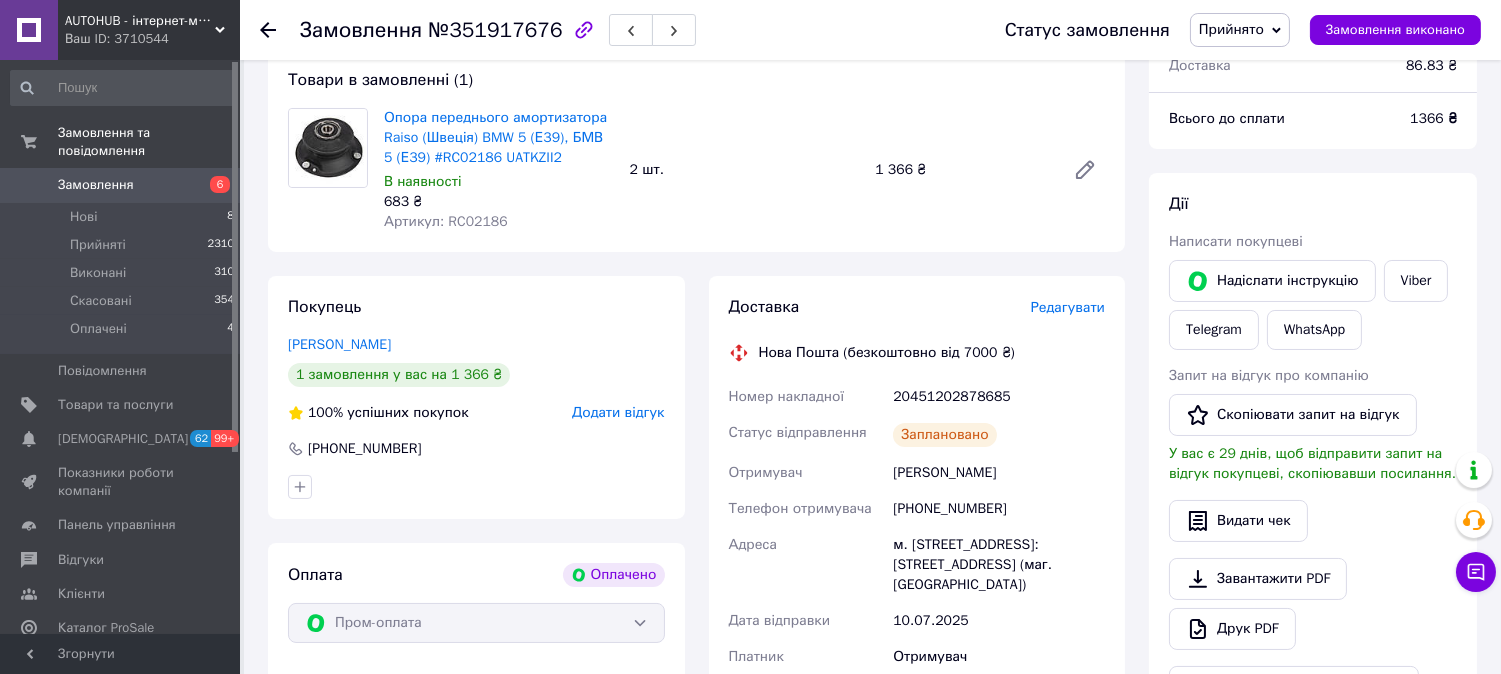 click on "683 ₴" at bounding box center [499, 202] 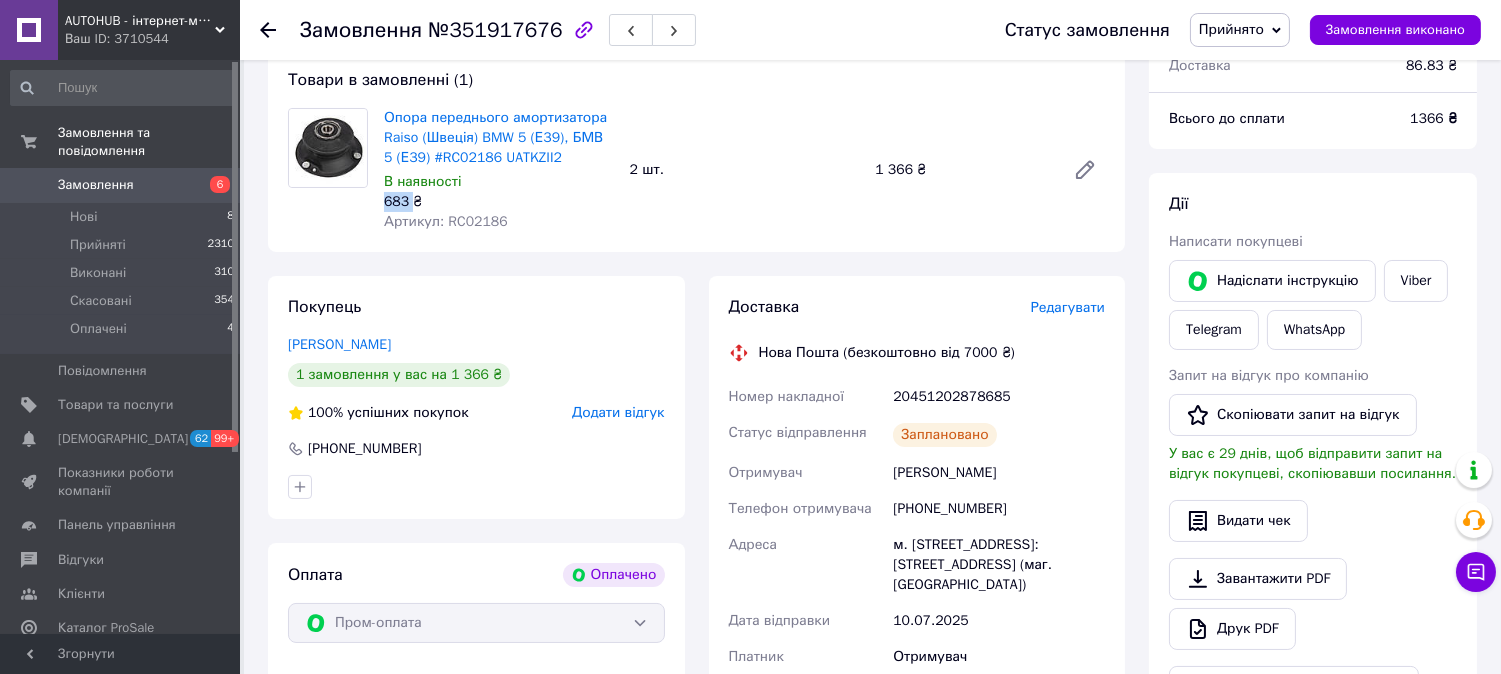 copy on "683" 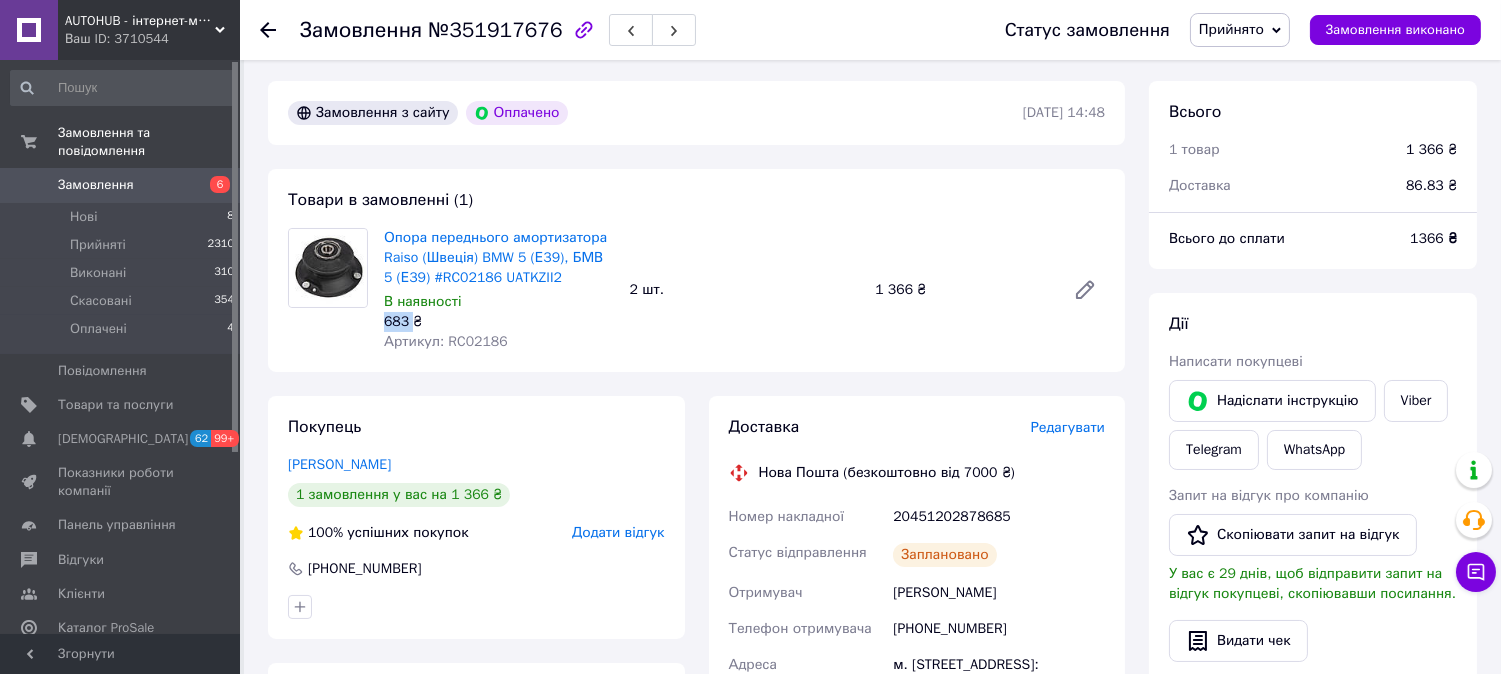 scroll, scrollTop: 0, scrollLeft: 0, axis: both 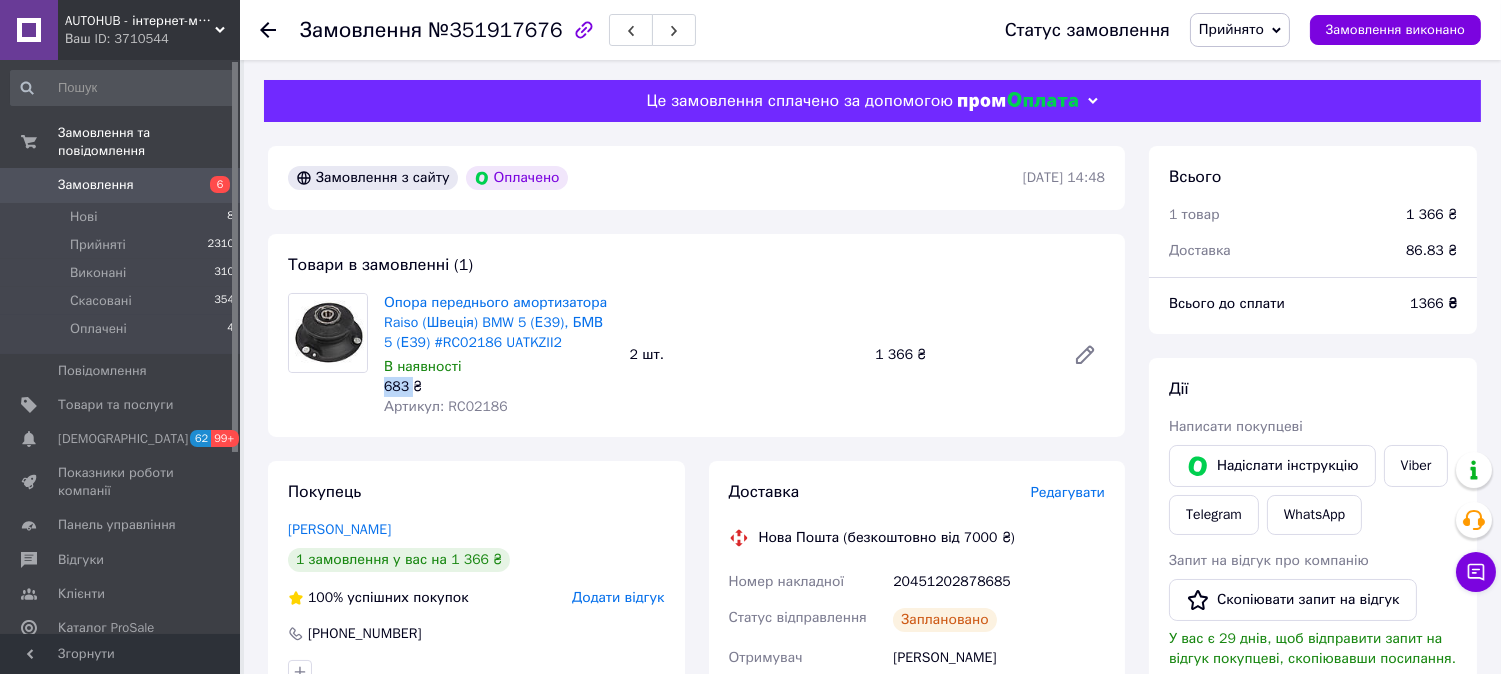 click on "6" at bounding box center [212, 185] 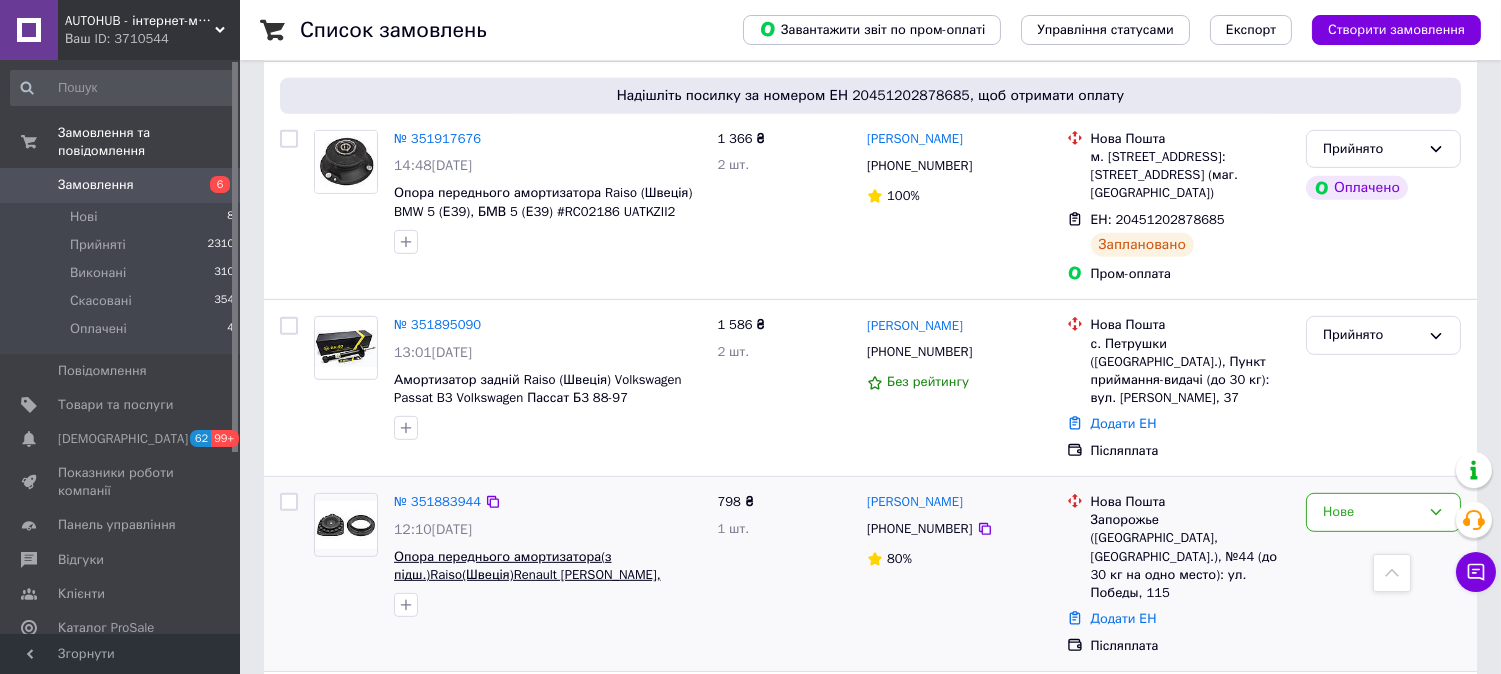 click on "Опора переднього амортизатора(з підш.)Raiso(Швеція)Renault [PERSON_NAME], [PERSON_NAME] 3 #RC01535 UADCVDB2" at bounding box center [527, 575] 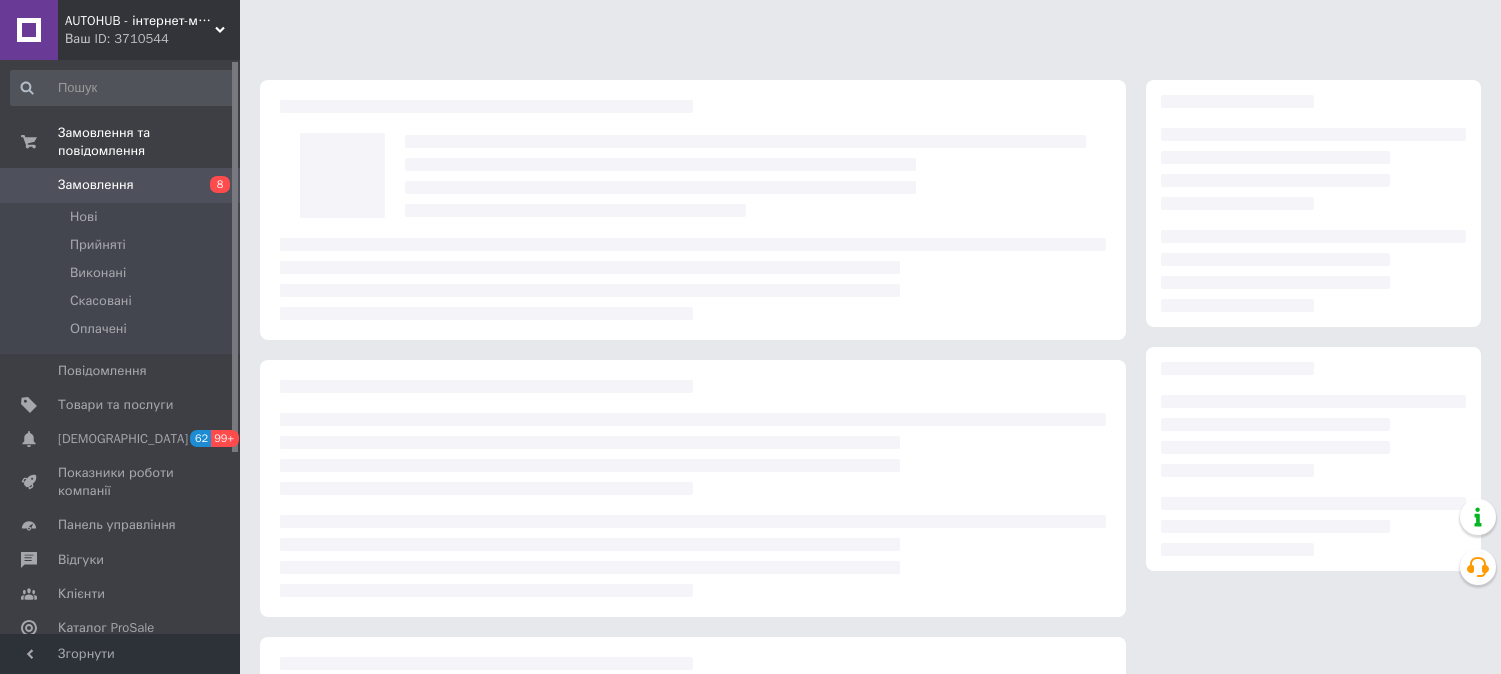 scroll, scrollTop: 0, scrollLeft: 0, axis: both 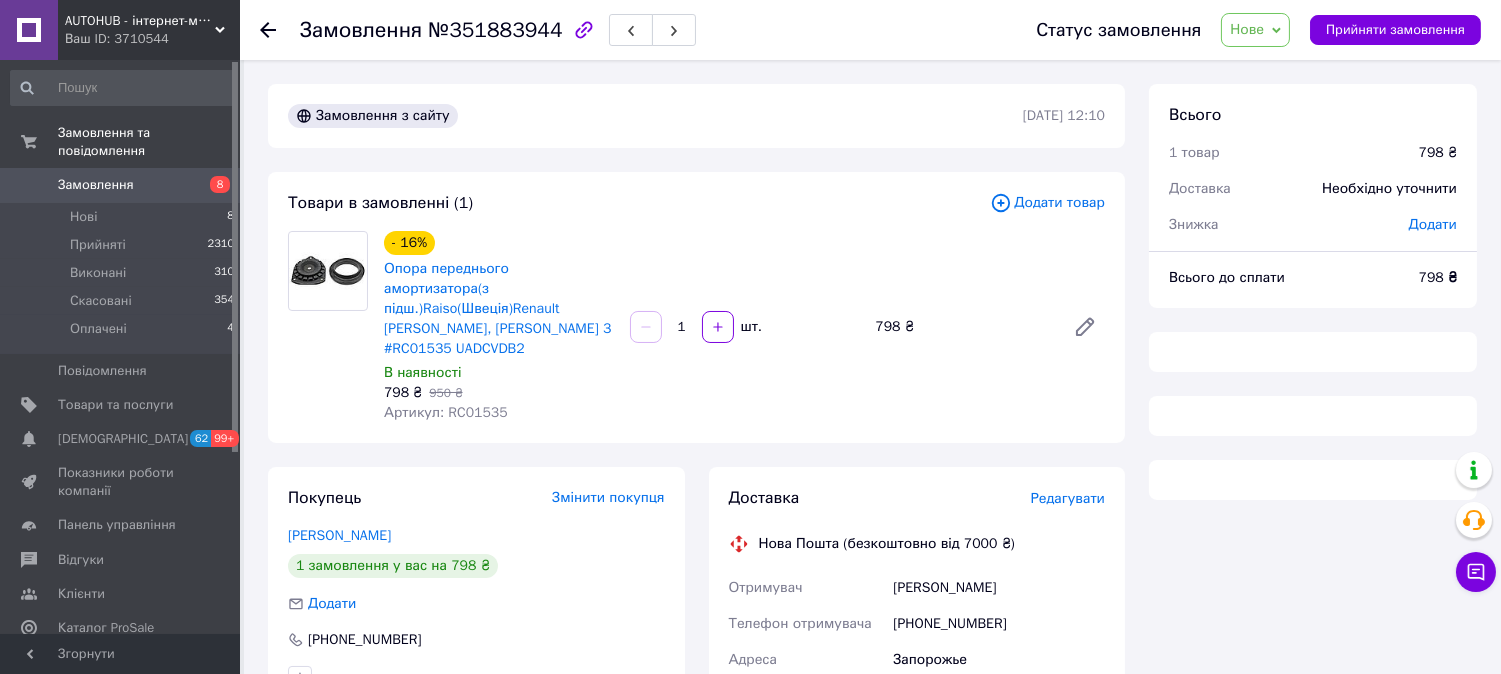 click on "Артикул: RC01535" at bounding box center (446, 412) 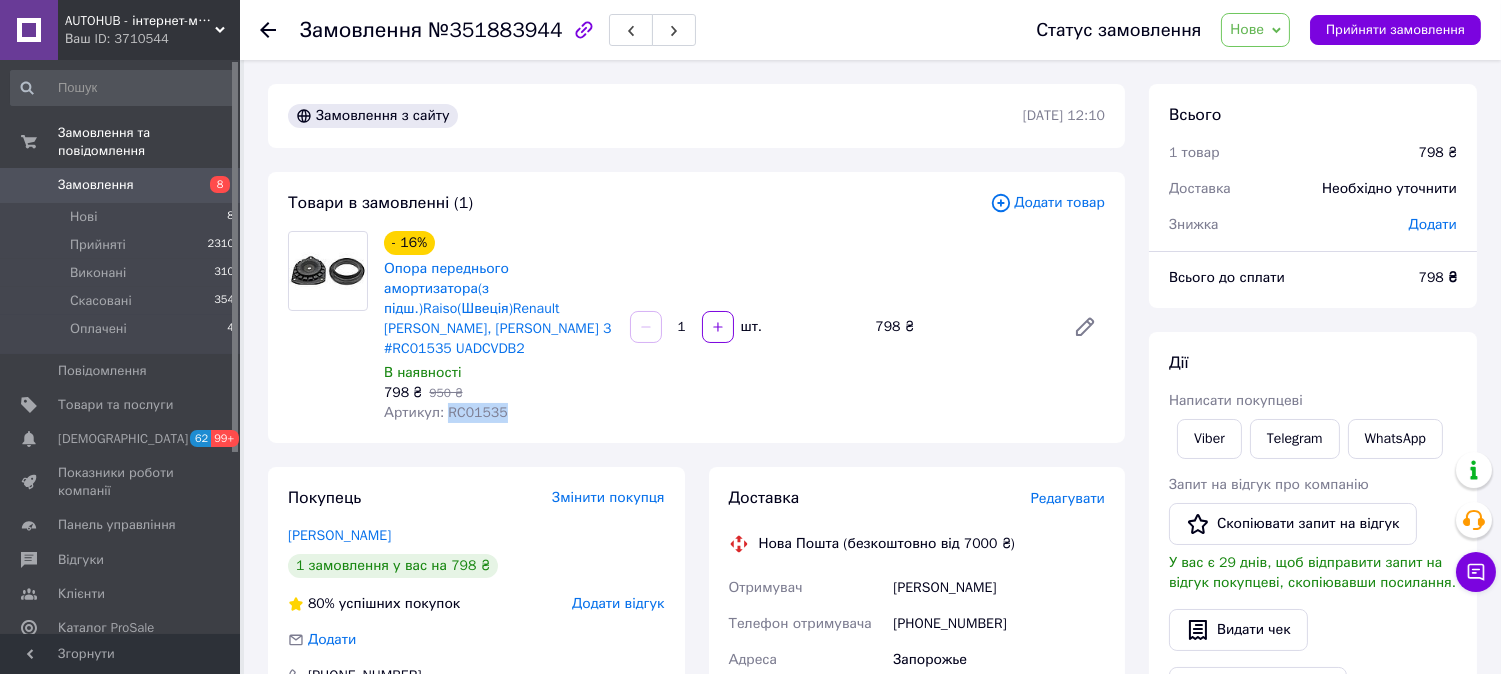 click on "Артикул: RC01535" at bounding box center (446, 412) 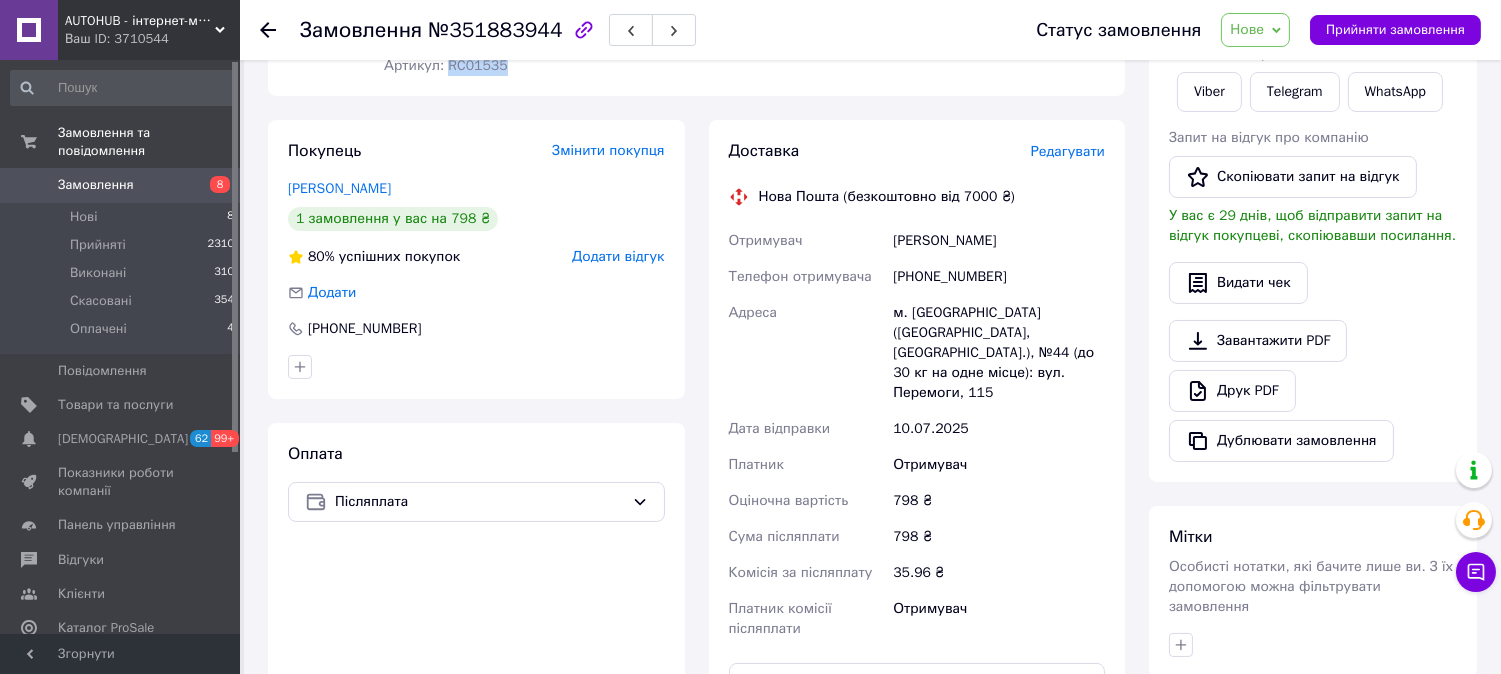 scroll, scrollTop: 444, scrollLeft: 0, axis: vertical 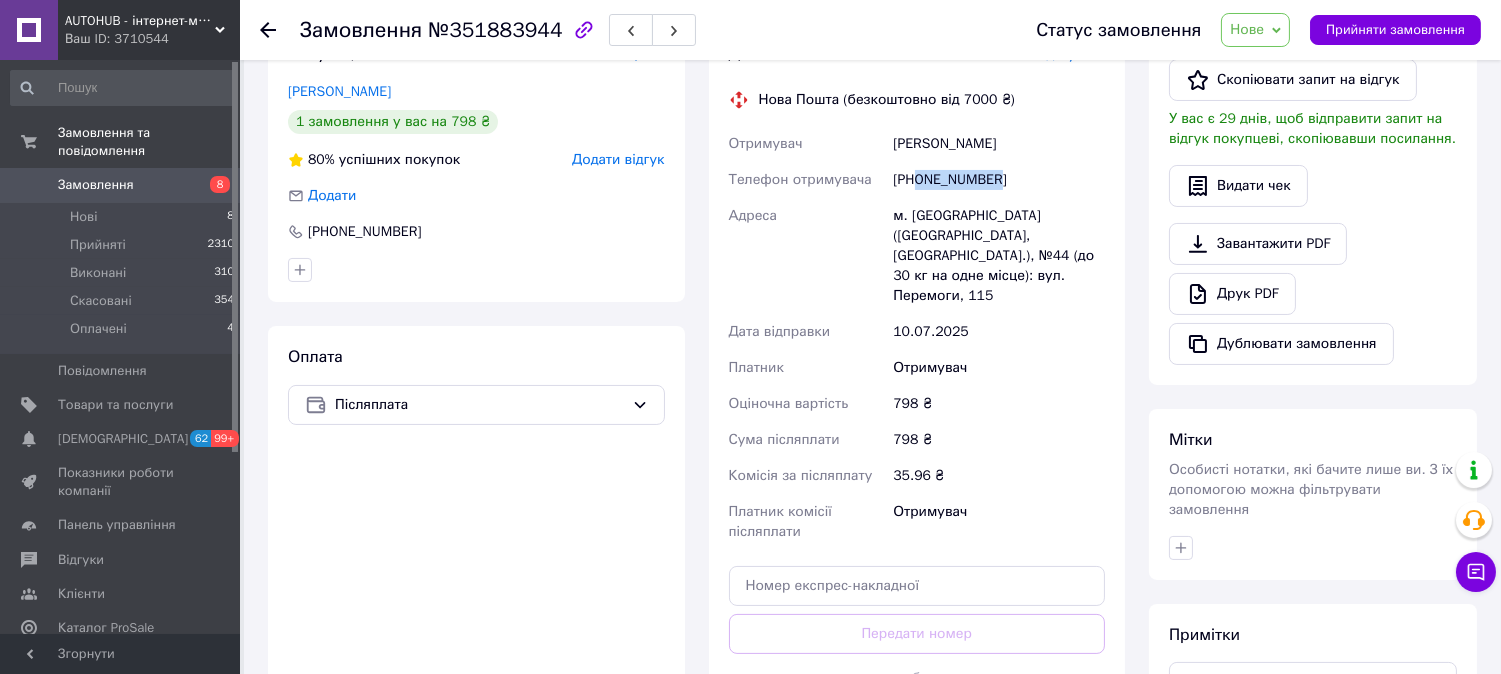 drag, startPoint x: 990, startPoint y: 156, endPoint x: 916, endPoint y: 157, distance: 74.00676 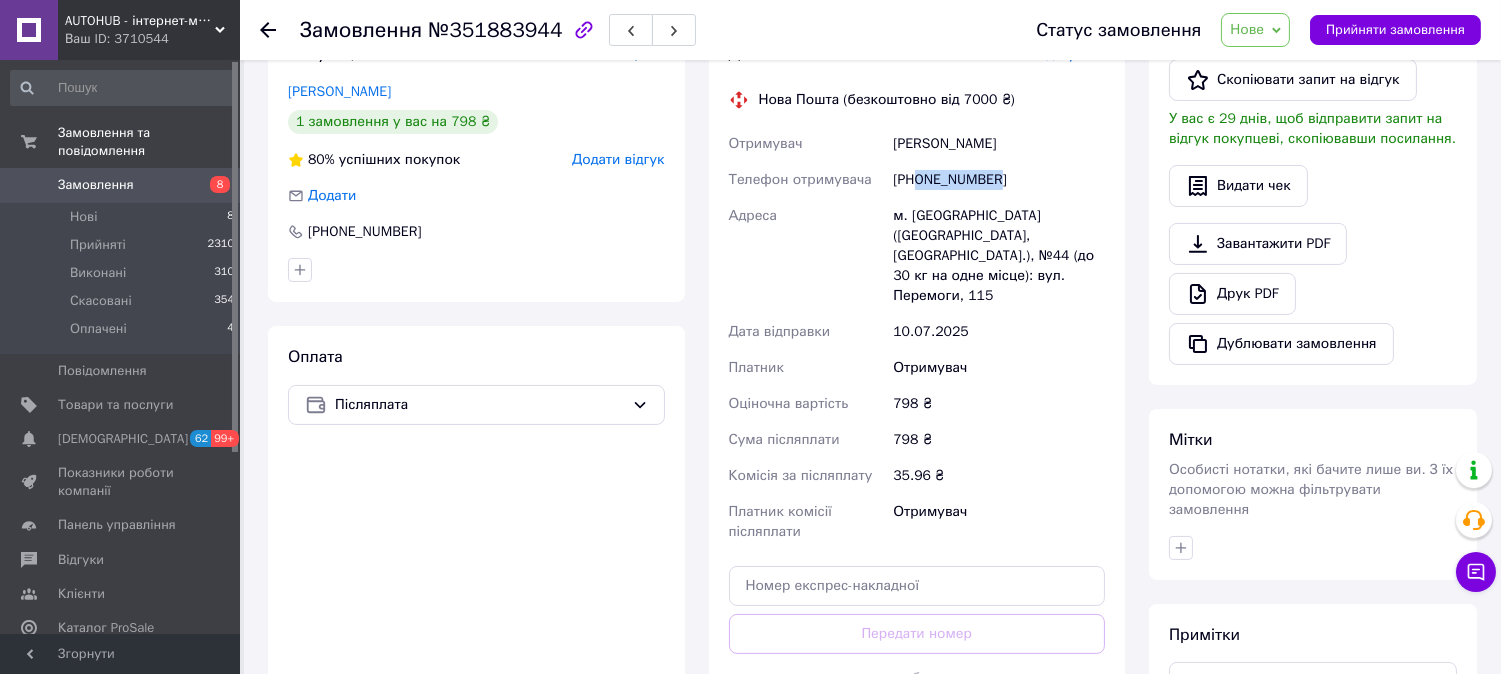 click on "[PHONE_NUMBER]" at bounding box center (999, 180) 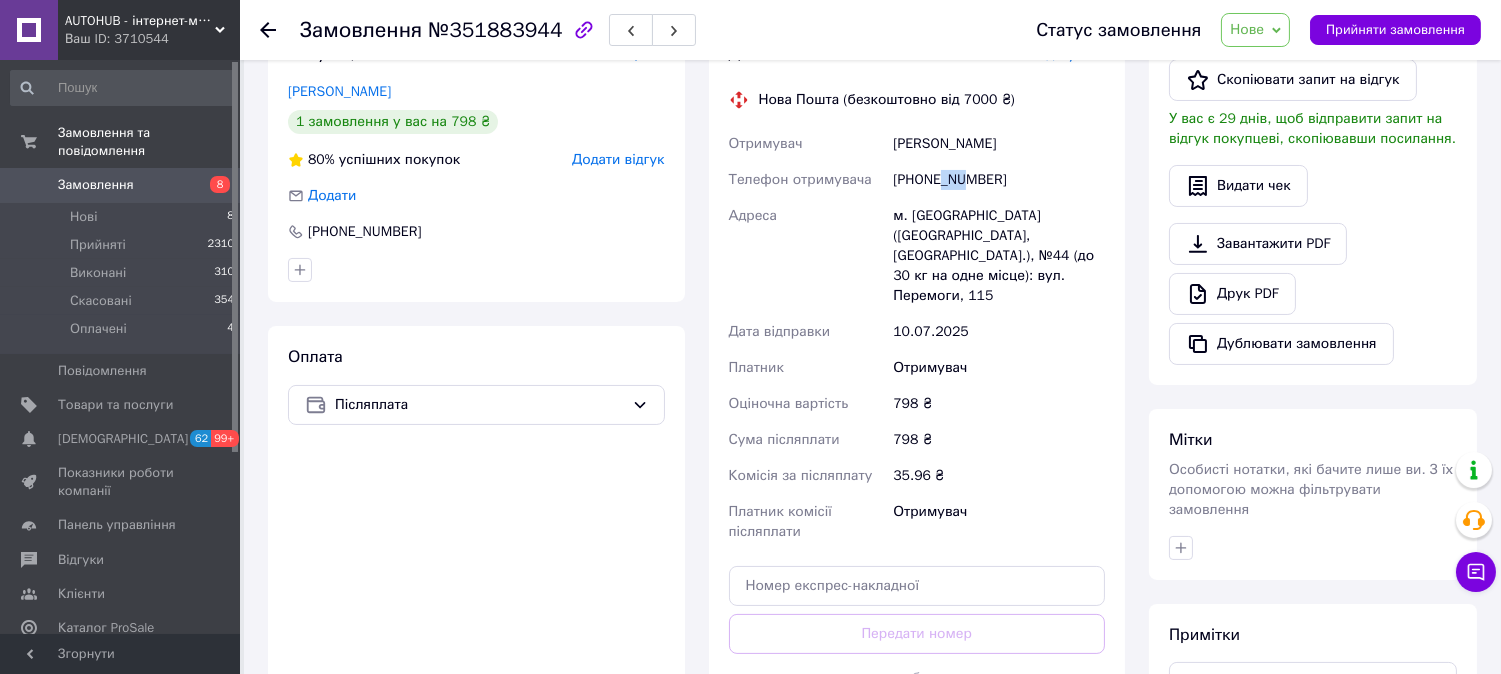 drag, startPoint x: 940, startPoint y: 163, endPoint x: 963, endPoint y: 166, distance: 23.194826 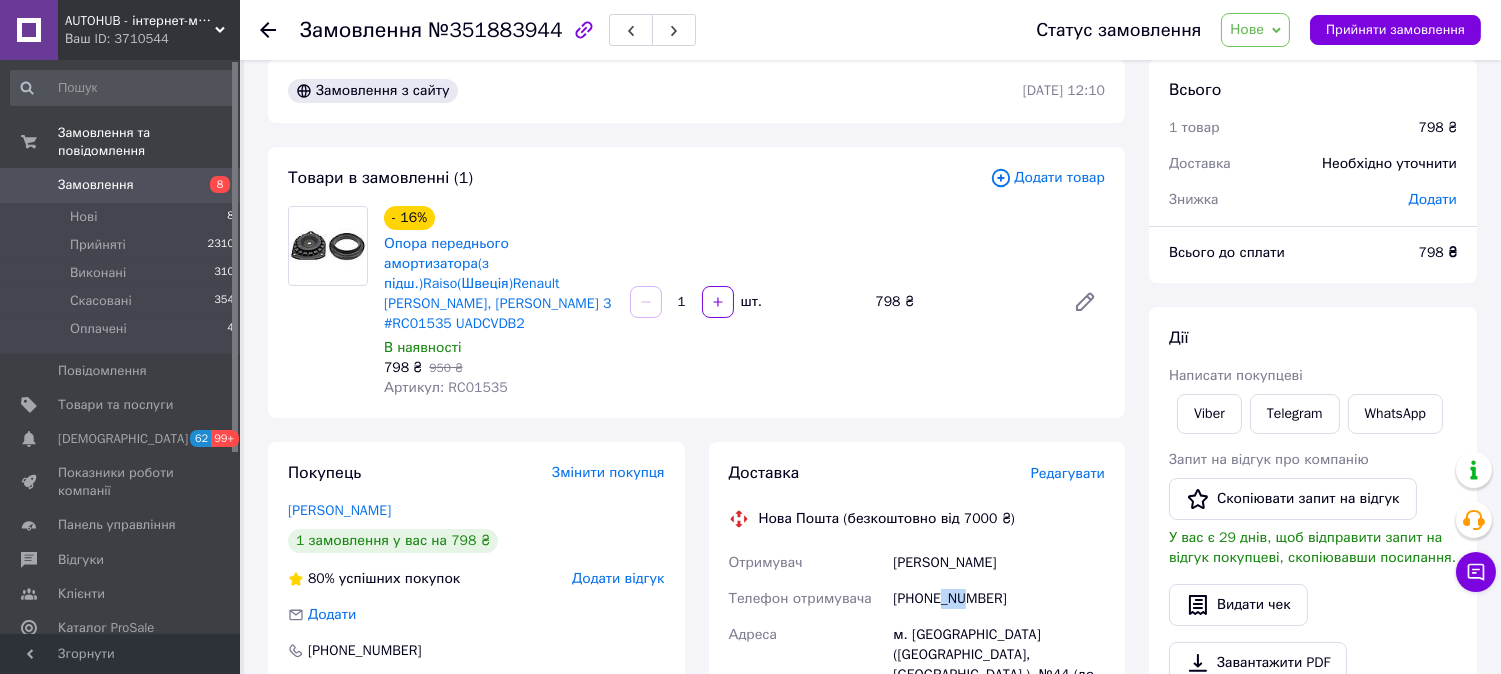 scroll, scrollTop: 0, scrollLeft: 0, axis: both 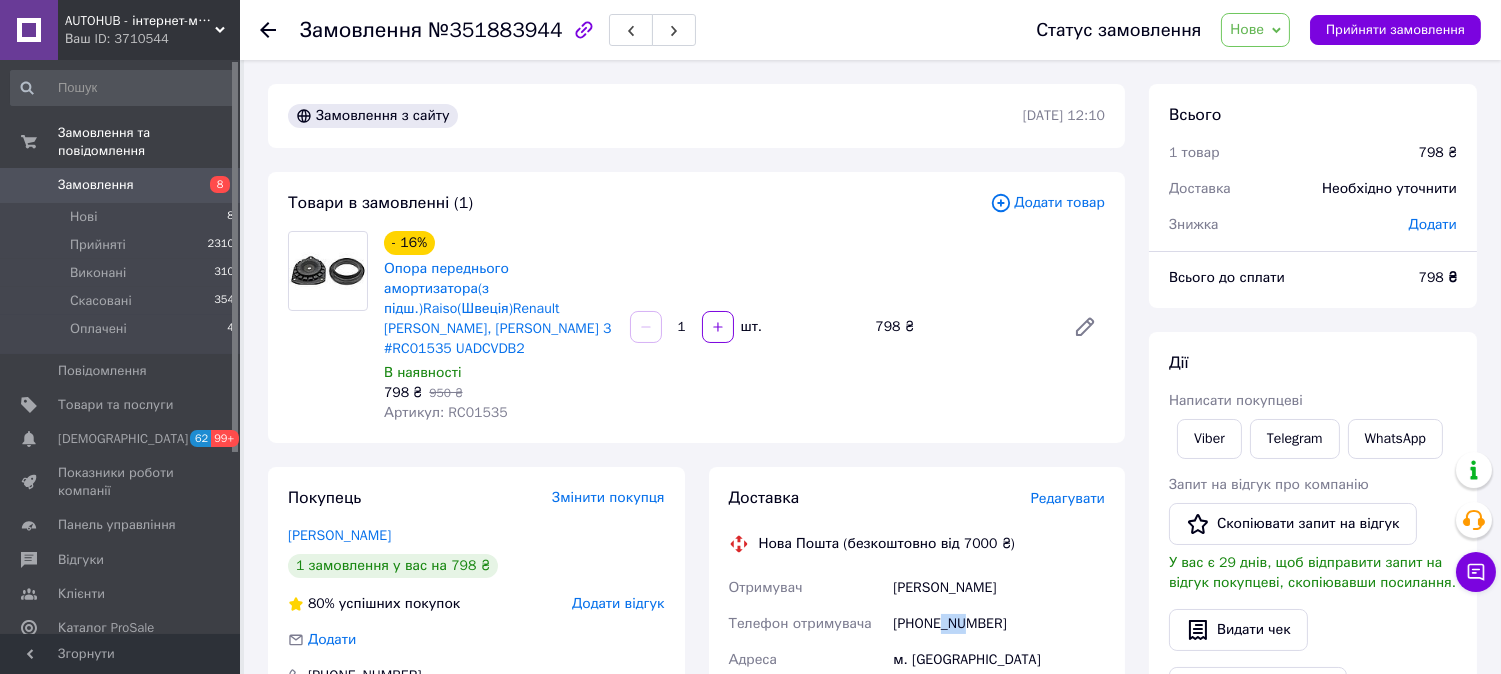 click on "8" at bounding box center (212, 185) 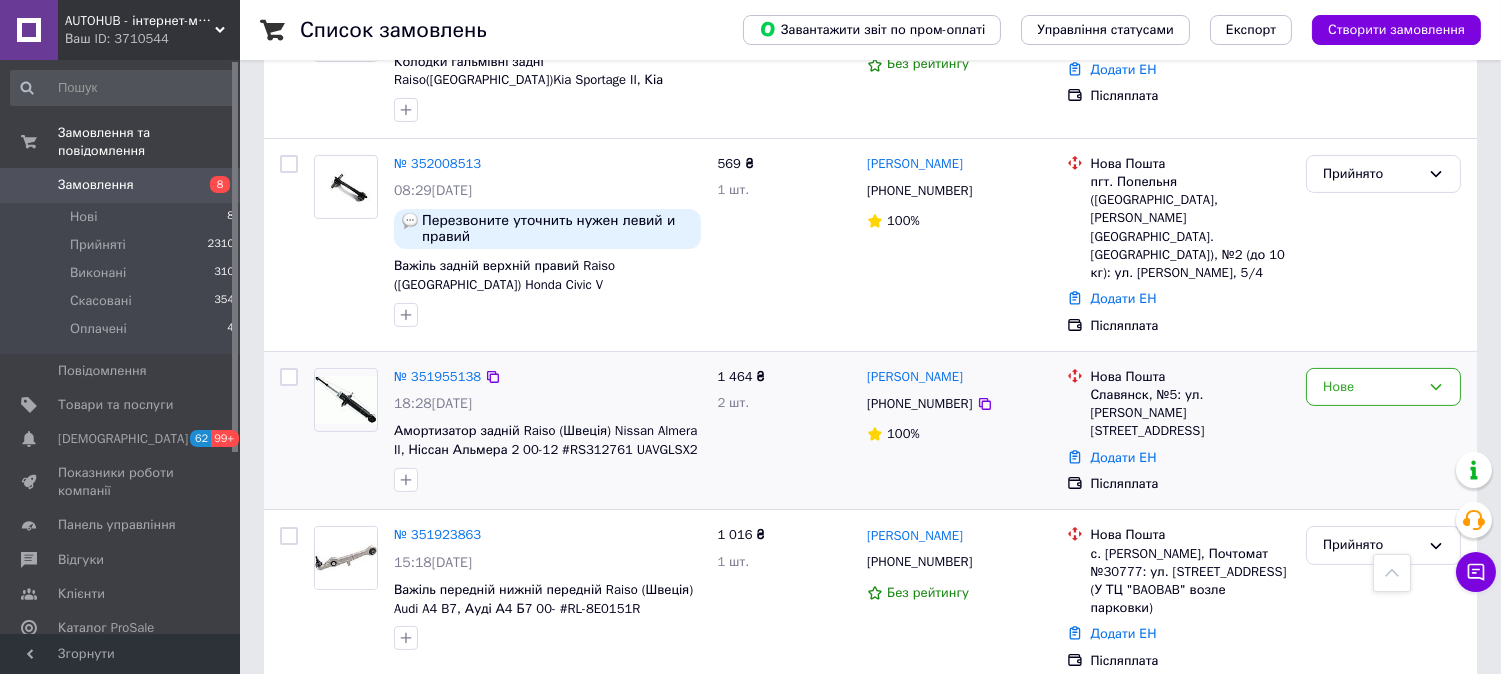 scroll, scrollTop: 991, scrollLeft: 0, axis: vertical 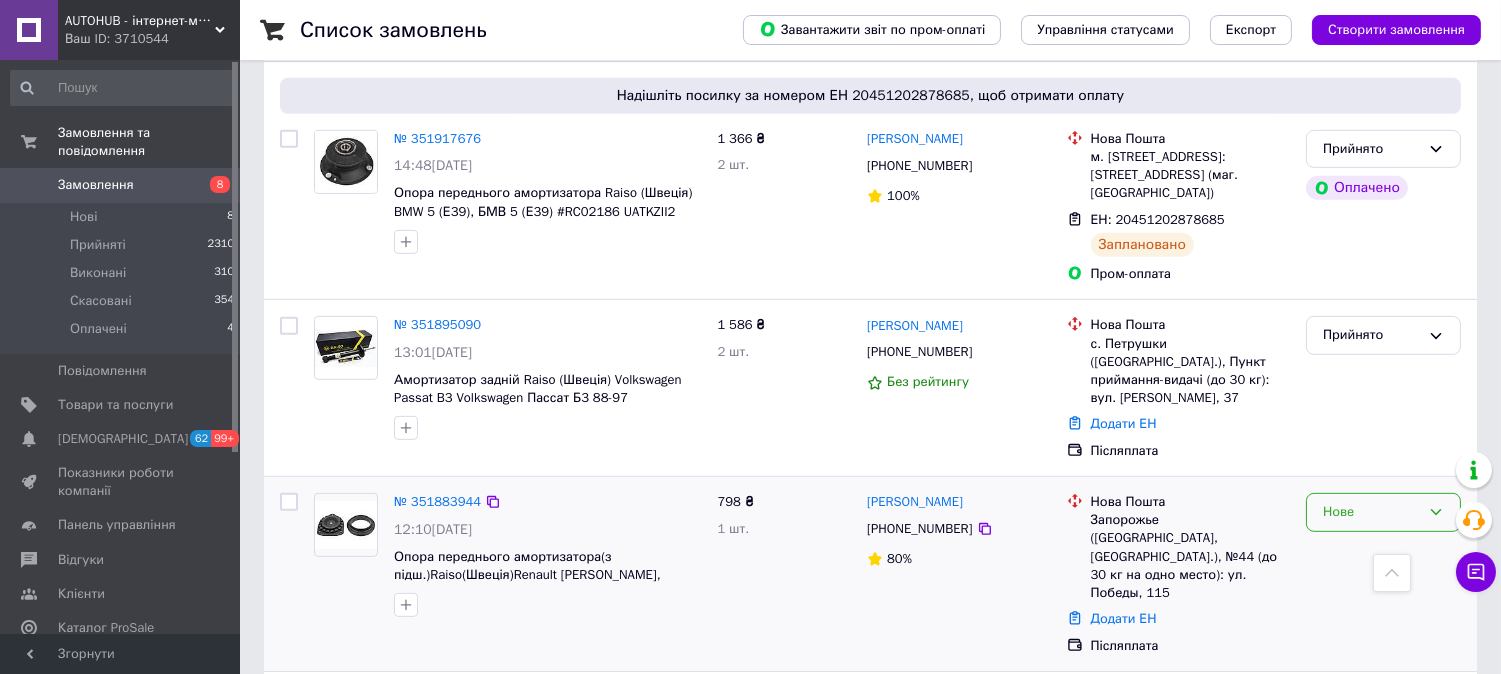 click on "Нове" at bounding box center [1371, 512] 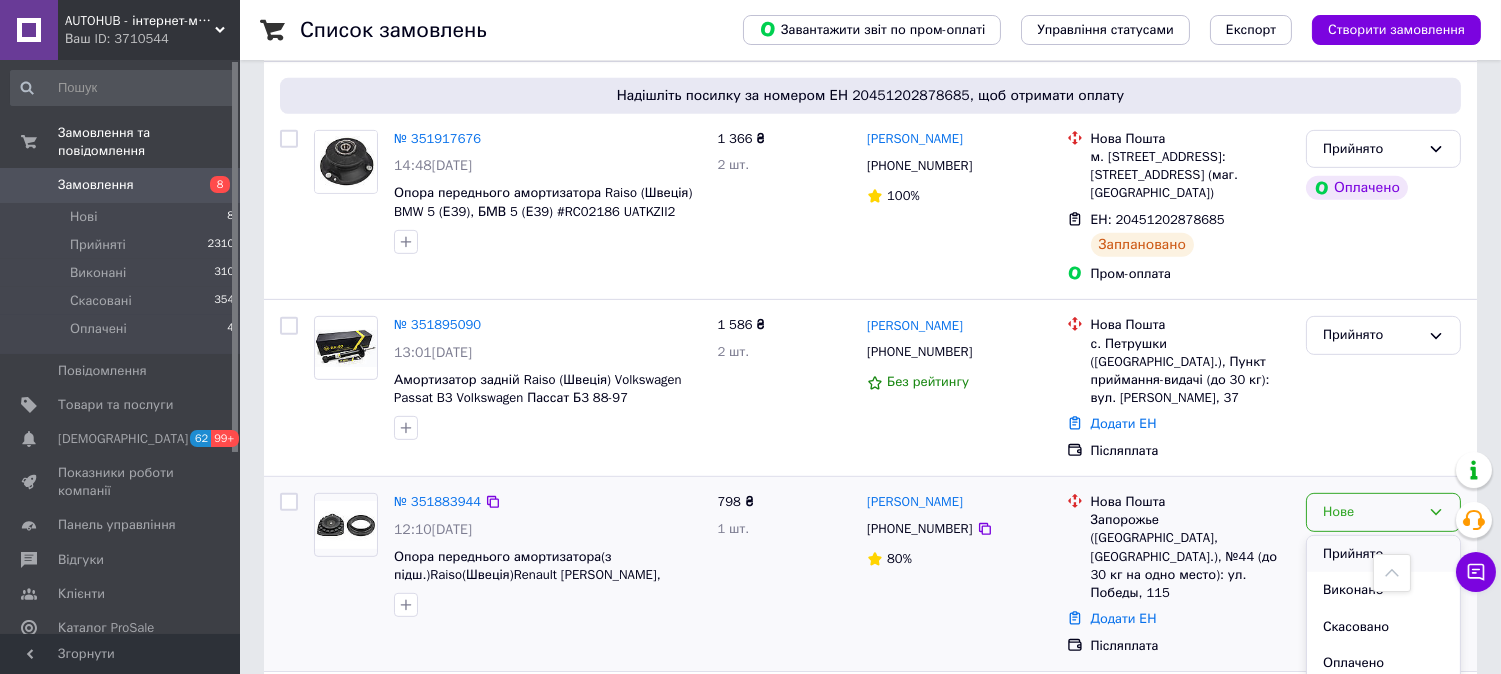 click on "Прийнято" at bounding box center [1383, 554] 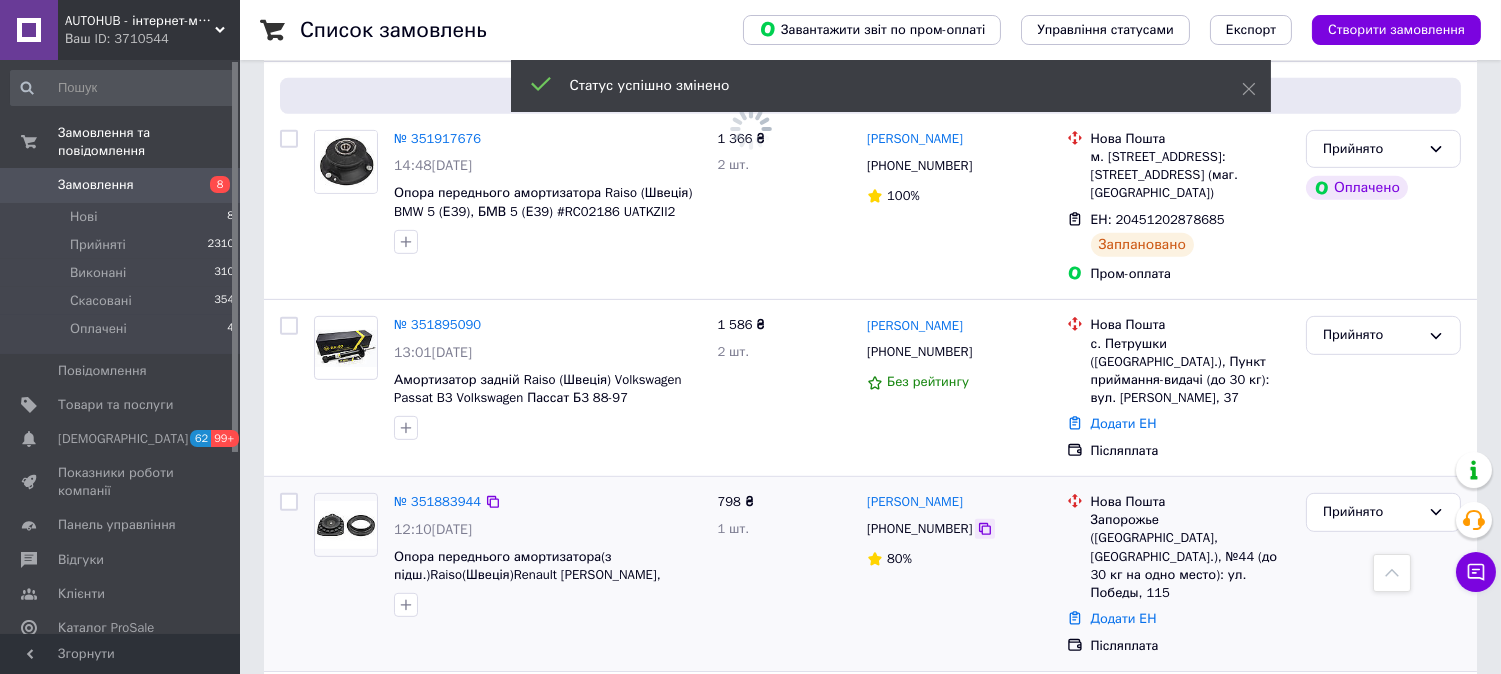 click 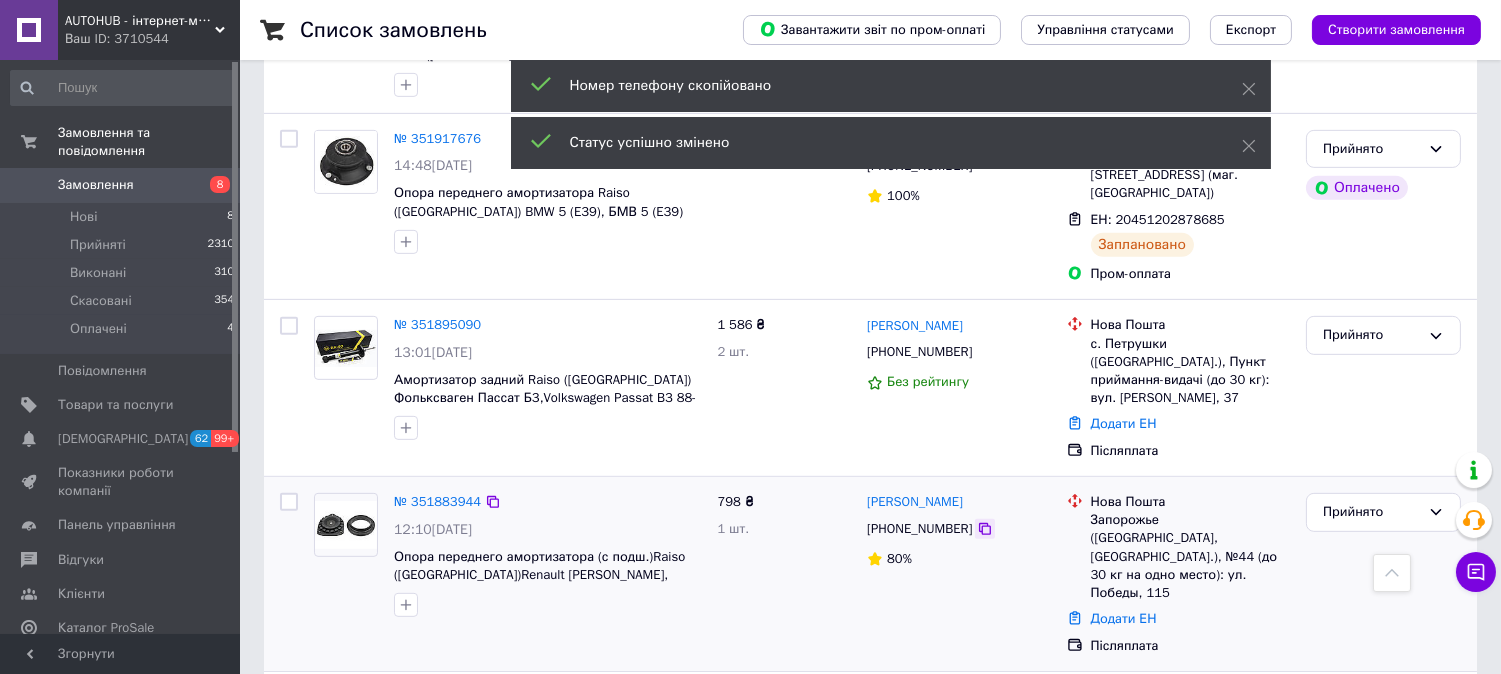 scroll, scrollTop: 1666, scrollLeft: 0, axis: vertical 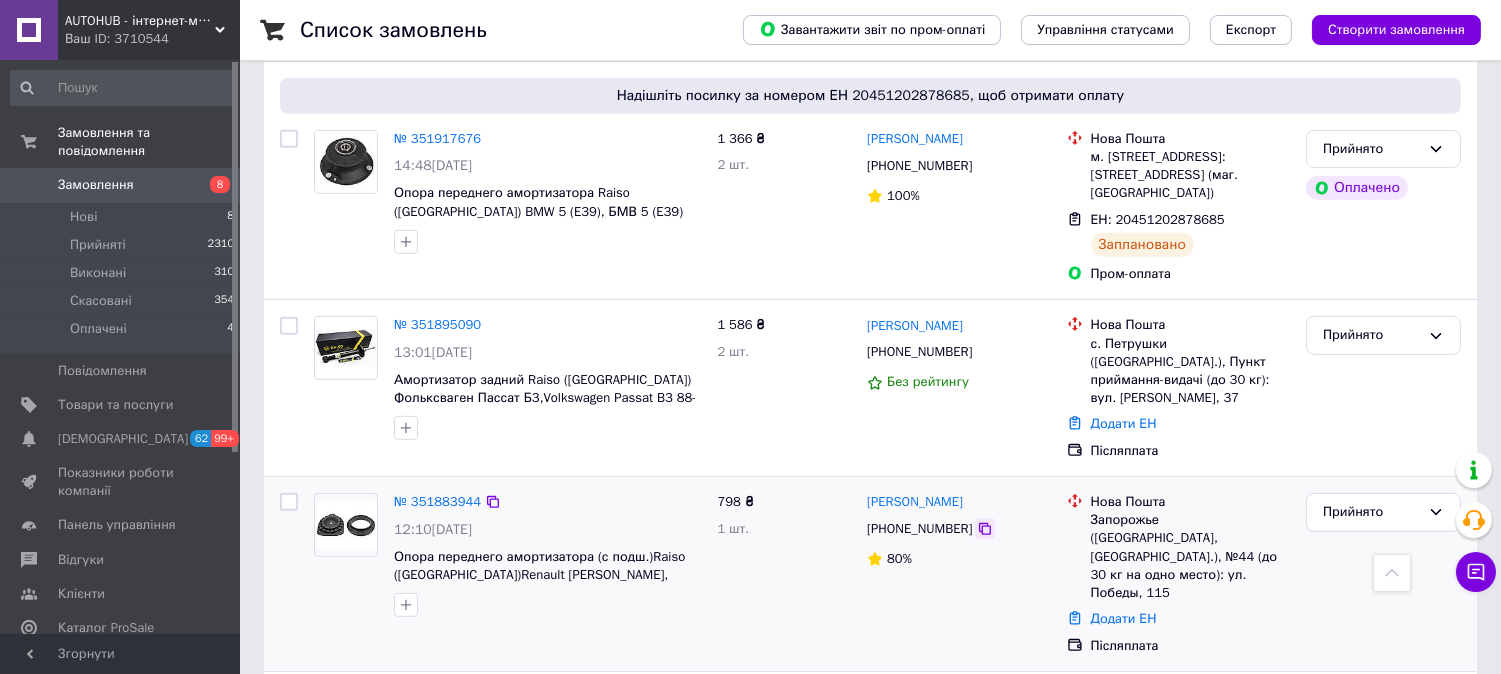click 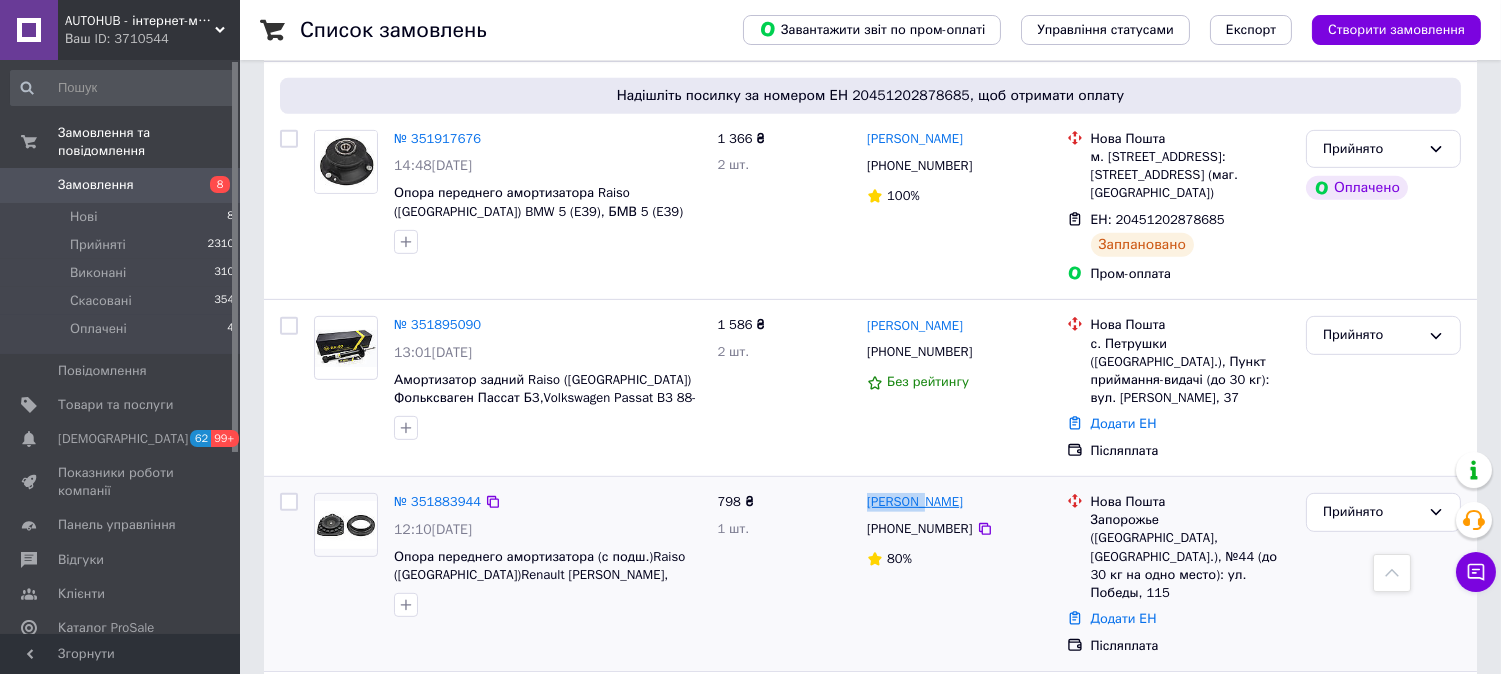 drag, startPoint x: 863, startPoint y: 397, endPoint x: 920, endPoint y: 402, distance: 57.21888 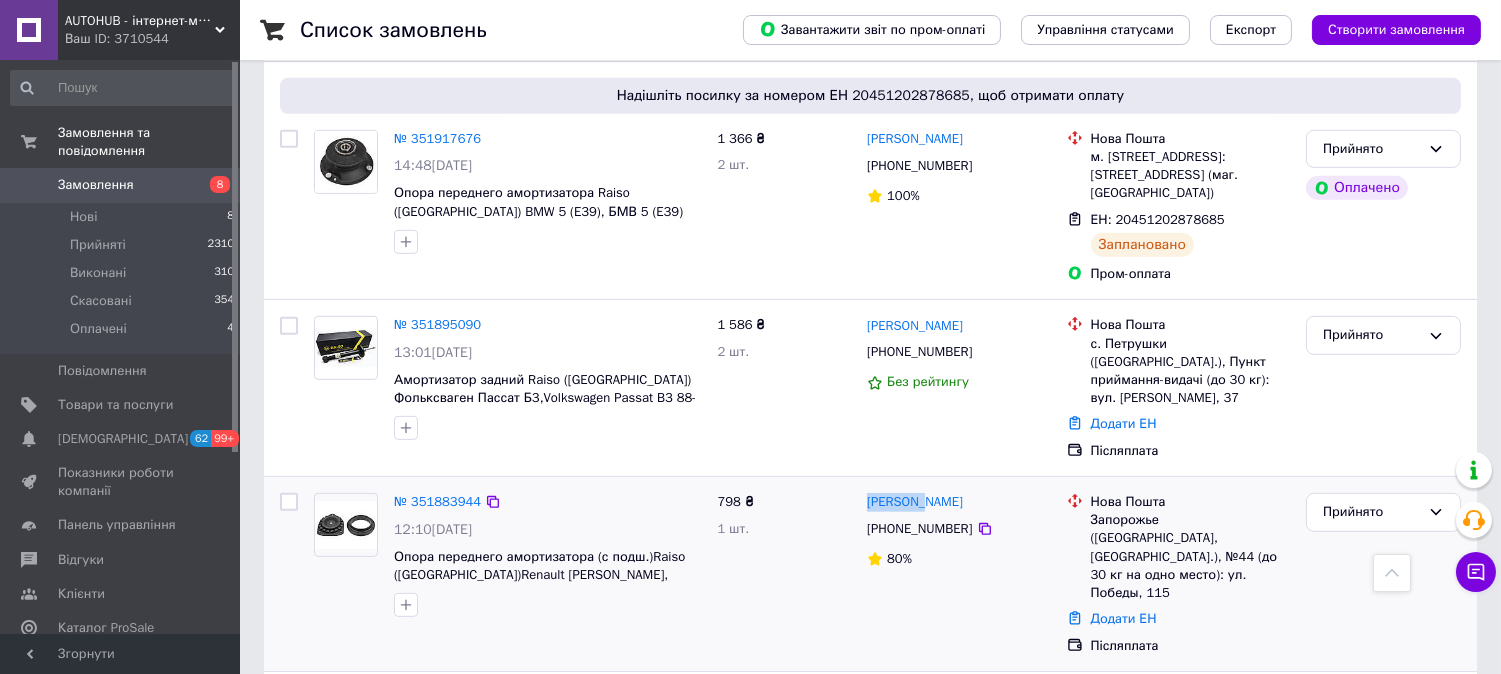 copy on "Алексей" 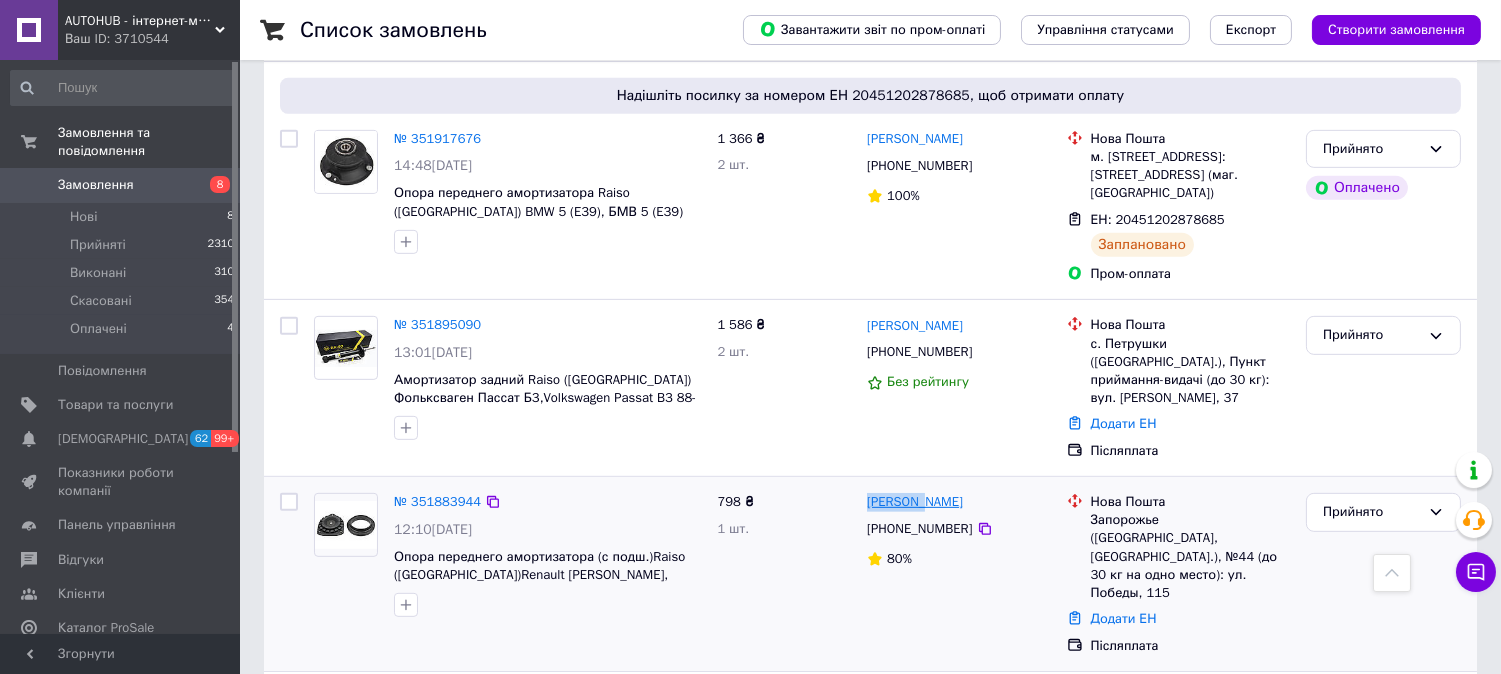 drag, startPoint x: 978, startPoint y: 394, endPoint x: 923, endPoint y: 395, distance: 55.00909 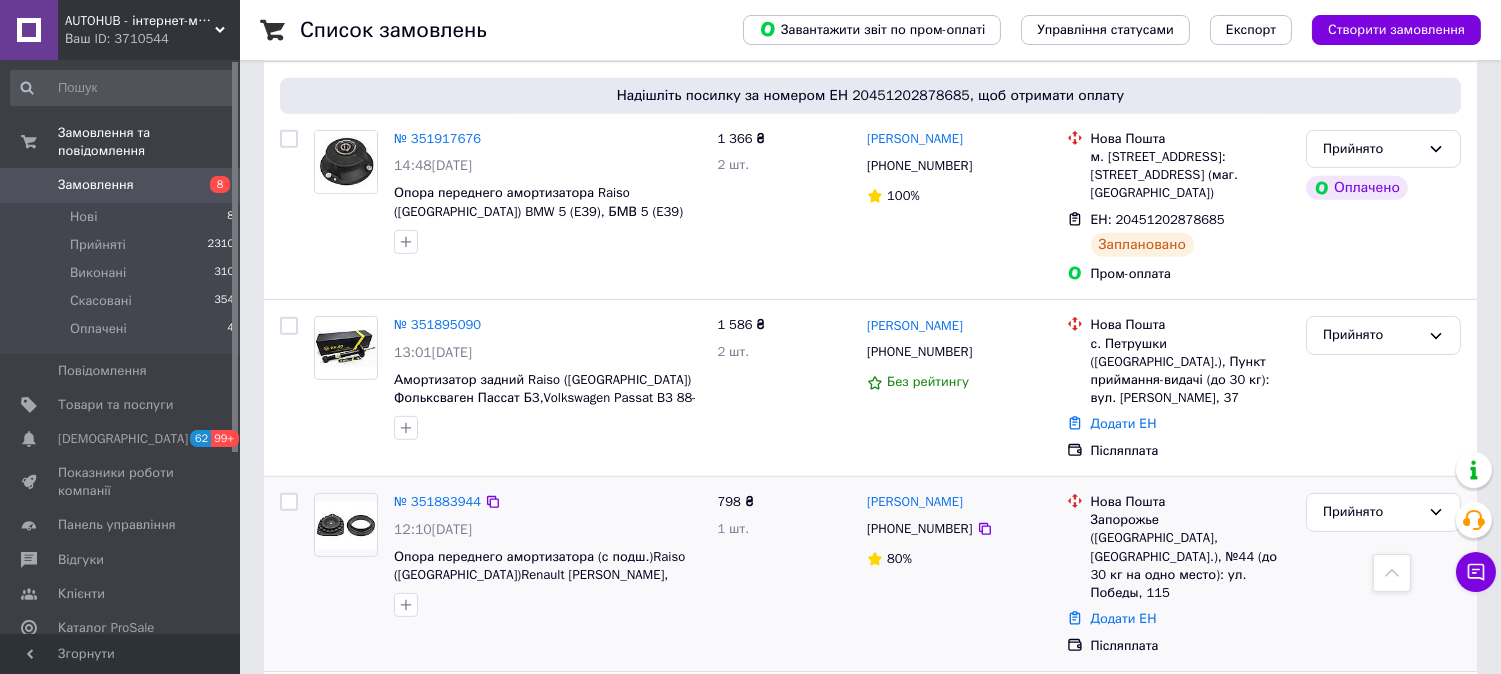 click on "№ 351883944 12:10, 09.07.2025 Опора переднего амортизатора (с подш.)Raiso (Швеция)Renault Megane III, Рено Меган 3 #RC01535 UAXFAWW2 798 ₴ 1 шт. Алексей Бондарук +380963773071 80% Нова Пошта Запорожье (Запорожская обл., Запорожский р-н.), №44 (до 30 кг на одно место): ул. Победы, 115 Додати ЕН Післяплата Прийнято" at bounding box center [870, 574] 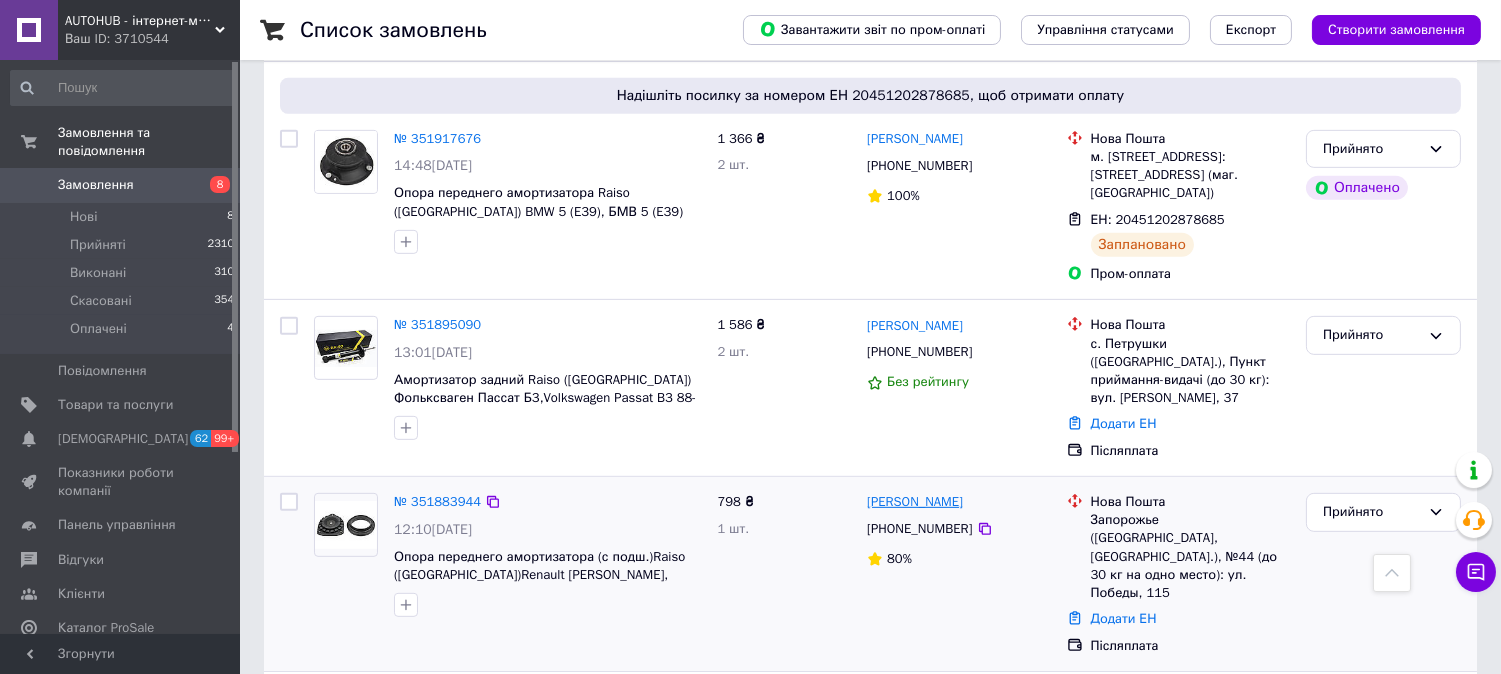 drag, startPoint x: 976, startPoint y: 394, endPoint x: 920, endPoint y: 393, distance: 56.008926 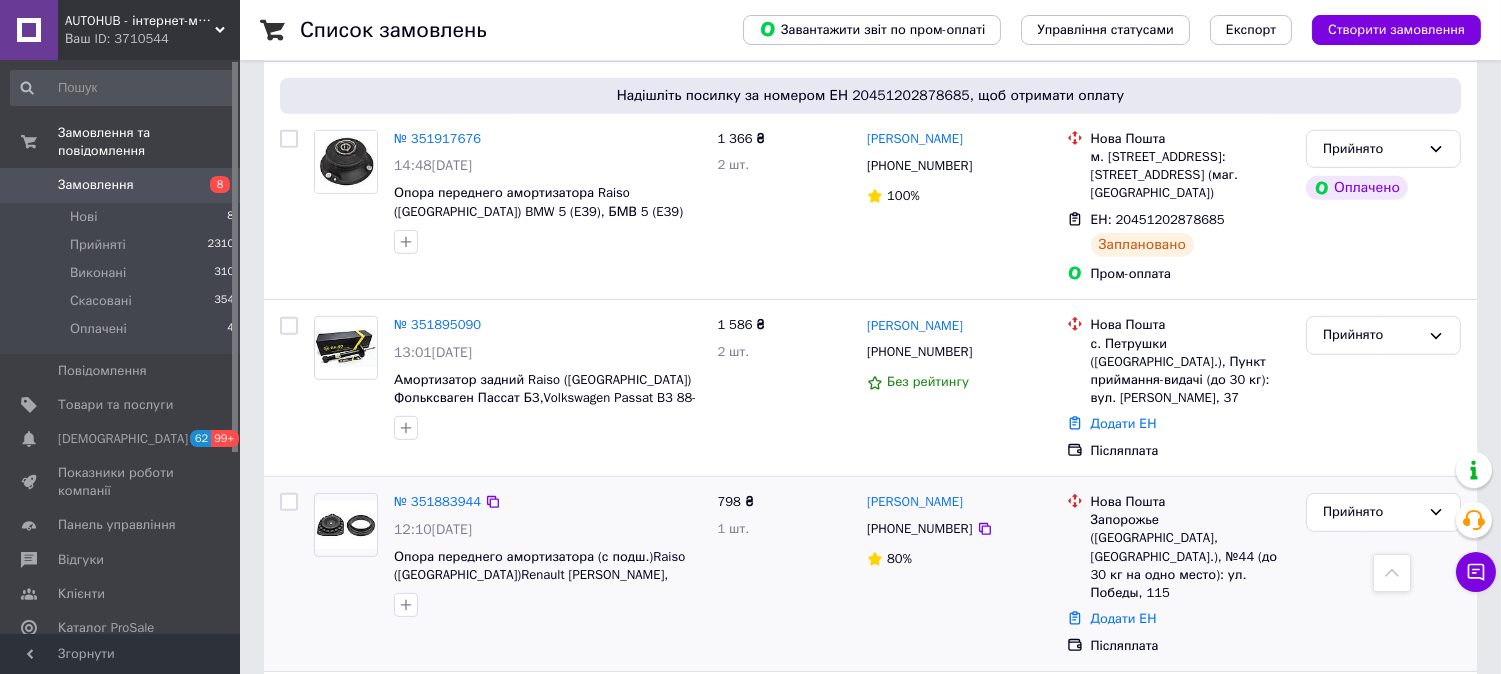 copy on "Бондарук" 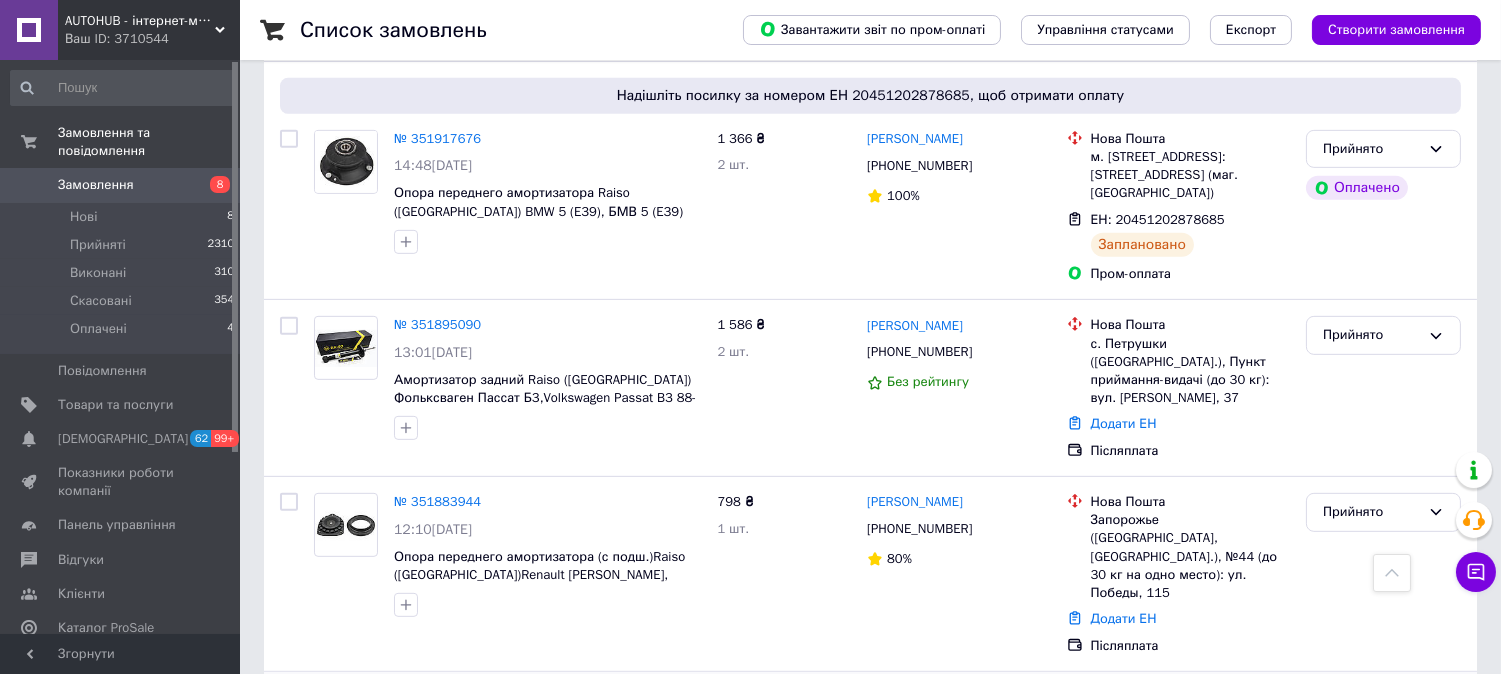 copy on "Бондарук" 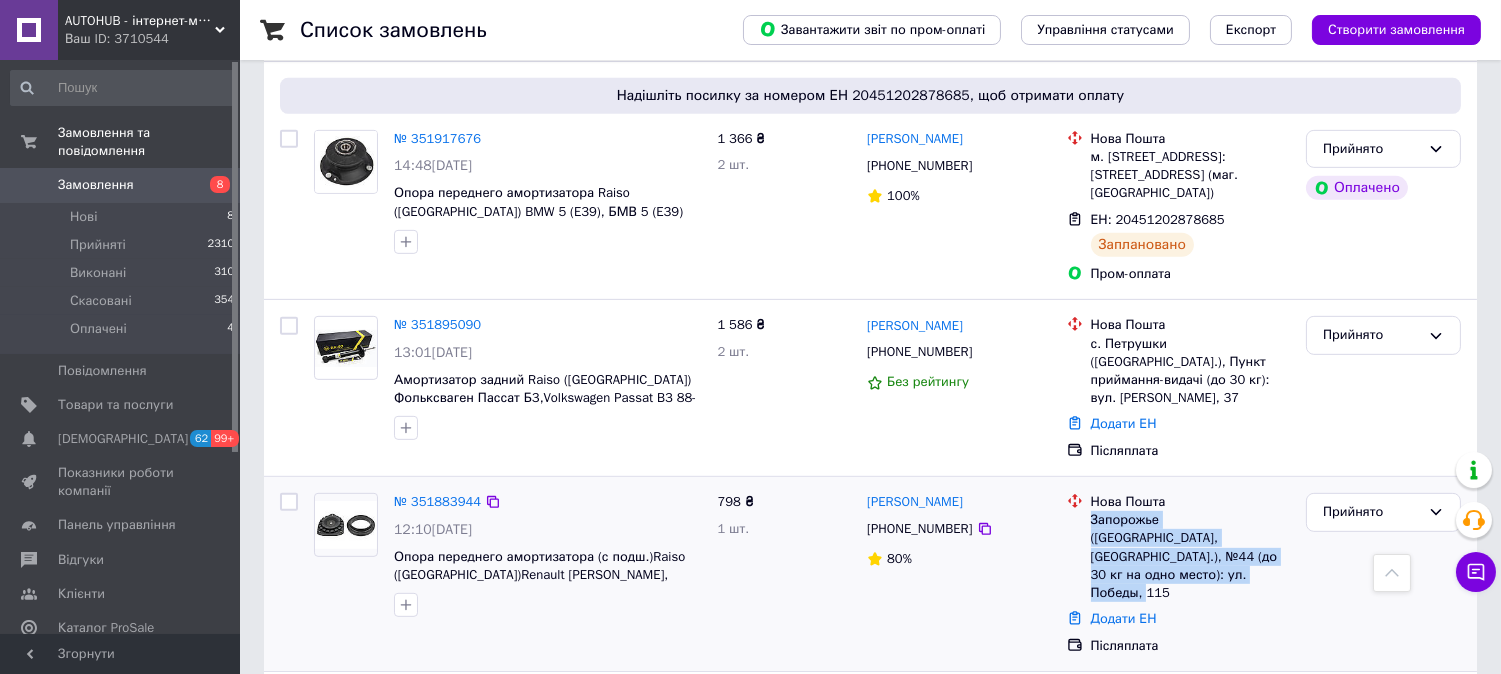 drag, startPoint x: 1093, startPoint y: 418, endPoint x: 1127, endPoint y: 468, distance: 60.464867 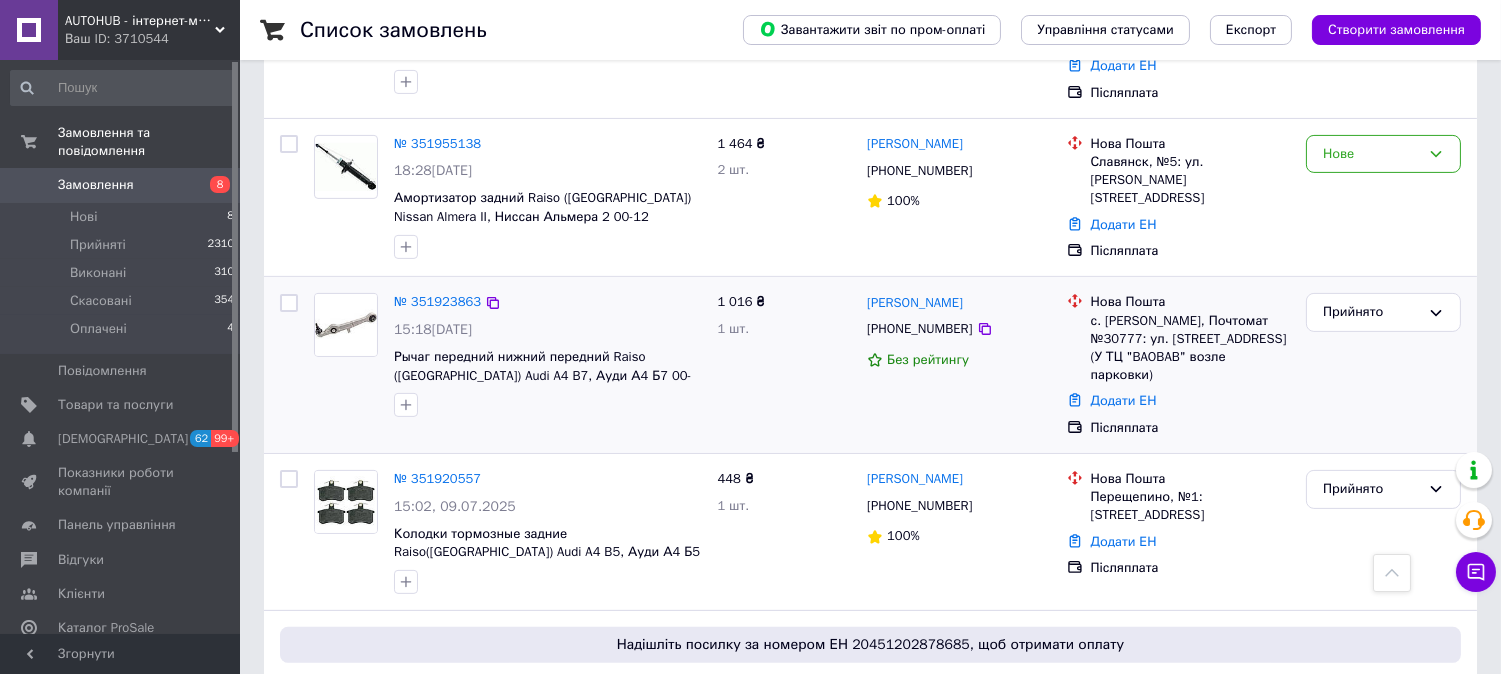 scroll, scrollTop: 1111, scrollLeft: 0, axis: vertical 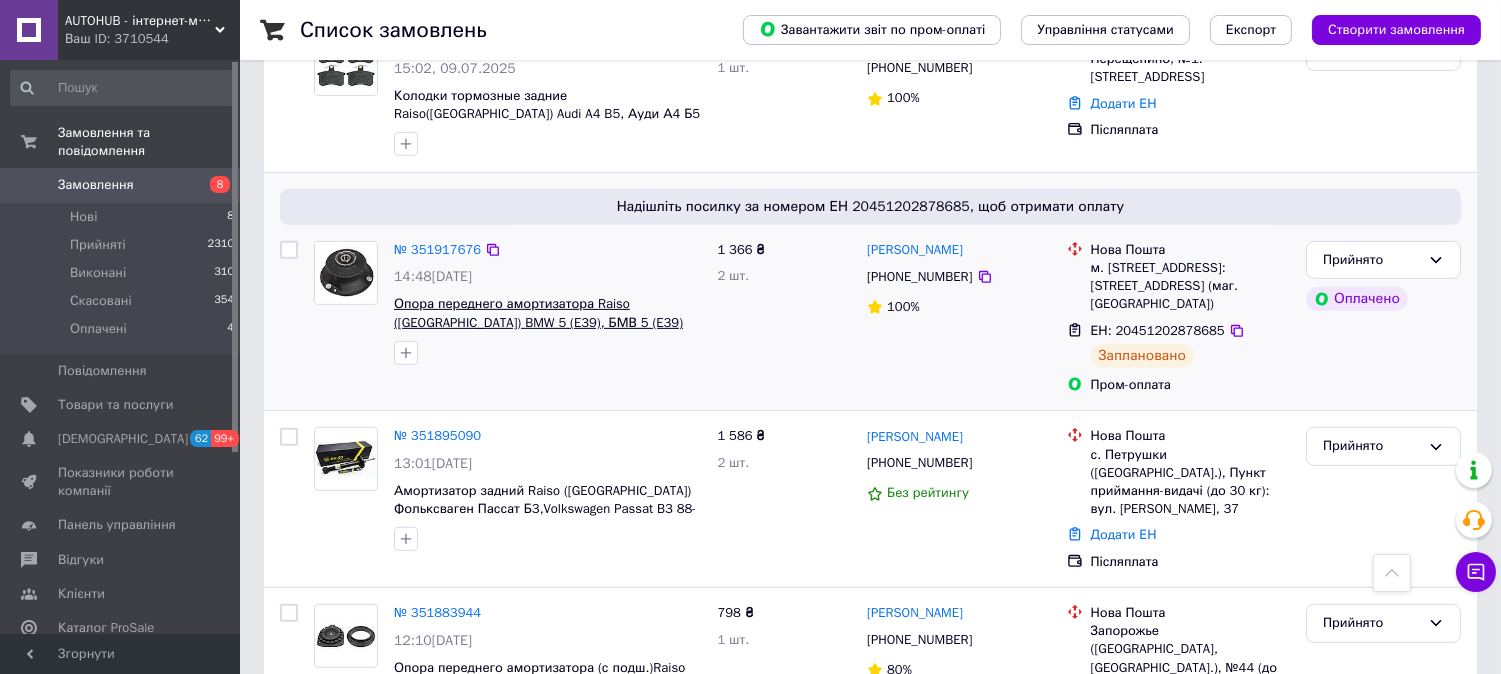 click at bounding box center [547, 353] 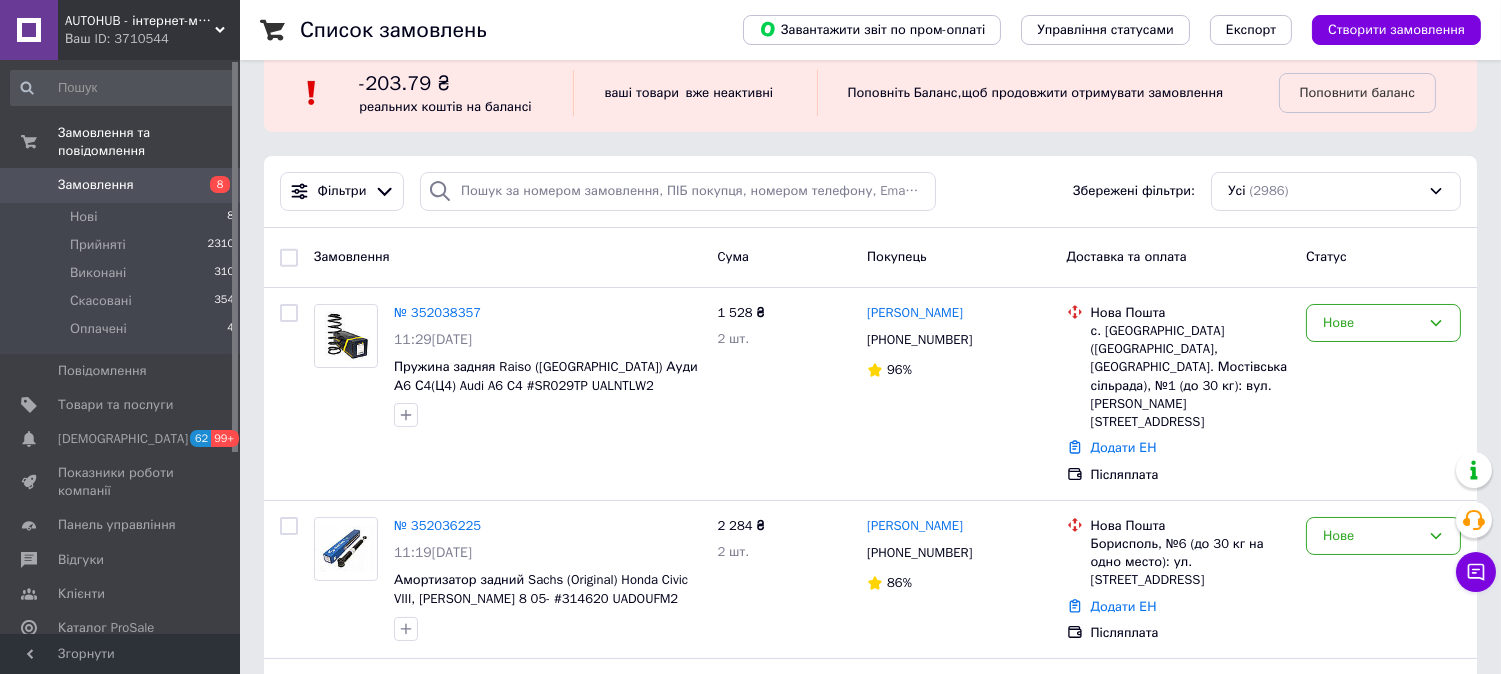 scroll, scrollTop: 0, scrollLeft: 0, axis: both 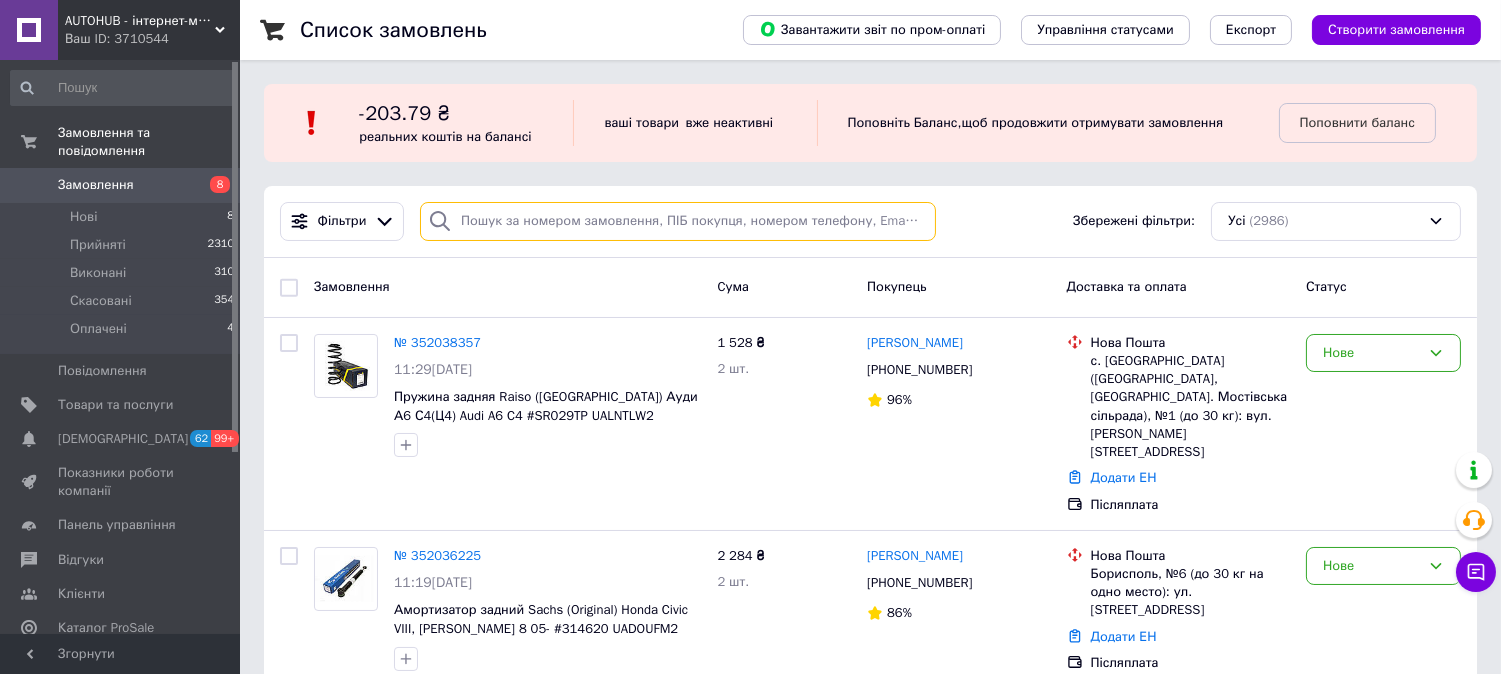 click at bounding box center (678, 221) 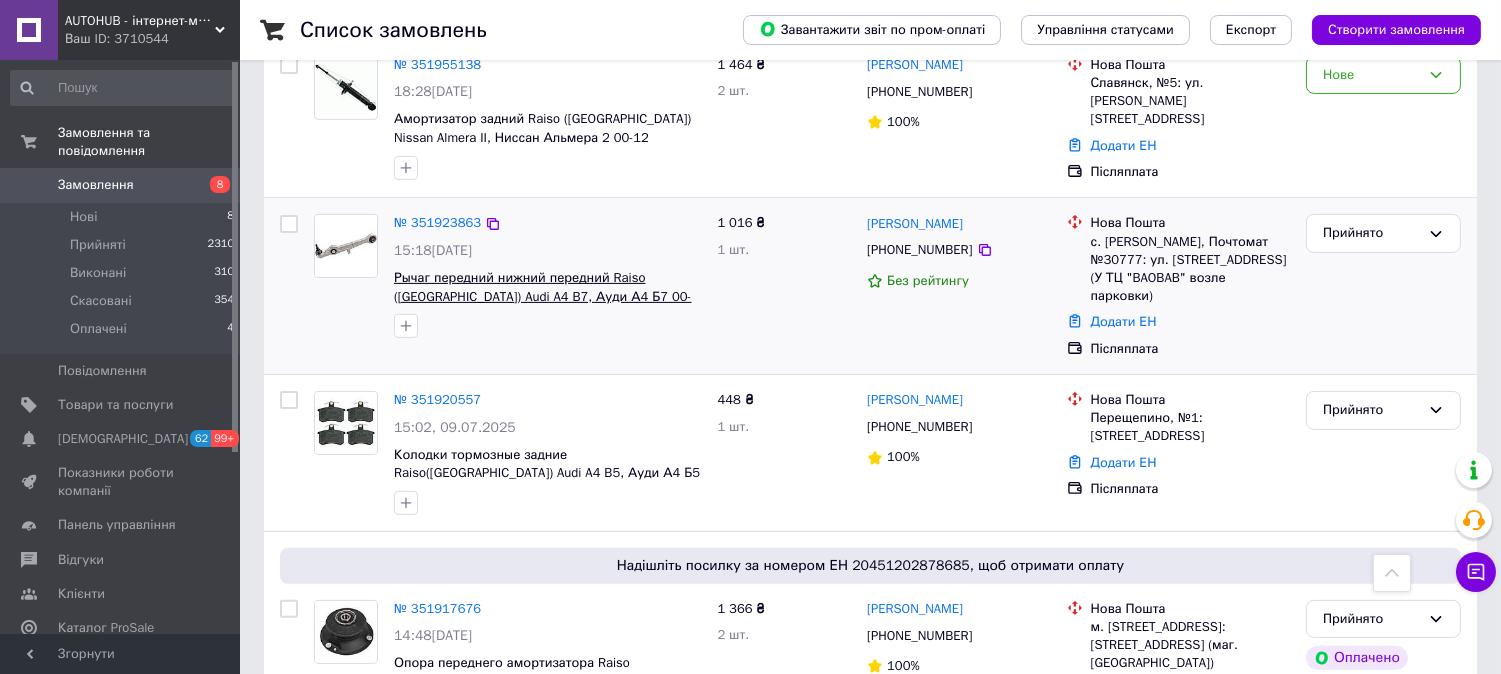 scroll, scrollTop: 1222, scrollLeft: 0, axis: vertical 